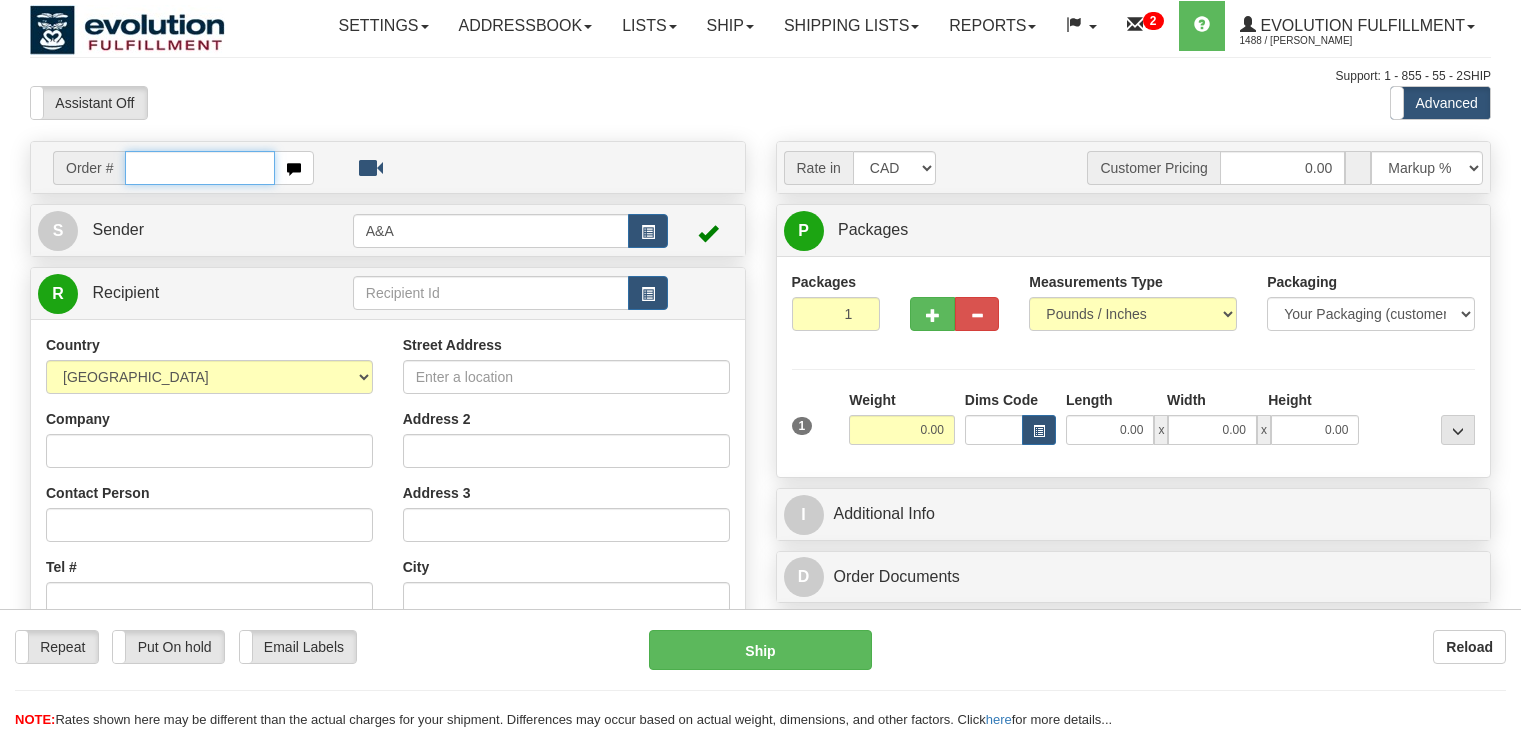 scroll, scrollTop: 0, scrollLeft: 0, axis: both 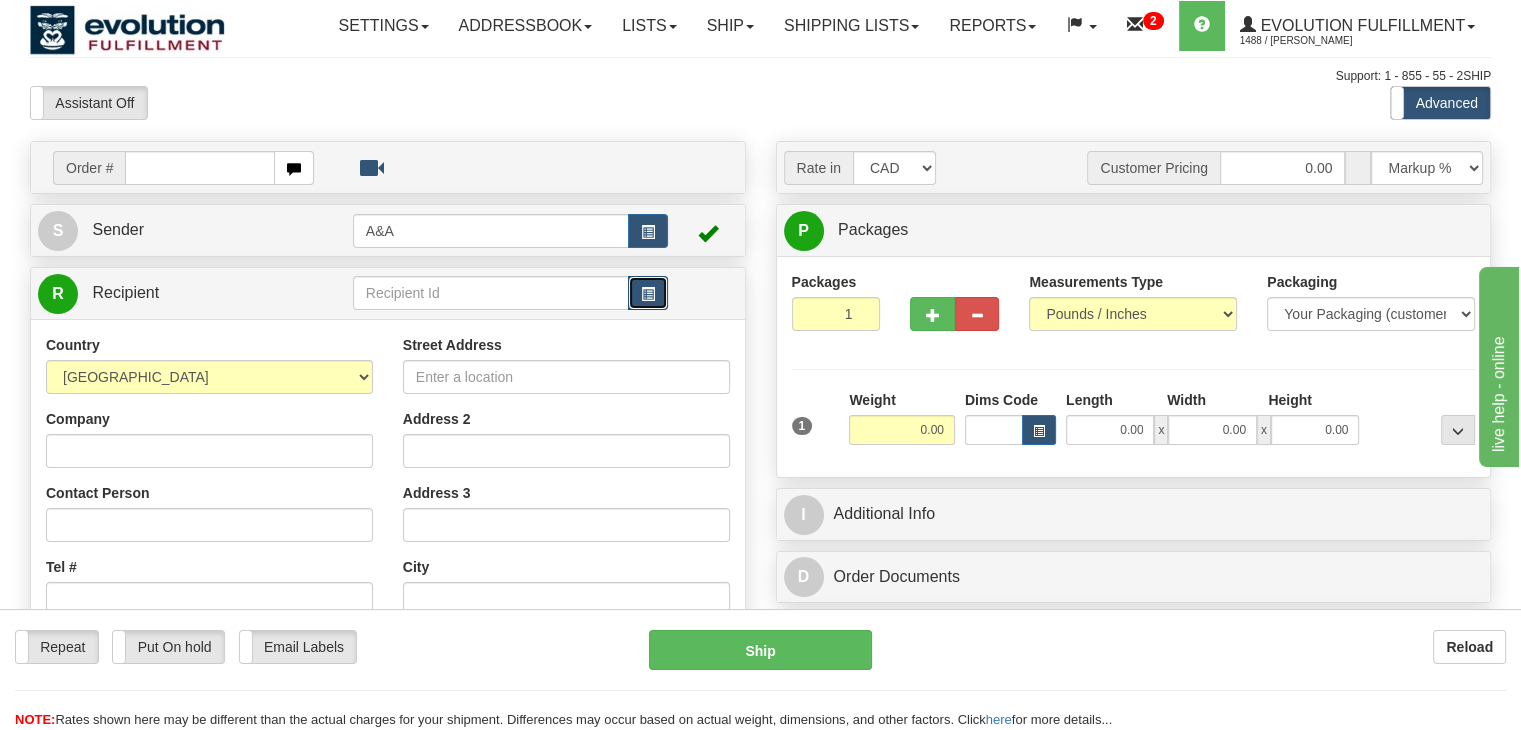 click at bounding box center (648, 294) 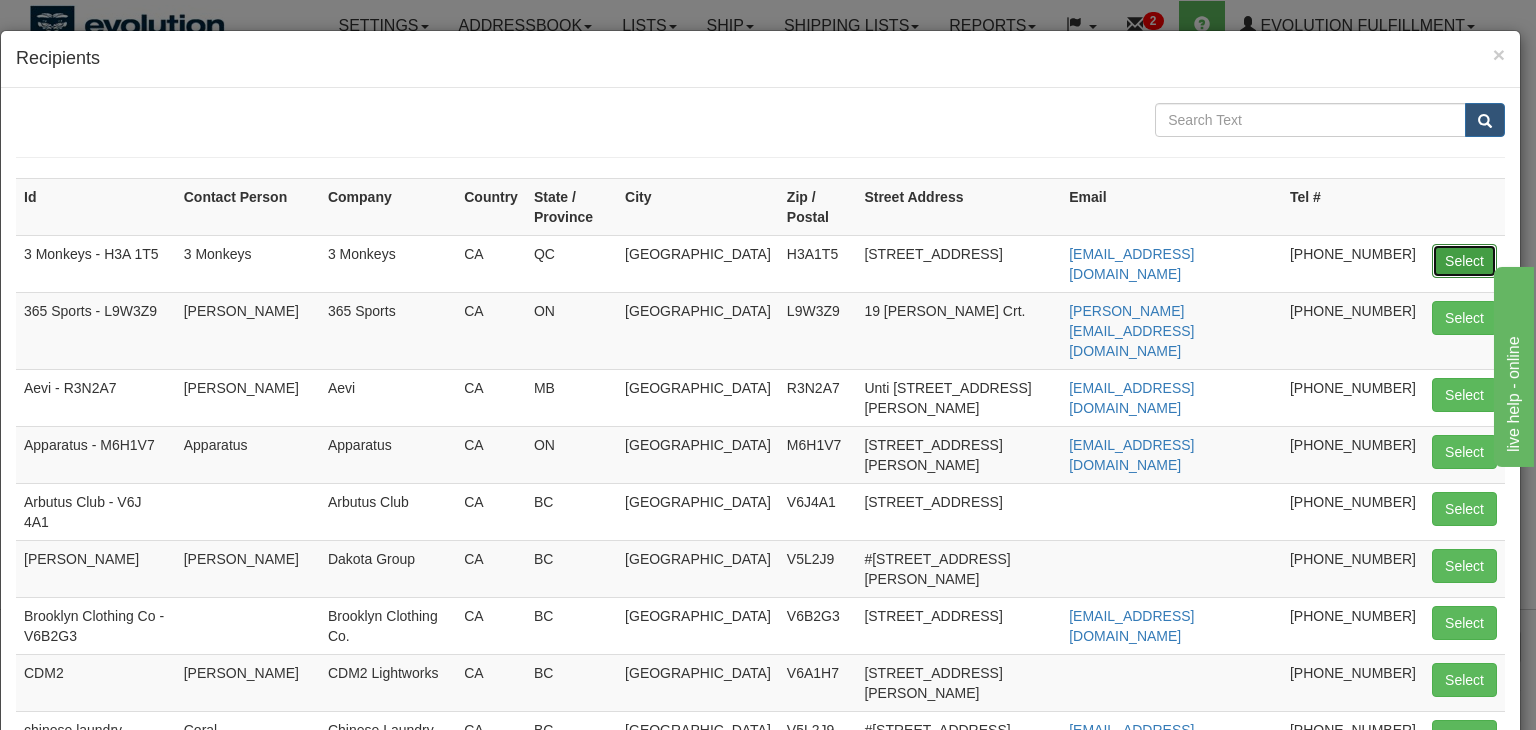 click on "Select" at bounding box center (1464, 261) 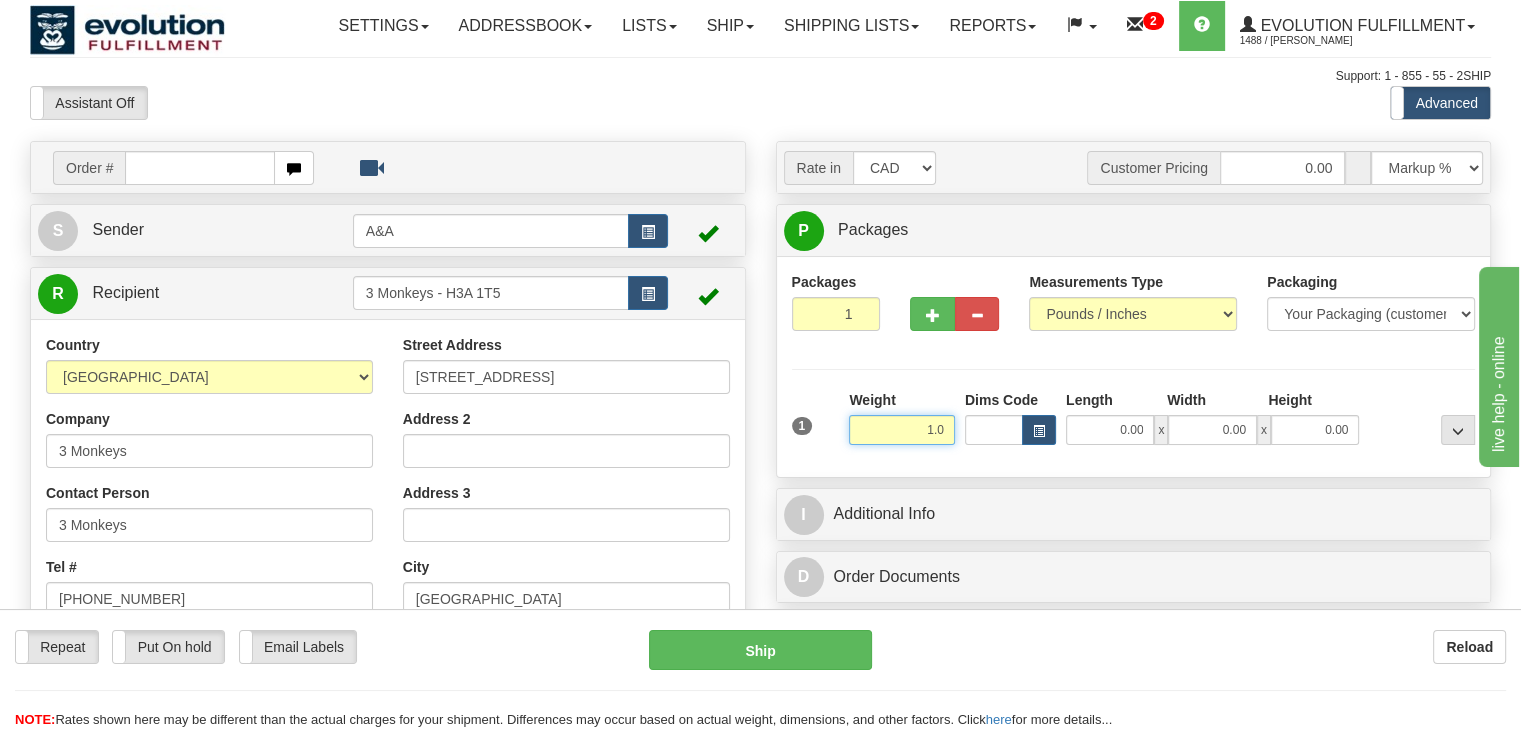 click on "Delete" at bounding box center [0, 0] 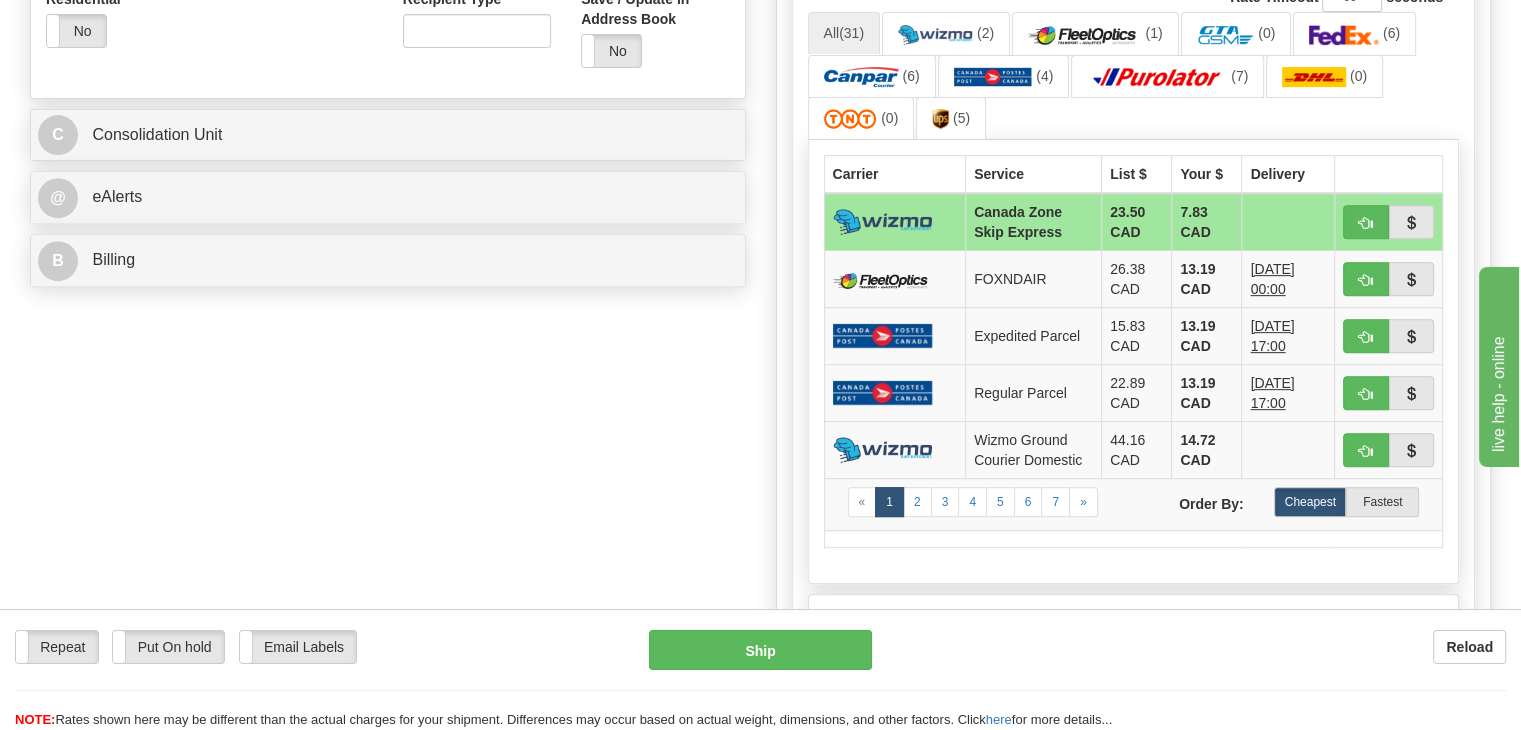 scroll, scrollTop: 788, scrollLeft: 0, axis: vertical 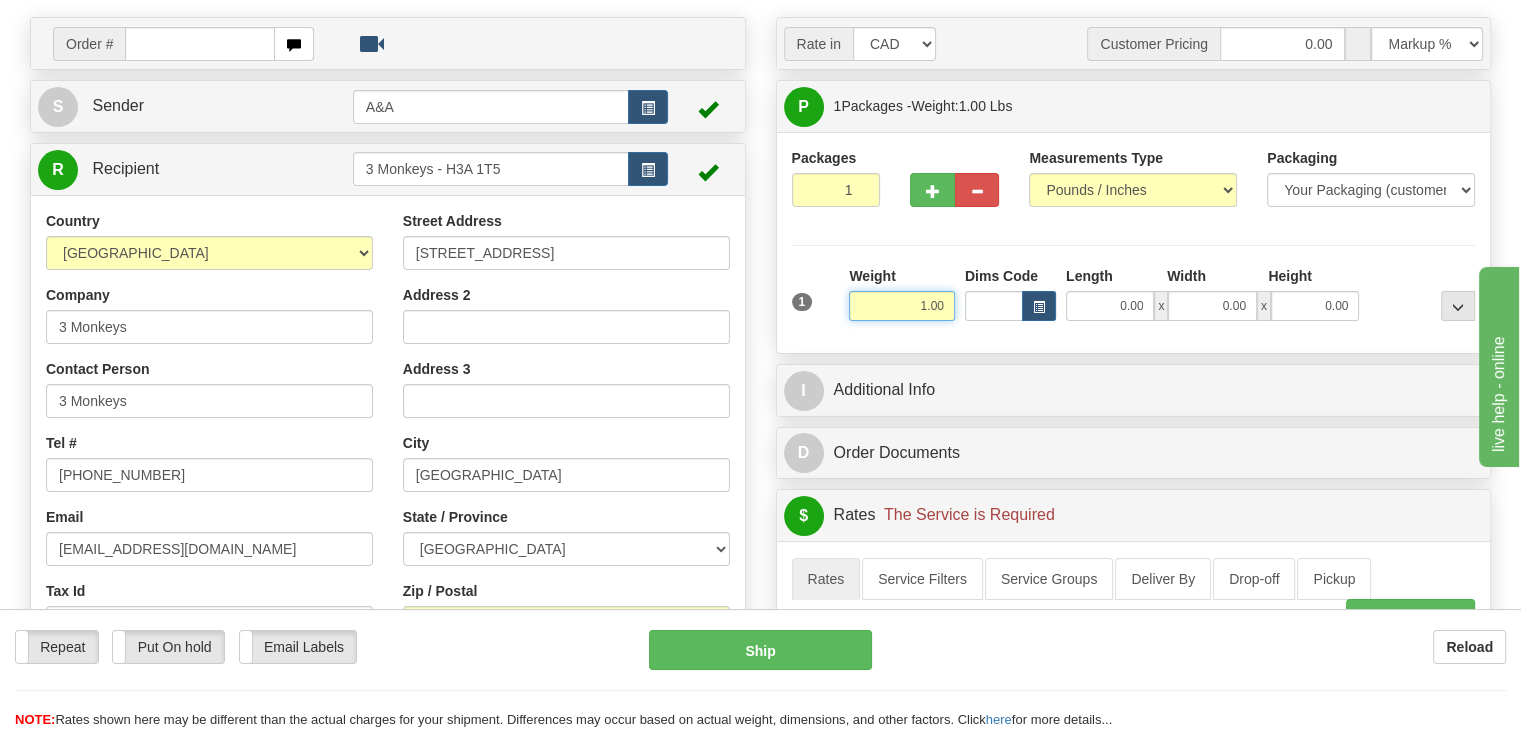 click on "1.00" at bounding box center (902, 306) 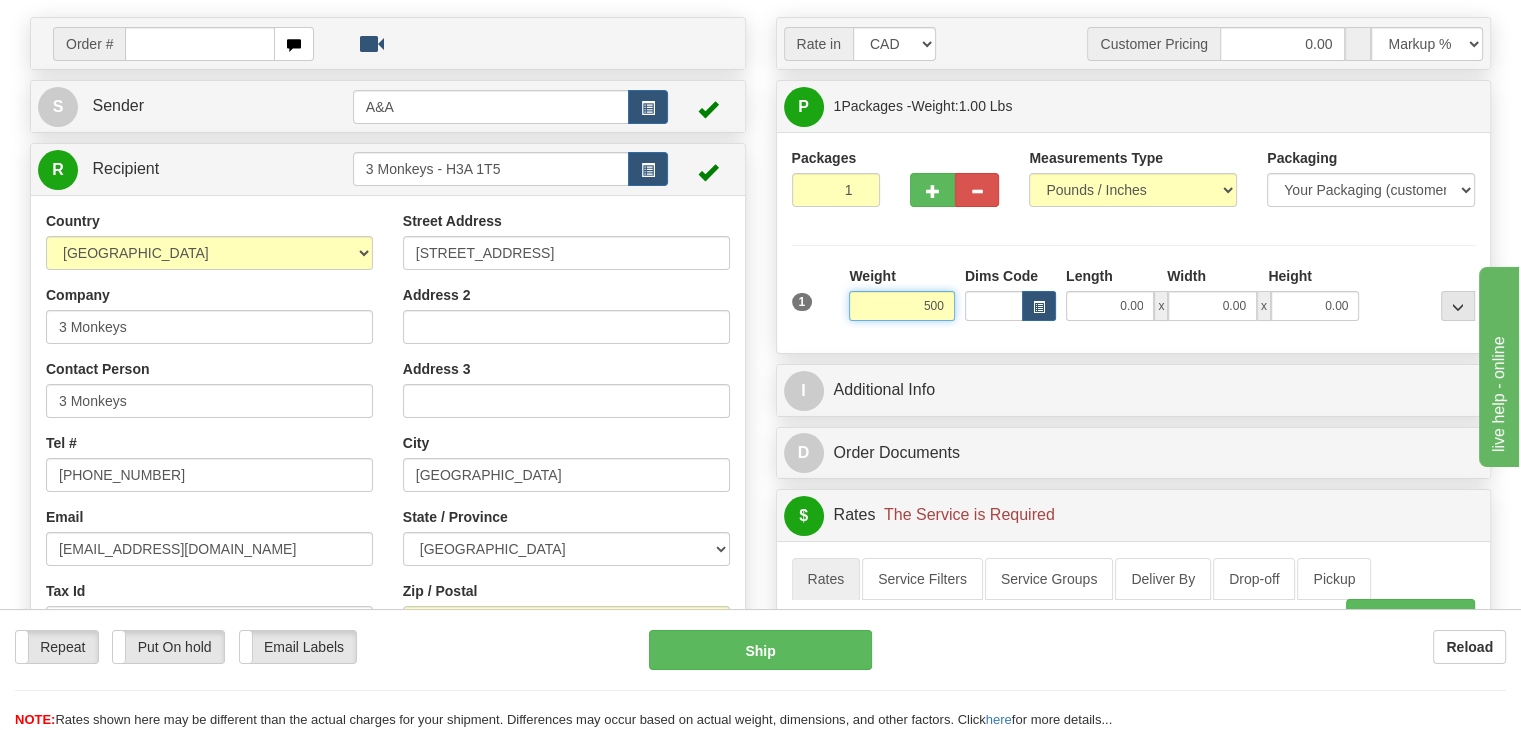 click on "Delete" at bounding box center (0, 0) 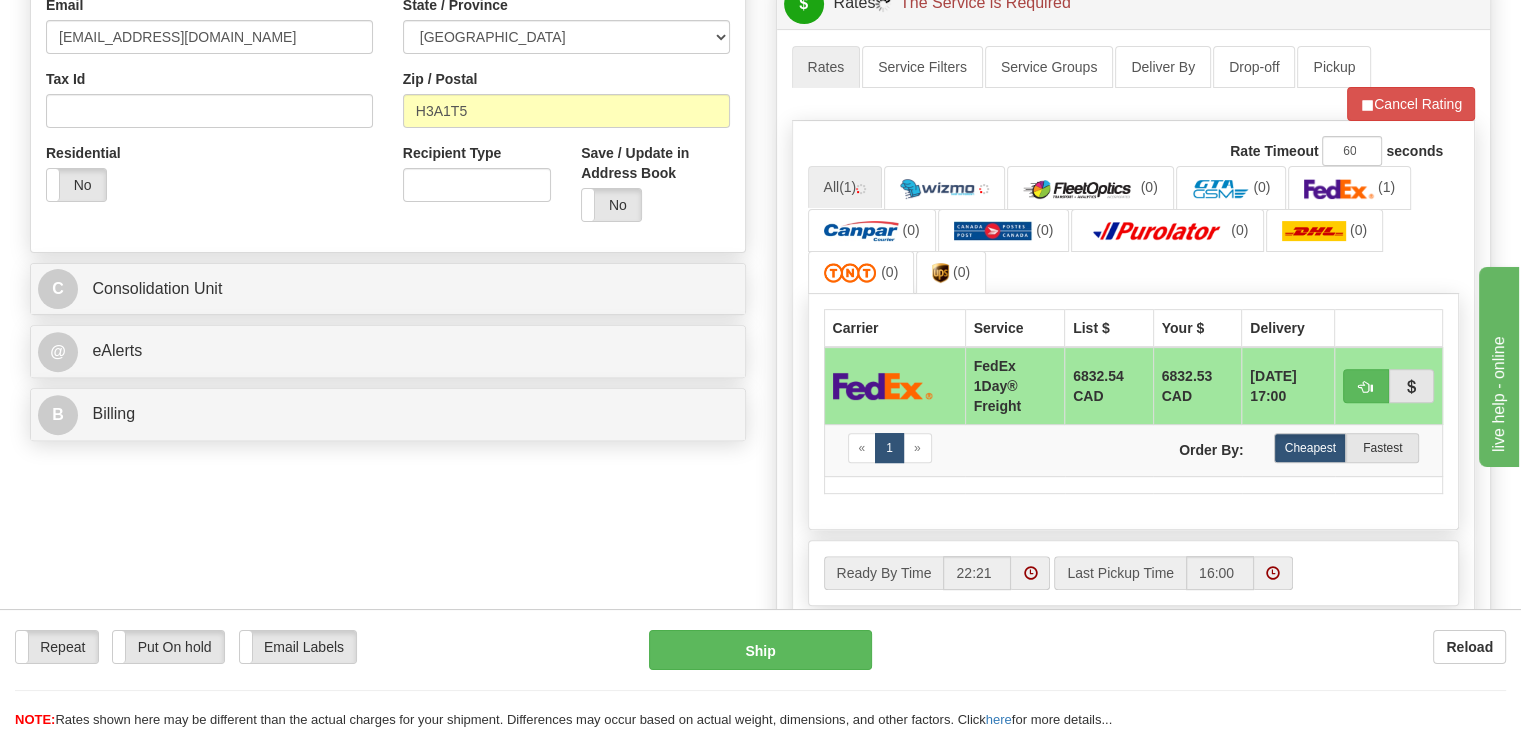 scroll, scrollTop: 632, scrollLeft: 0, axis: vertical 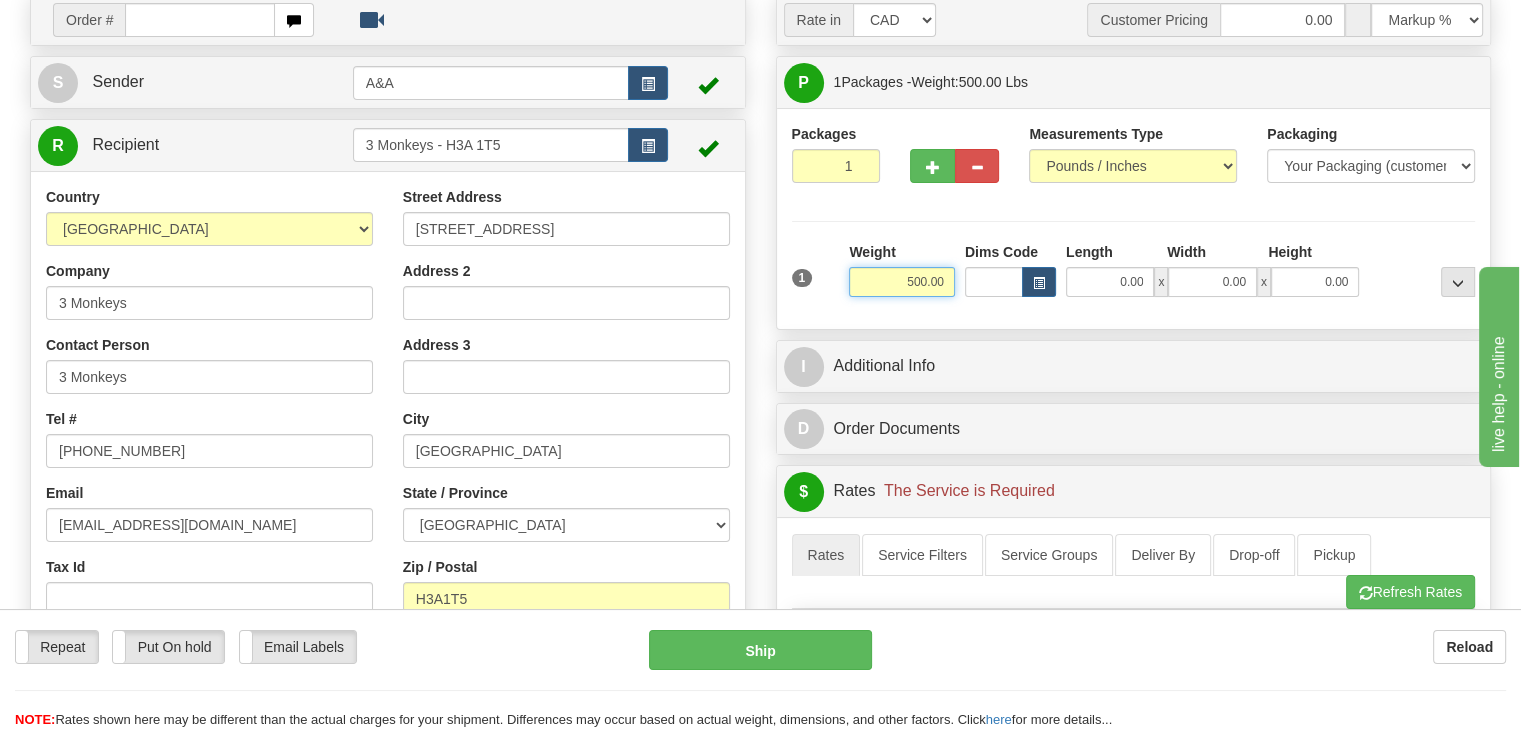 click on "500.00" at bounding box center (902, 282) 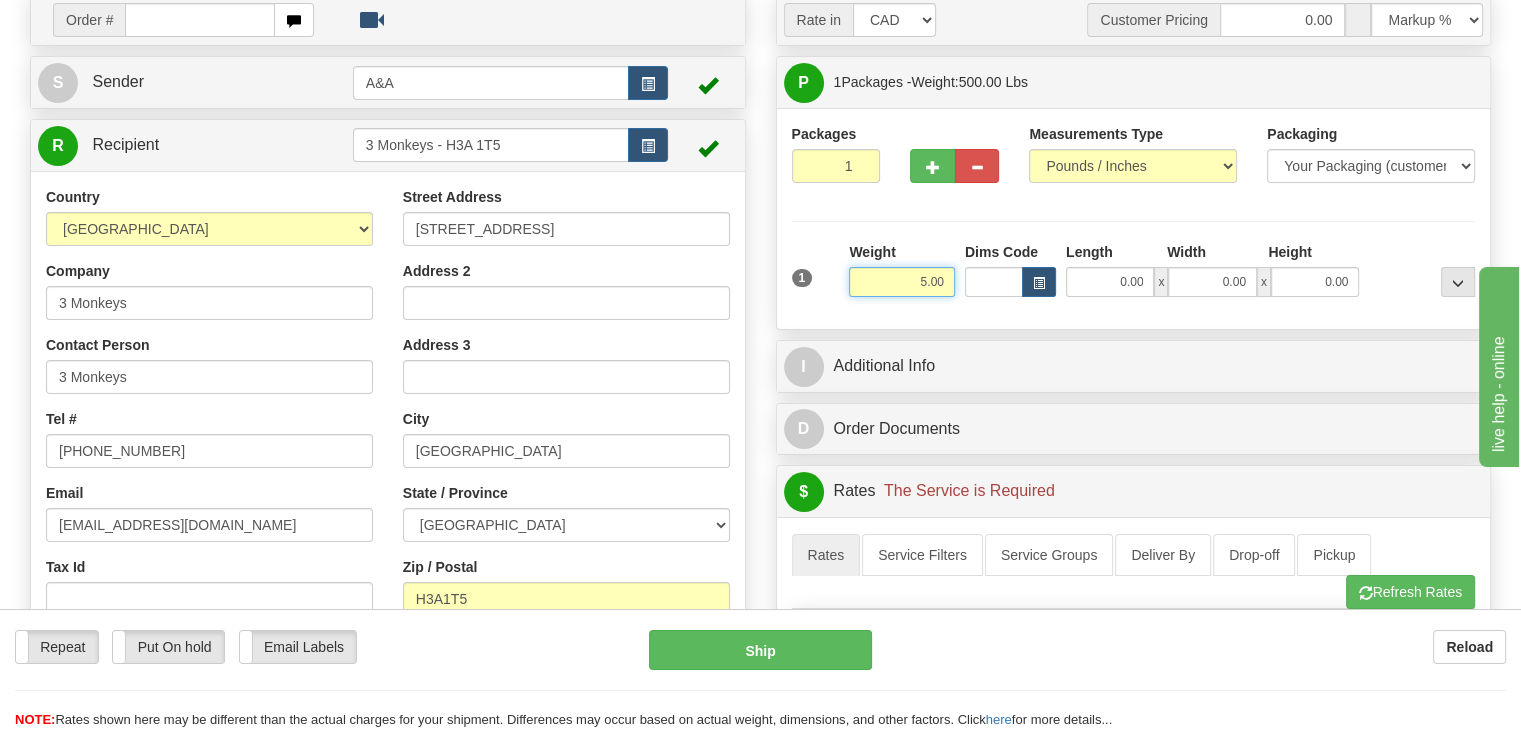 type on "5.00" 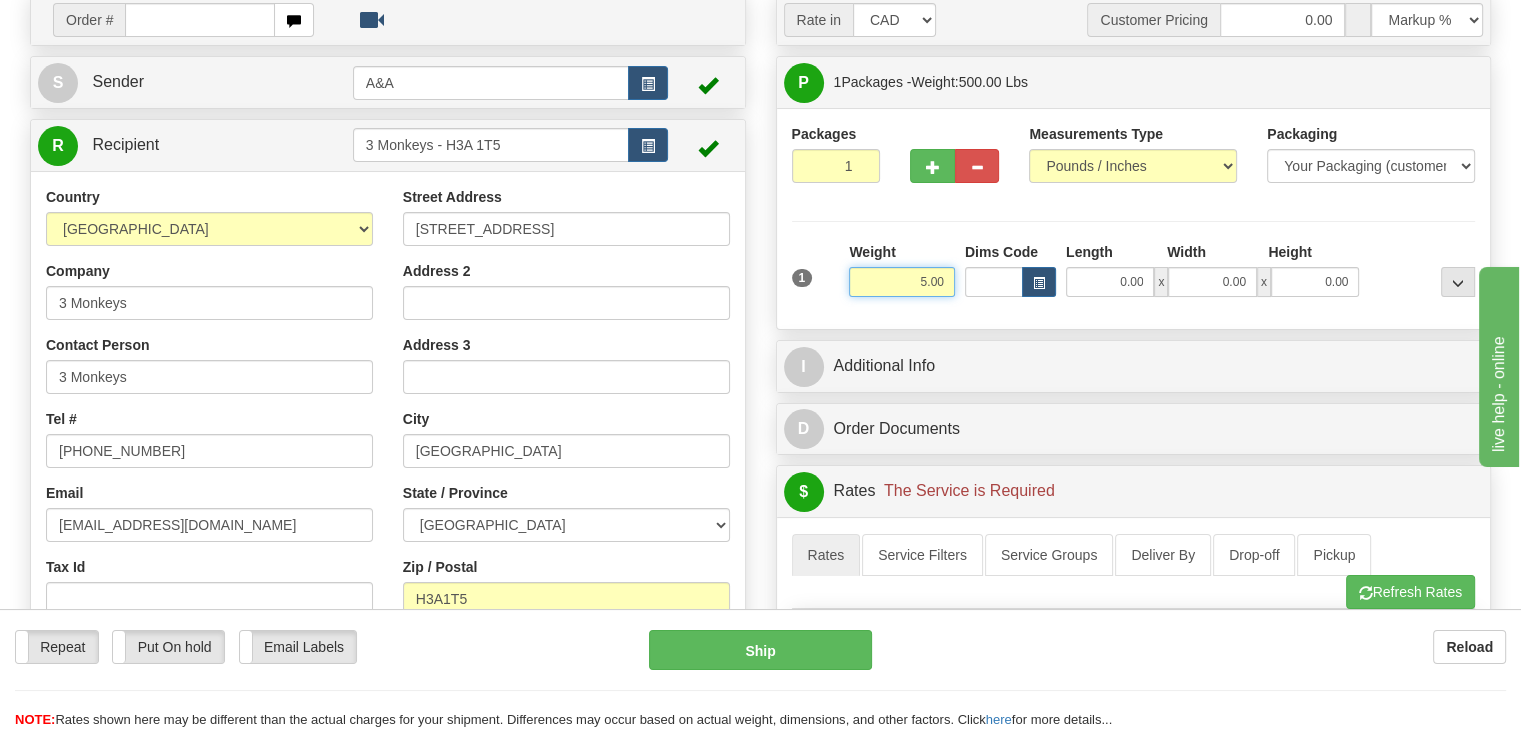 click on "Delete" at bounding box center (0, 0) 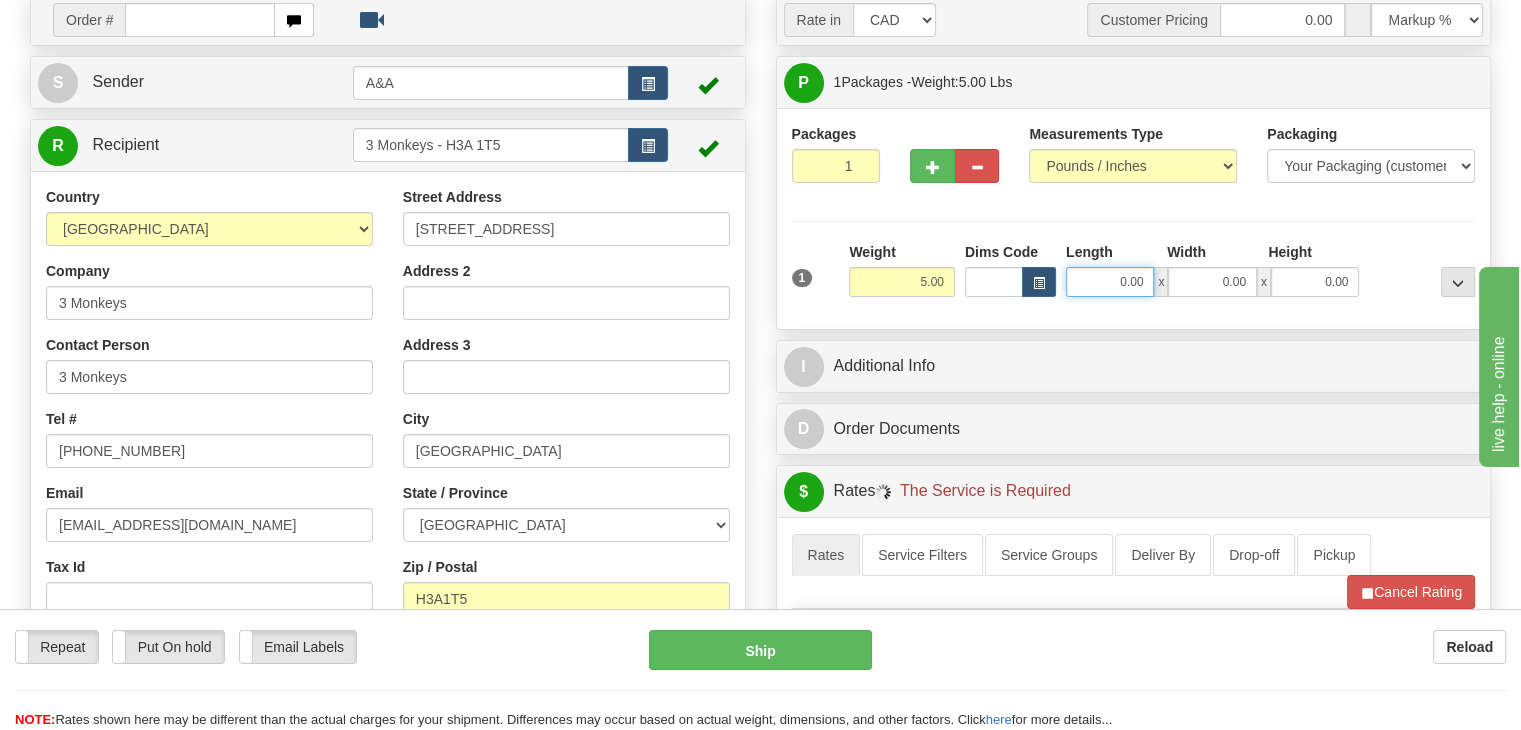 click on "0.00" at bounding box center [1110, 282] 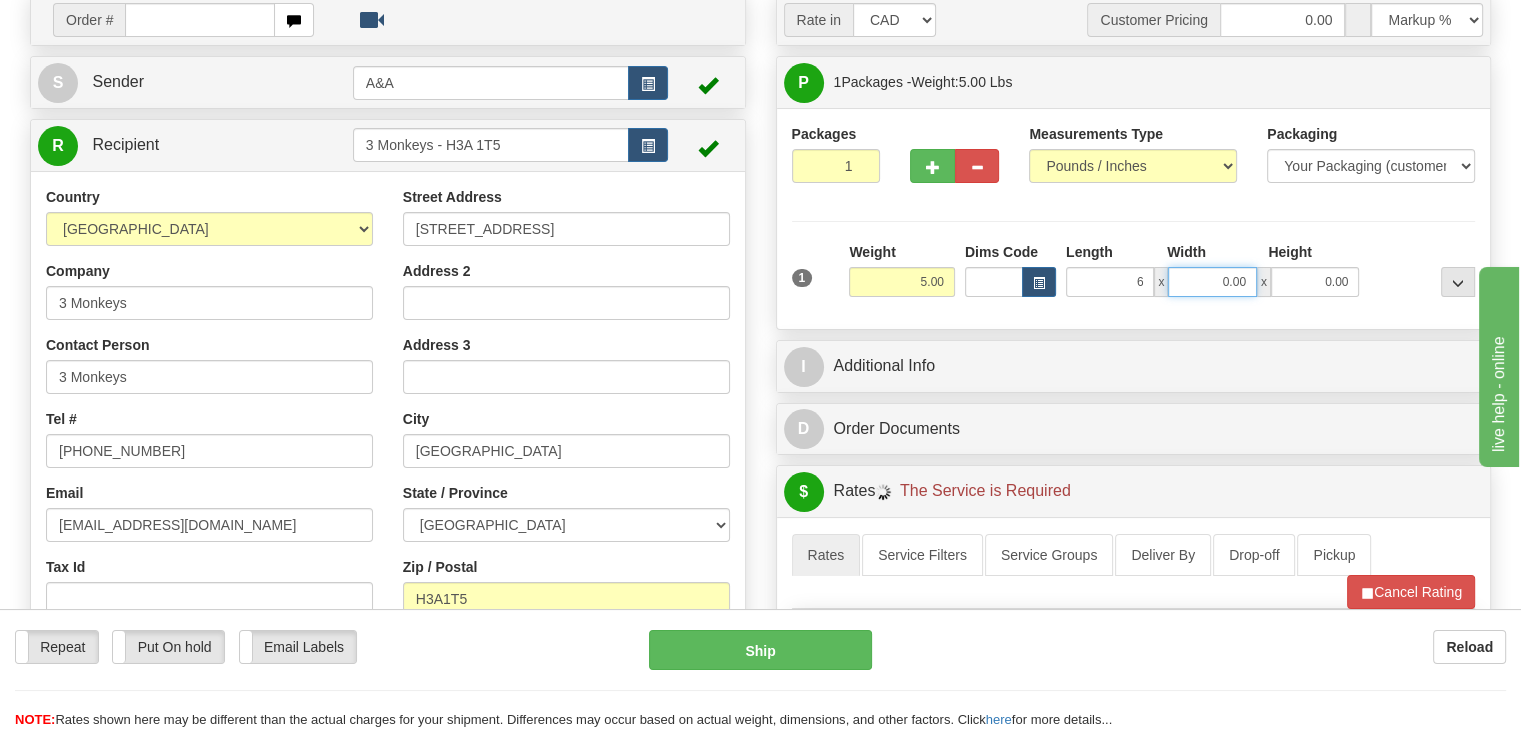 type on "6.00" 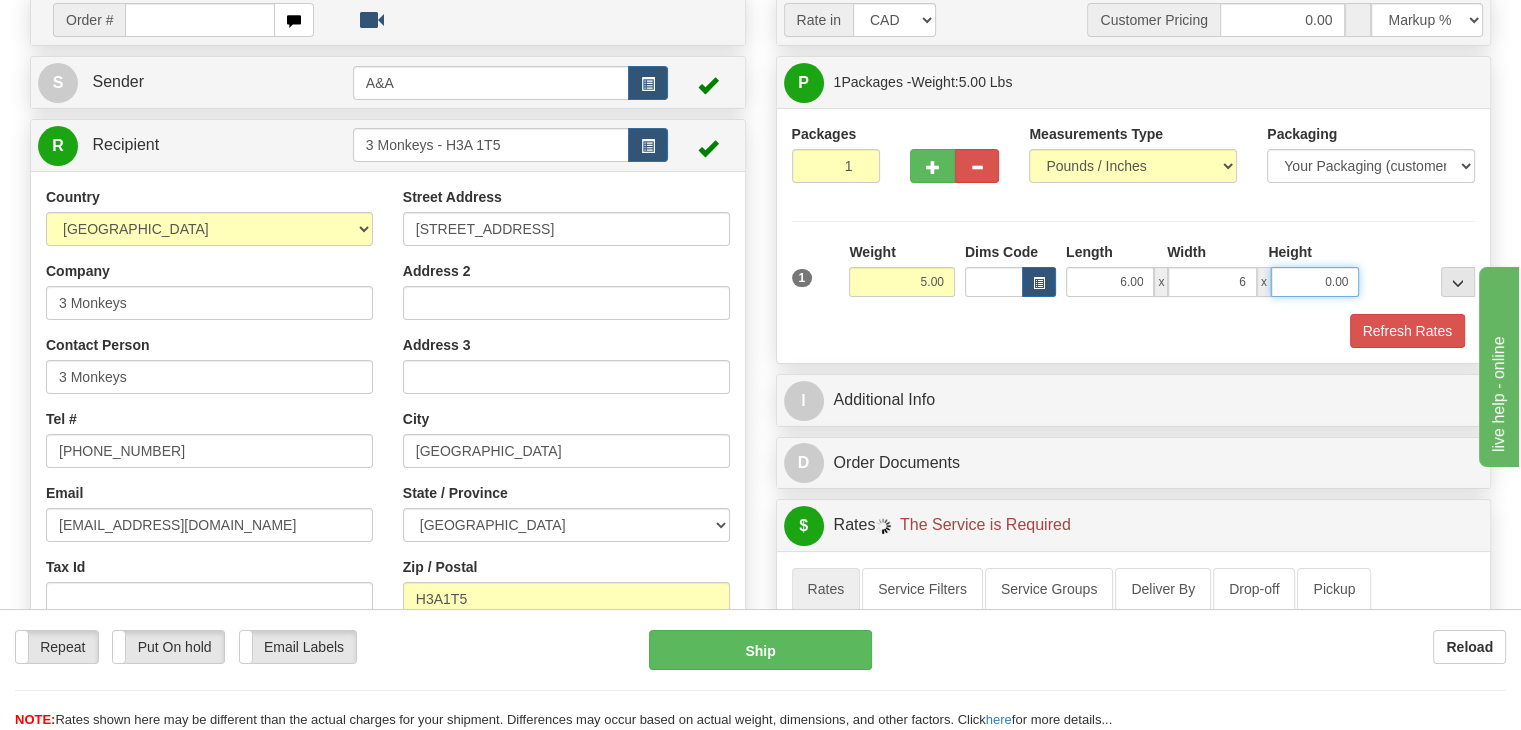 type on "6.00" 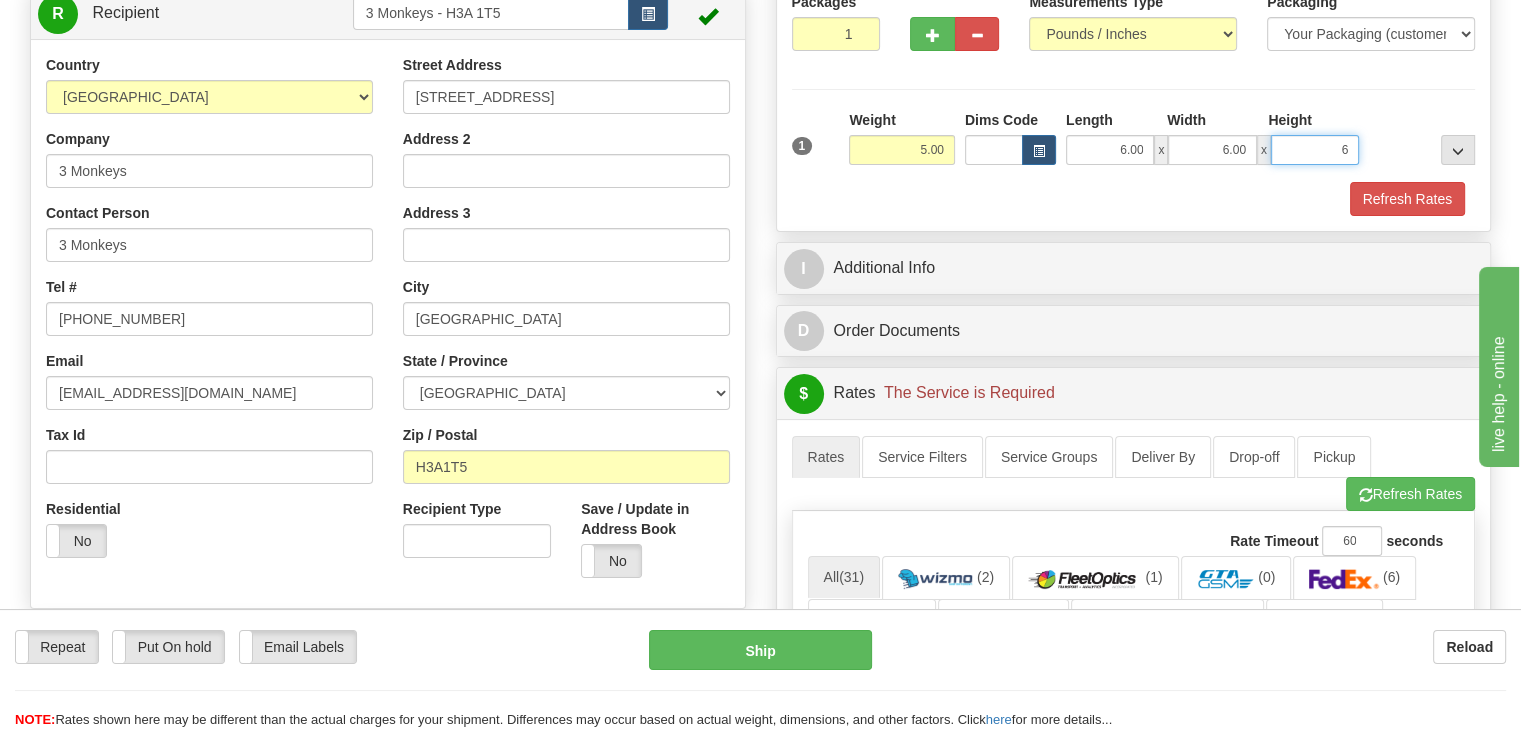 scroll, scrollTop: 260, scrollLeft: 0, axis: vertical 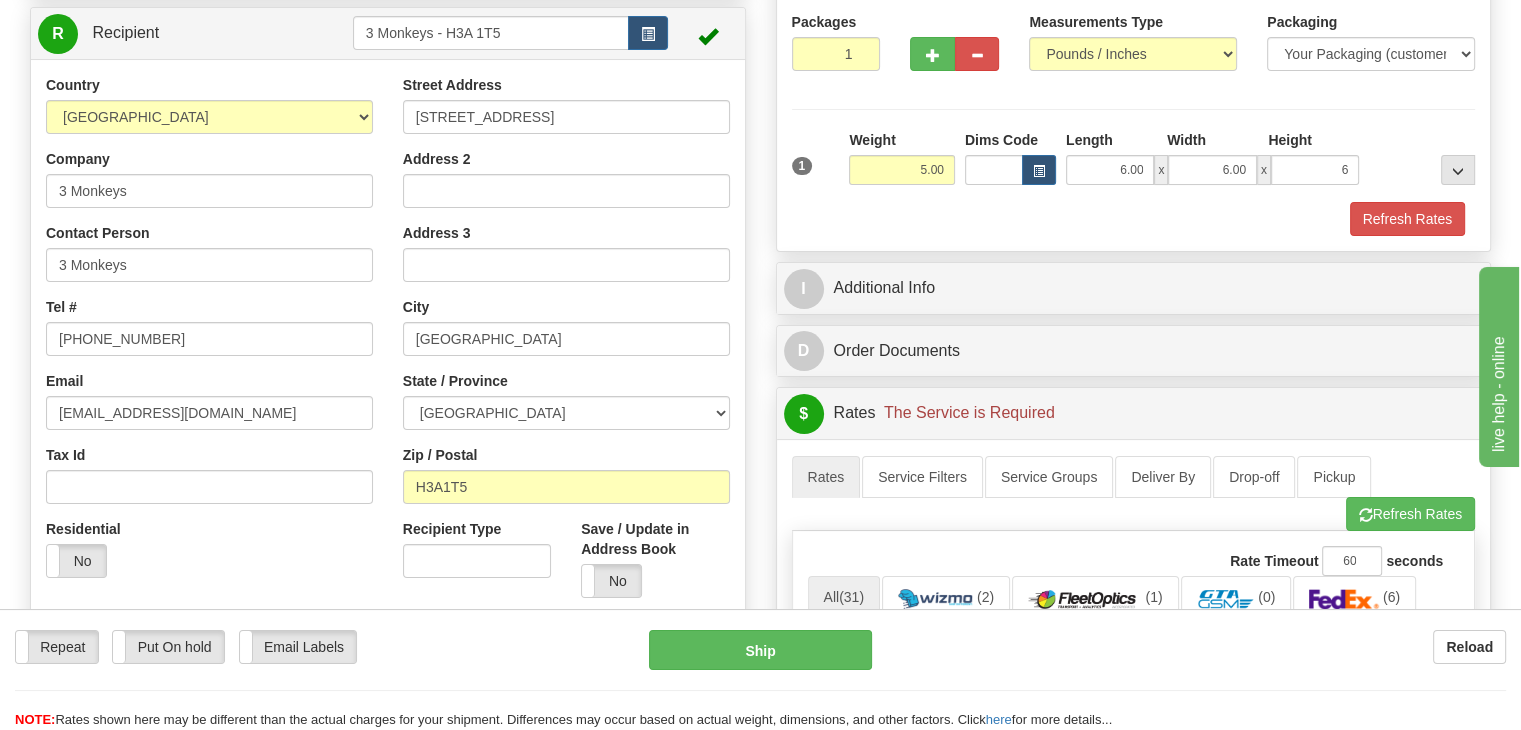 type on "6.00" 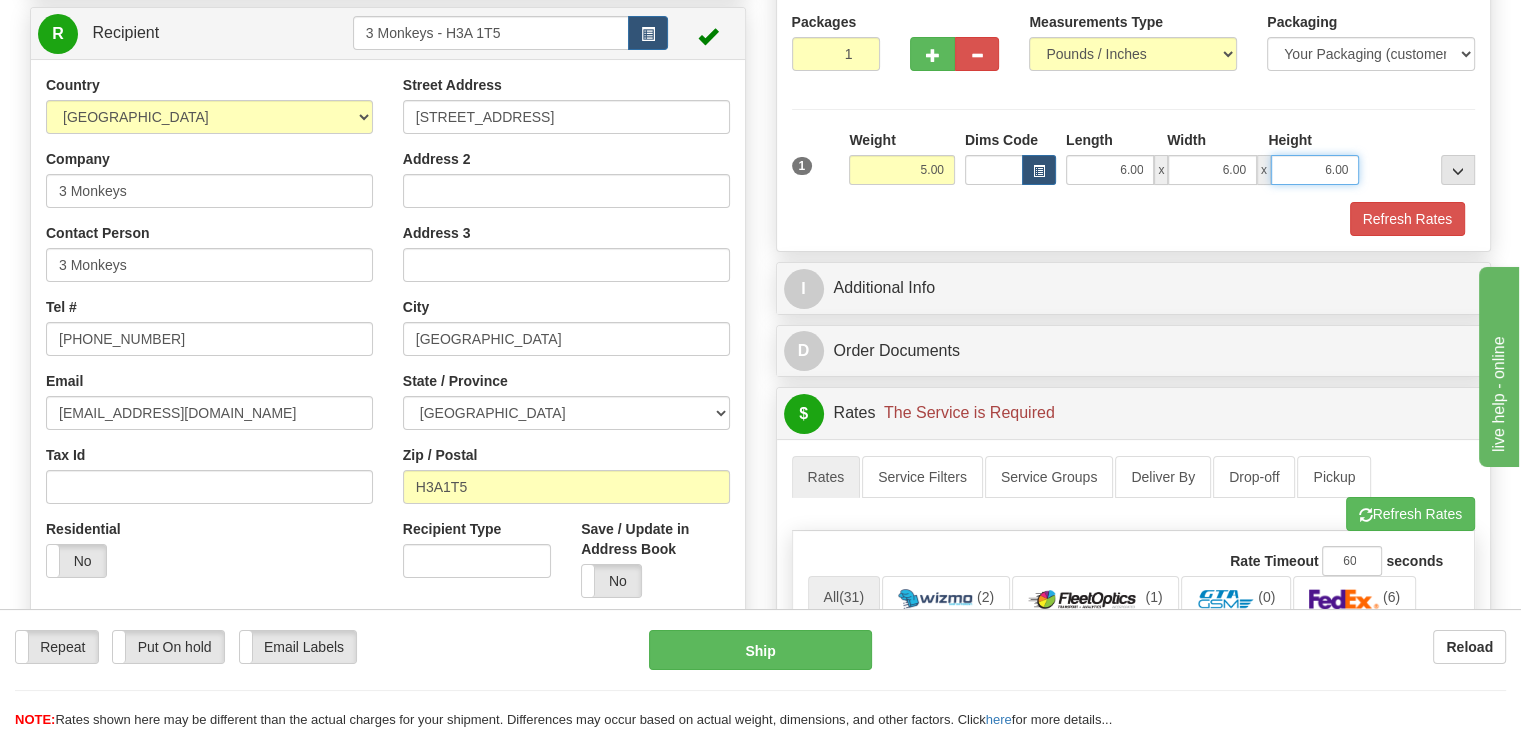 scroll, scrollTop: 0, scrollLeft: 0, axis: both 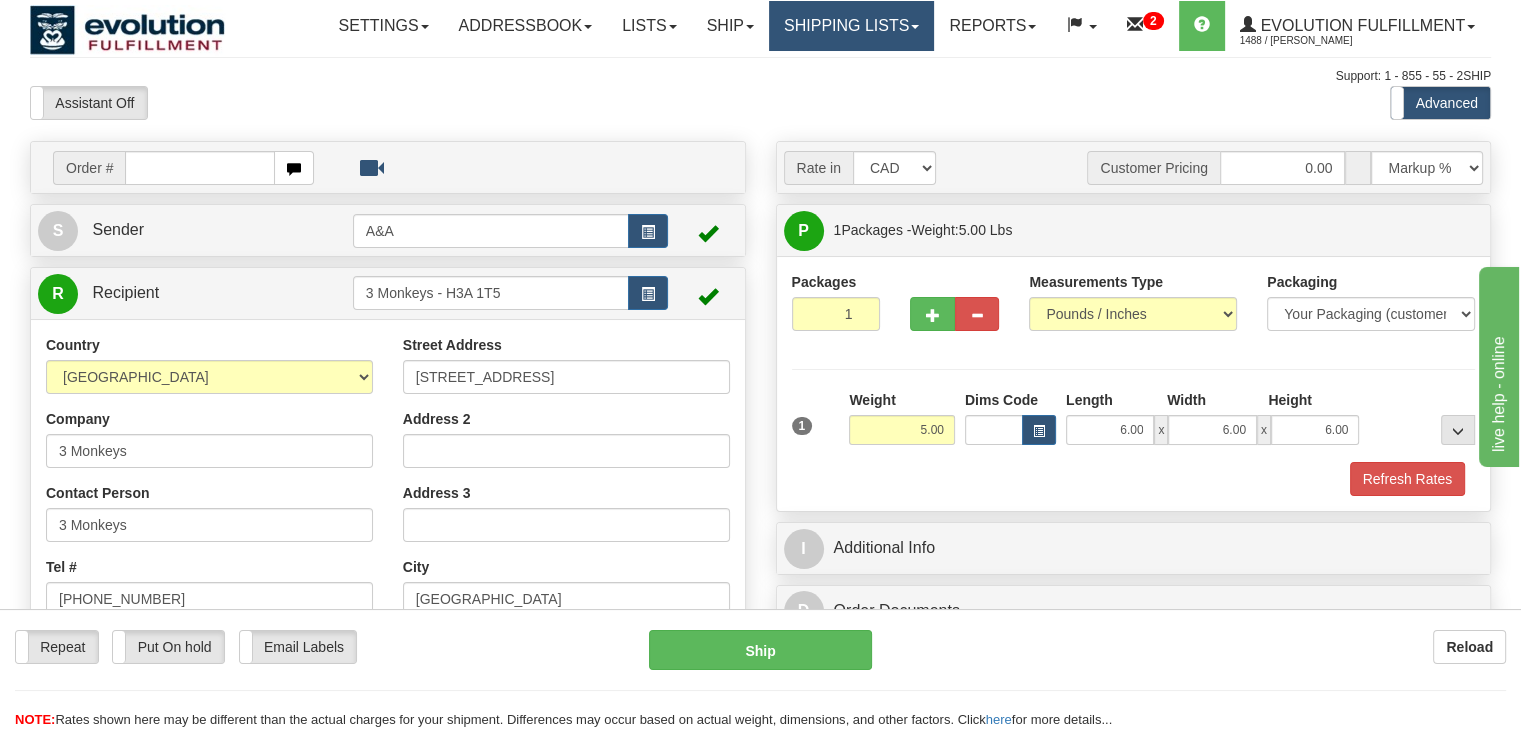 click on "Shipping lists" at bounding box center [851, 26] 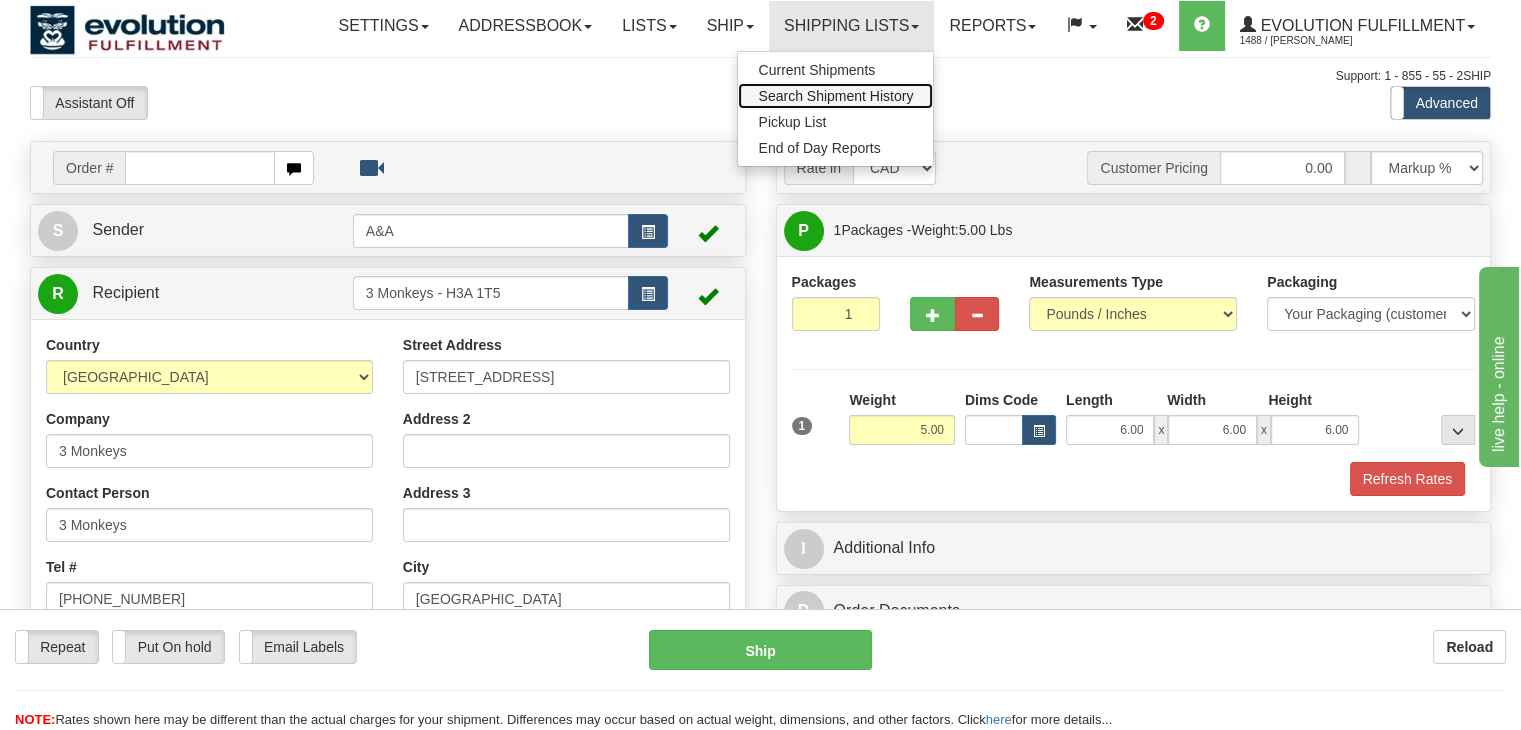 click on "Search Shipment History" at bounding box center [835, 96] 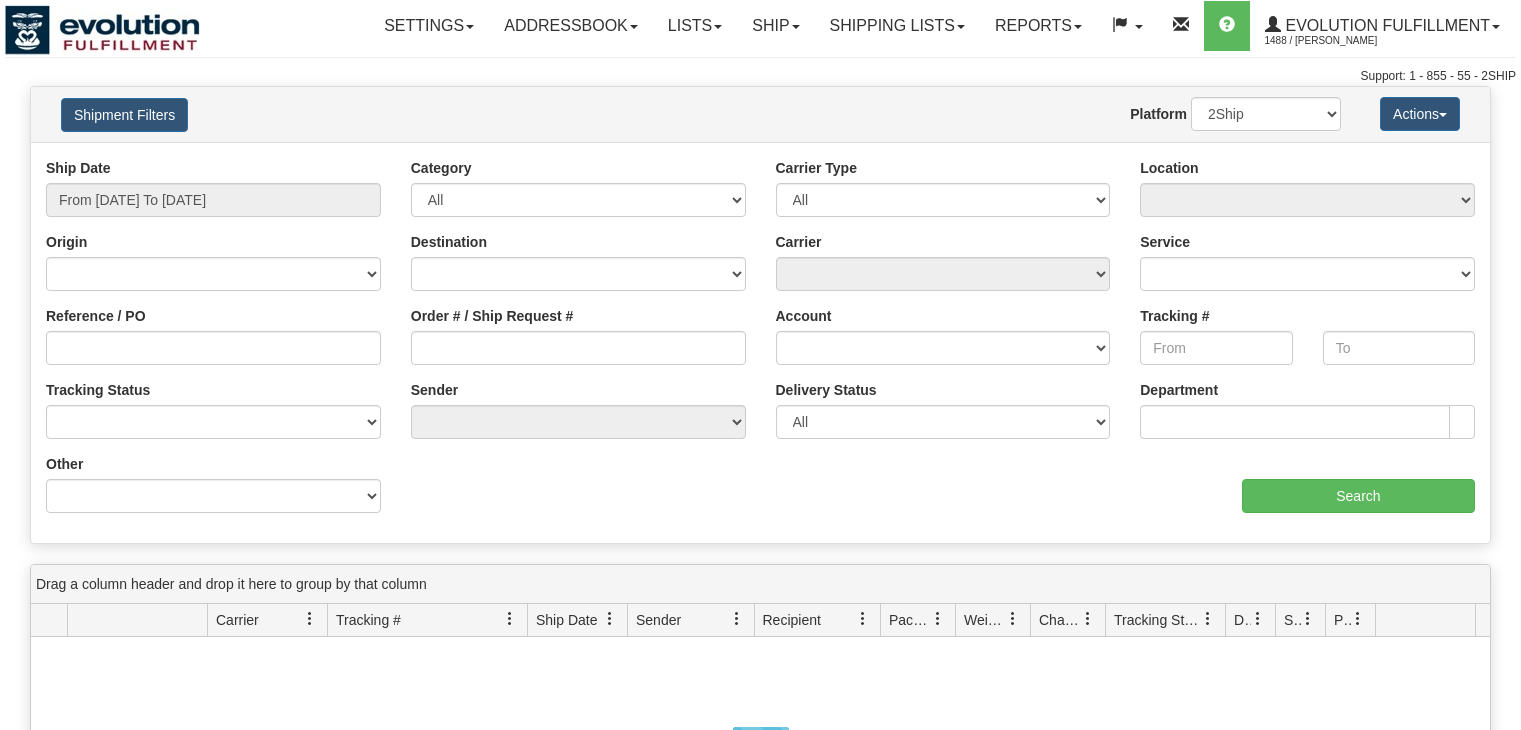scroll, scrollTop: 0, scrollLeft: 0, axis: both 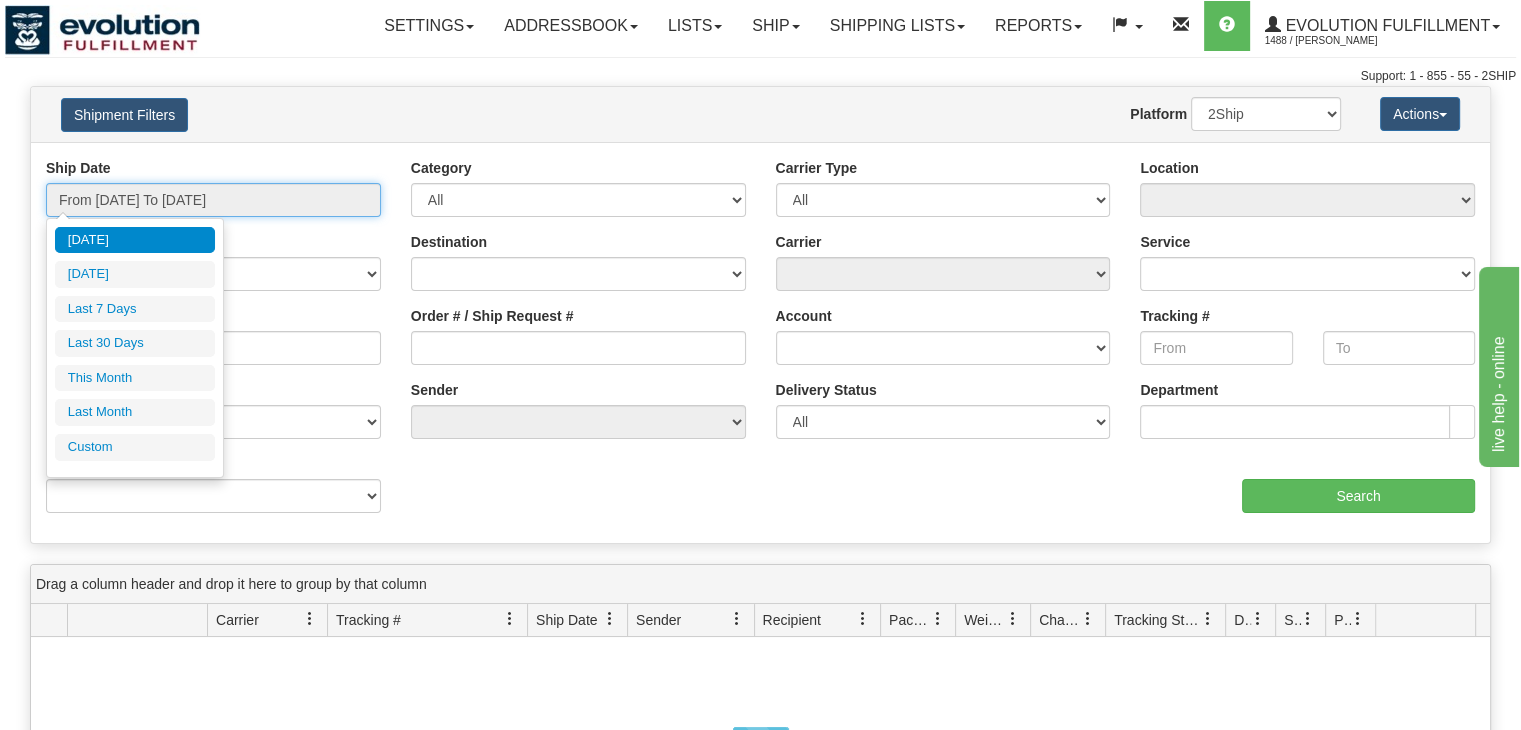 click on "From 07/02/2025 To 07/03/2025" at bounding box center [213, 200] 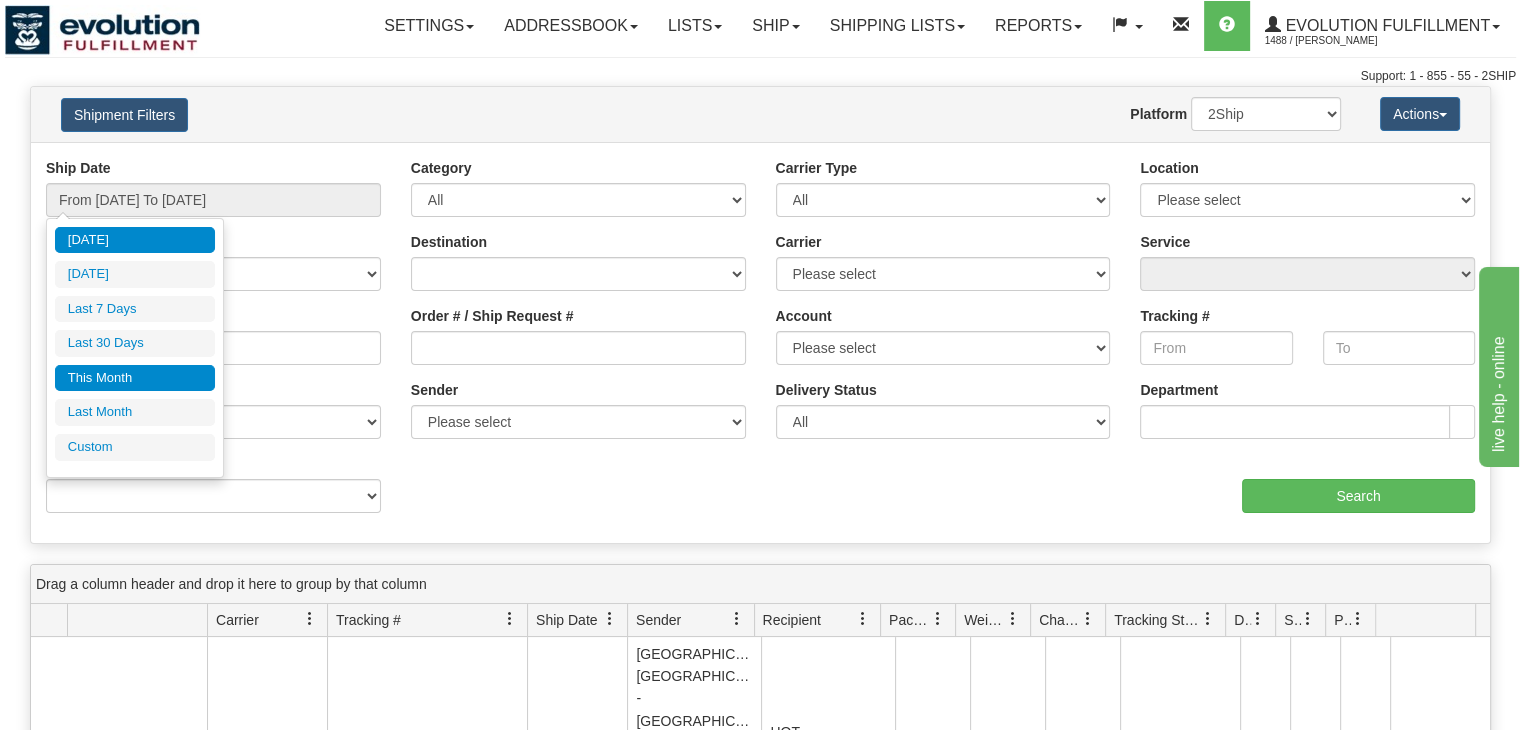 click on "This Month" at bounding box center (135, 378) 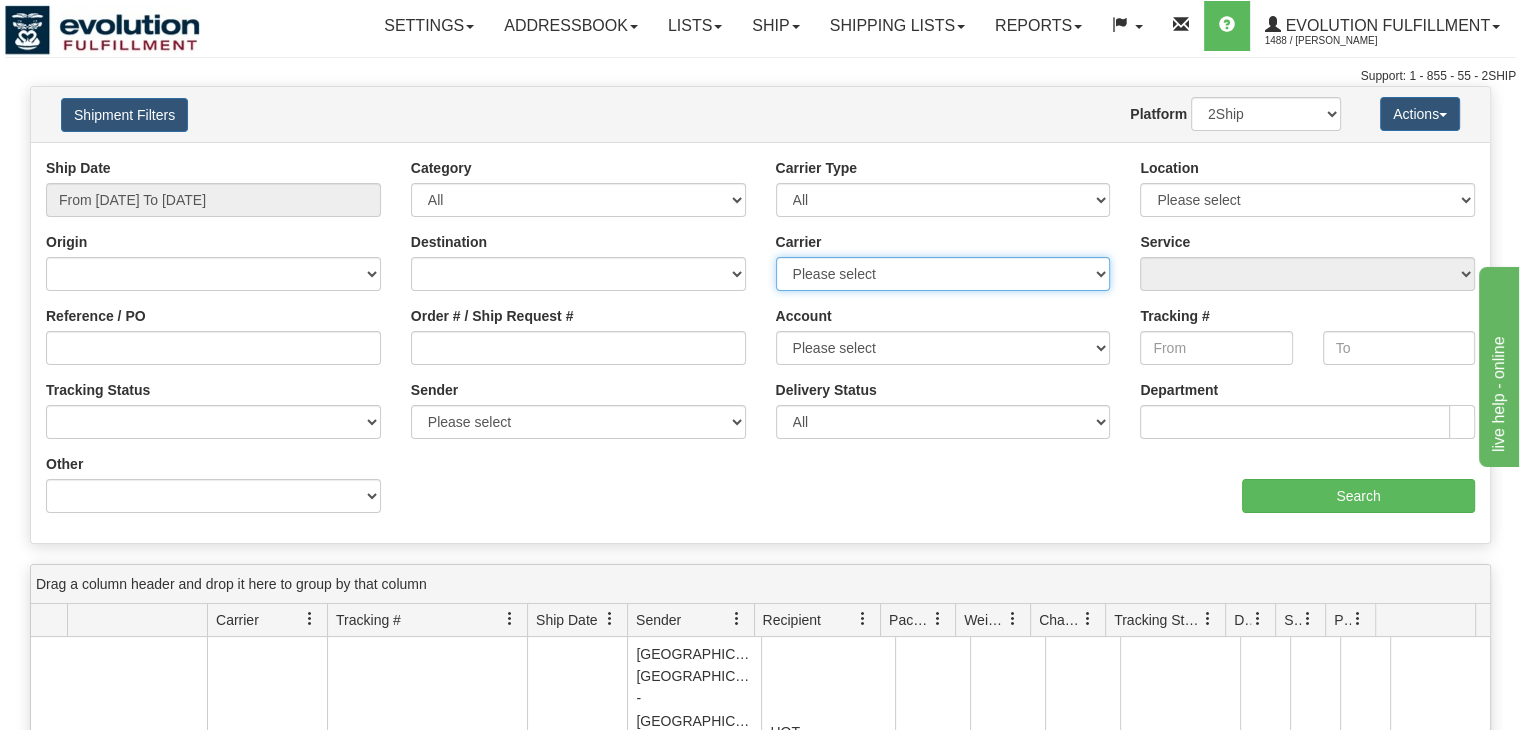 click on "Please select Canada Post Canpar DHL FedEx FedEx Express® FleetOptics Inc. GTA GSM Heavy Weight Loomis Server Purolator Purolator Server TNT UPS Wizmo" at bounding box center (943, 274) 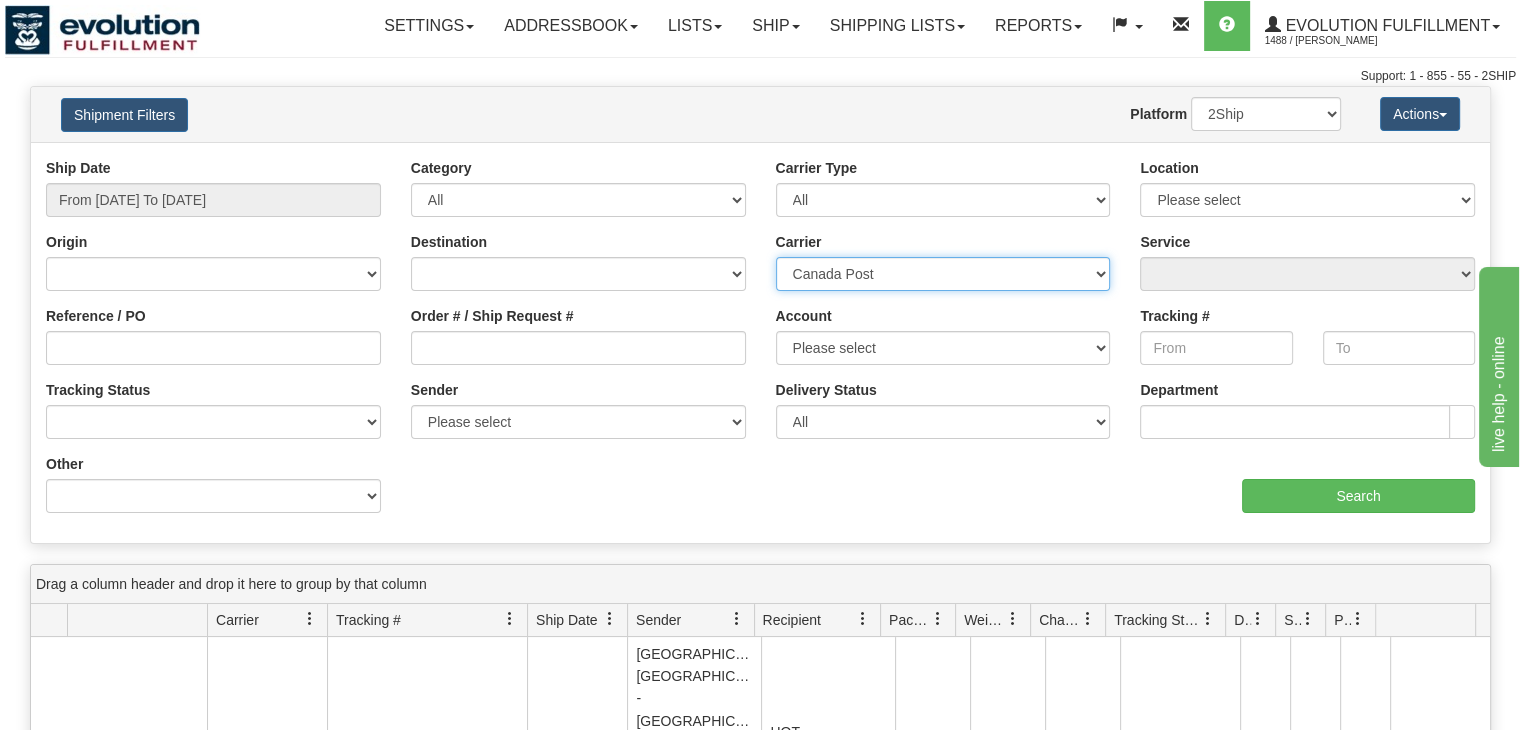 click on "Please select Canada Post Canpar DHL FedEx FedEx Express® FleetOptics Inc. GTA GSM Heavy Weight Loomis Server Purolator Purolator Server TNT UPS Wizmo" at bounding box center [943, 274] 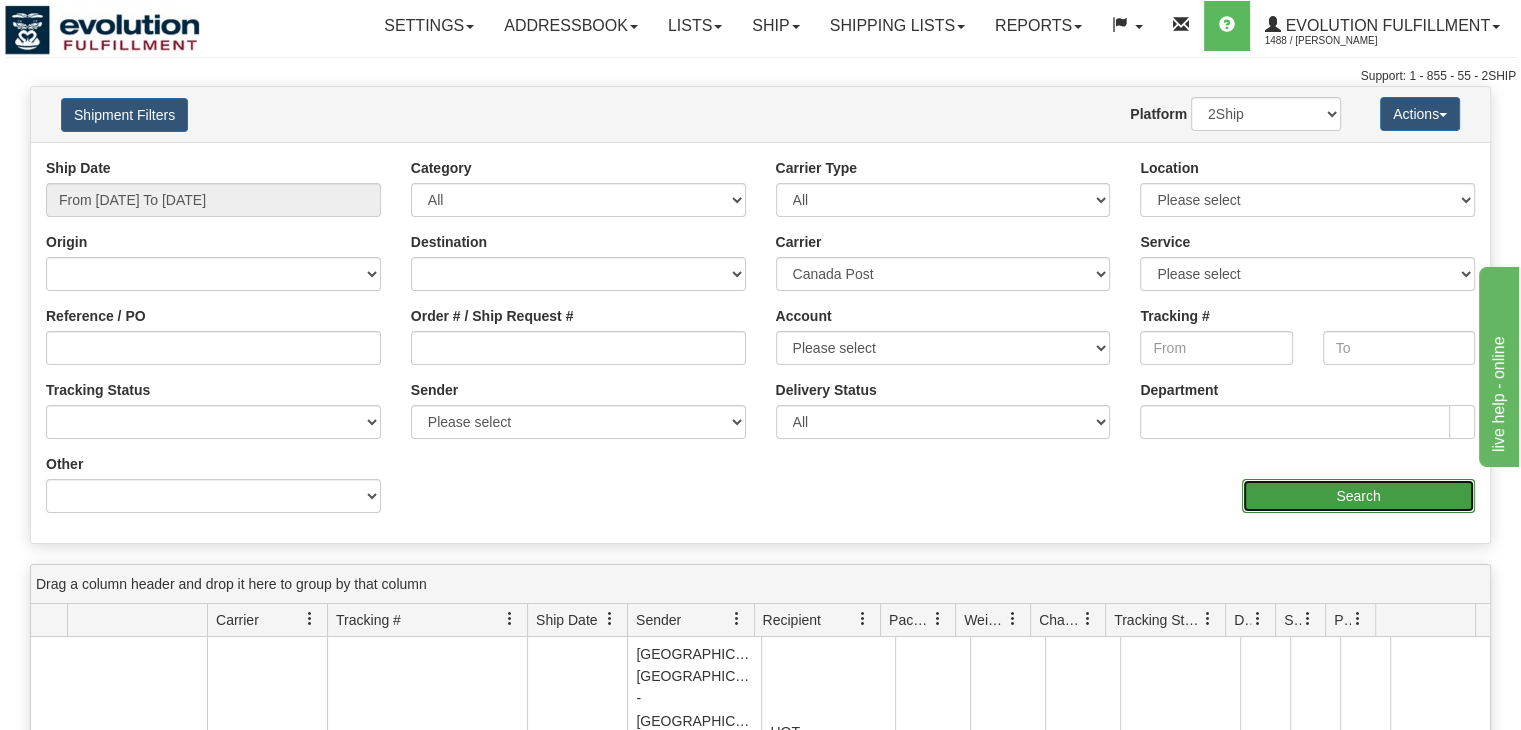 click on "Search" at bounding box center [1358, 496] 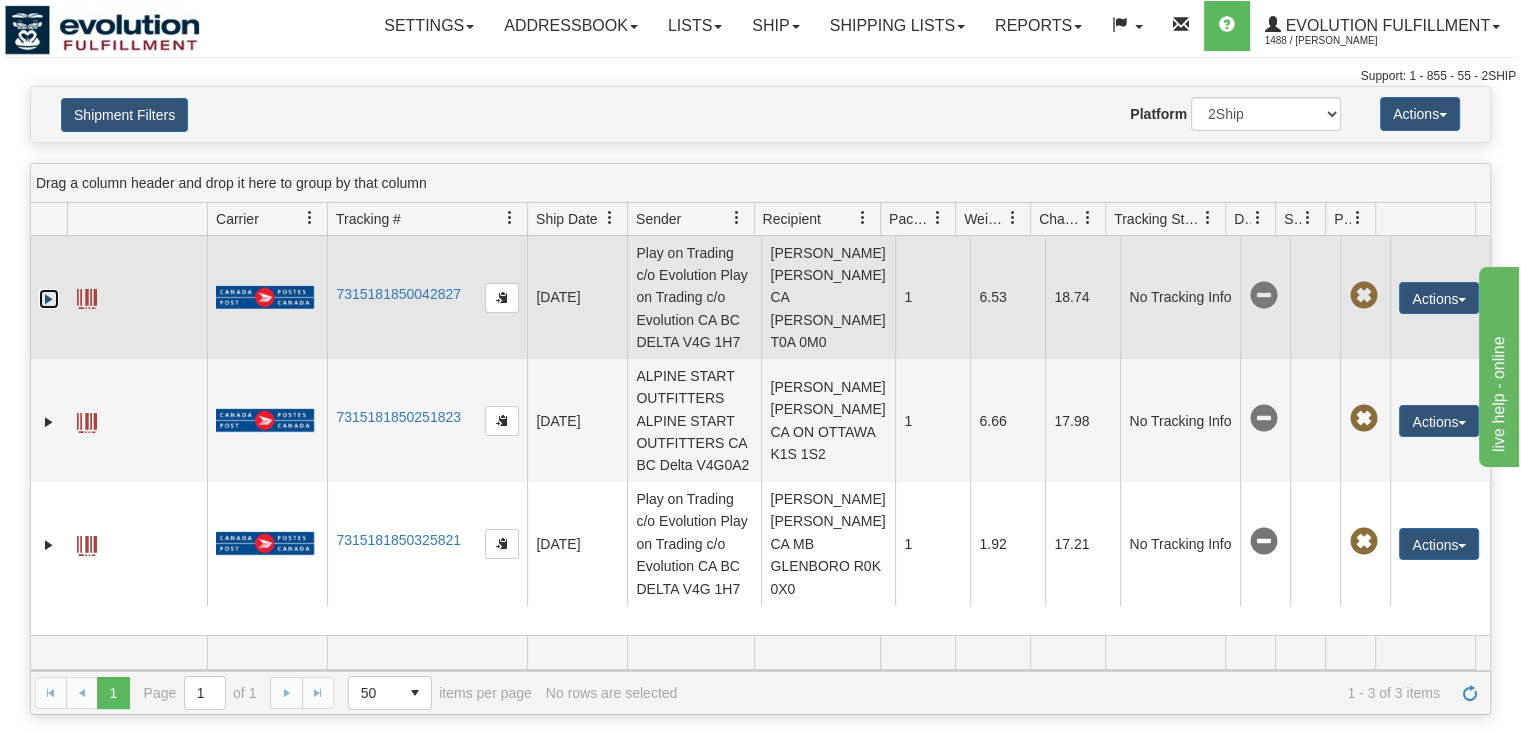click at bounding box center (49, 299) 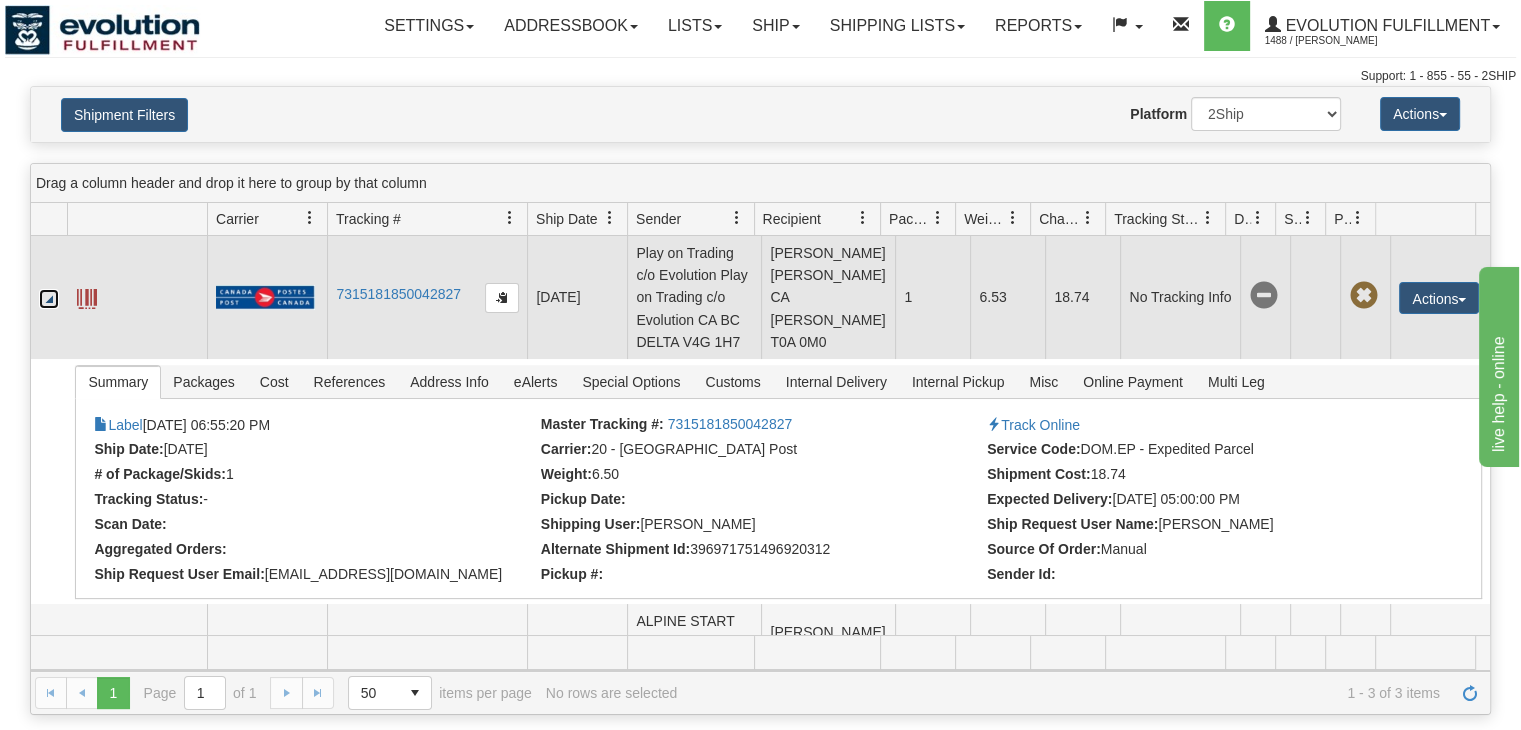 click at bounding box center (49, 299) 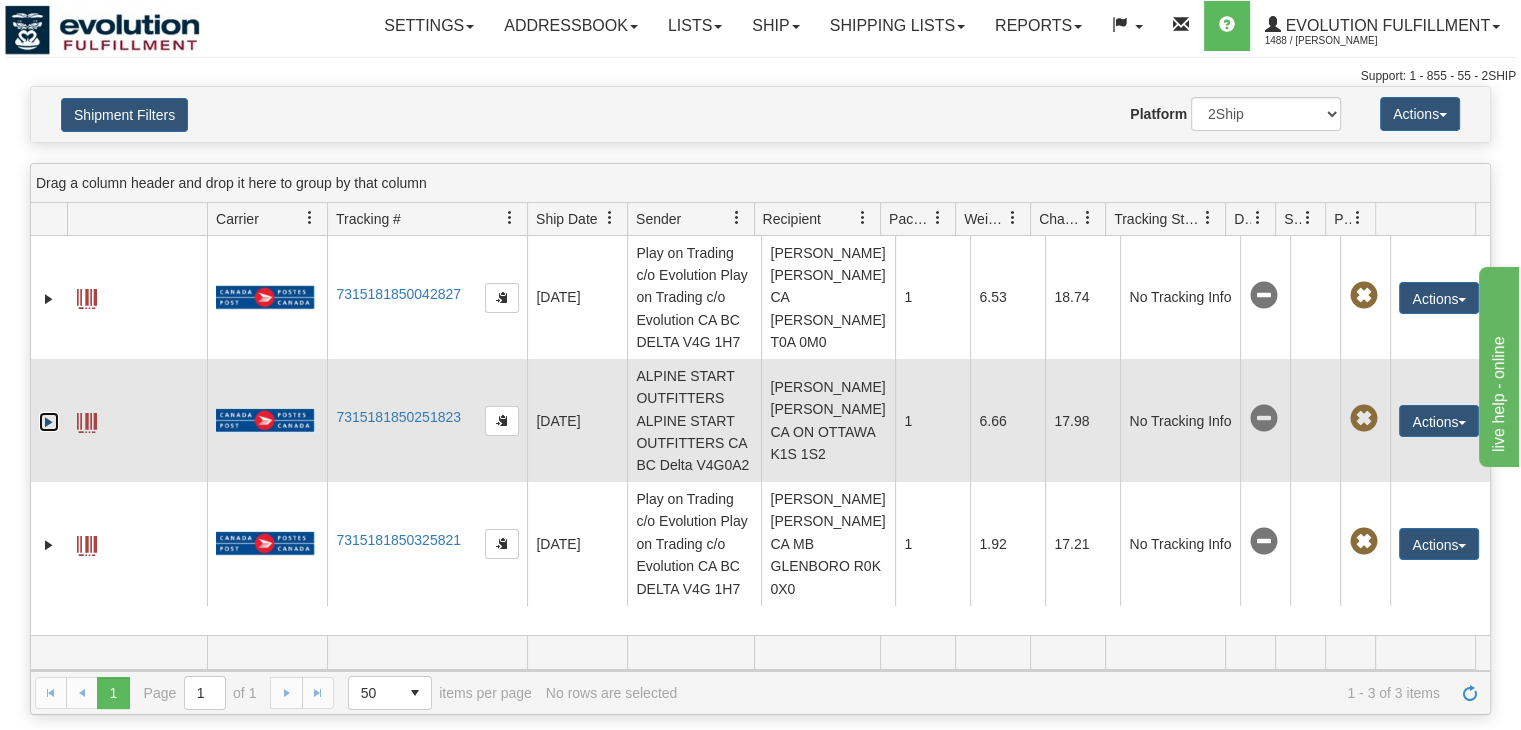 click at bounding box center (49, 422) 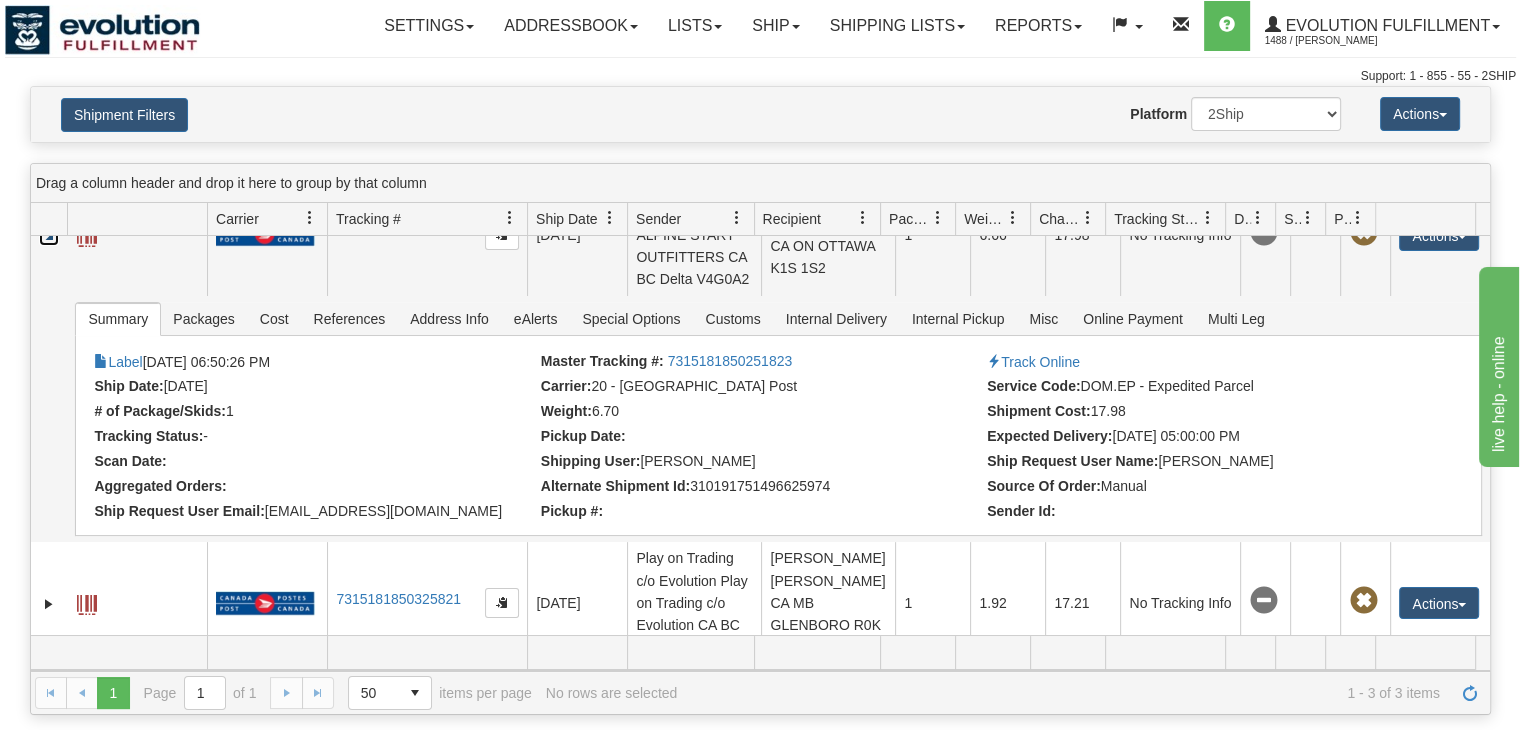 scroll, scrollTop: 188, scrollLeft: 0, axis: vertical 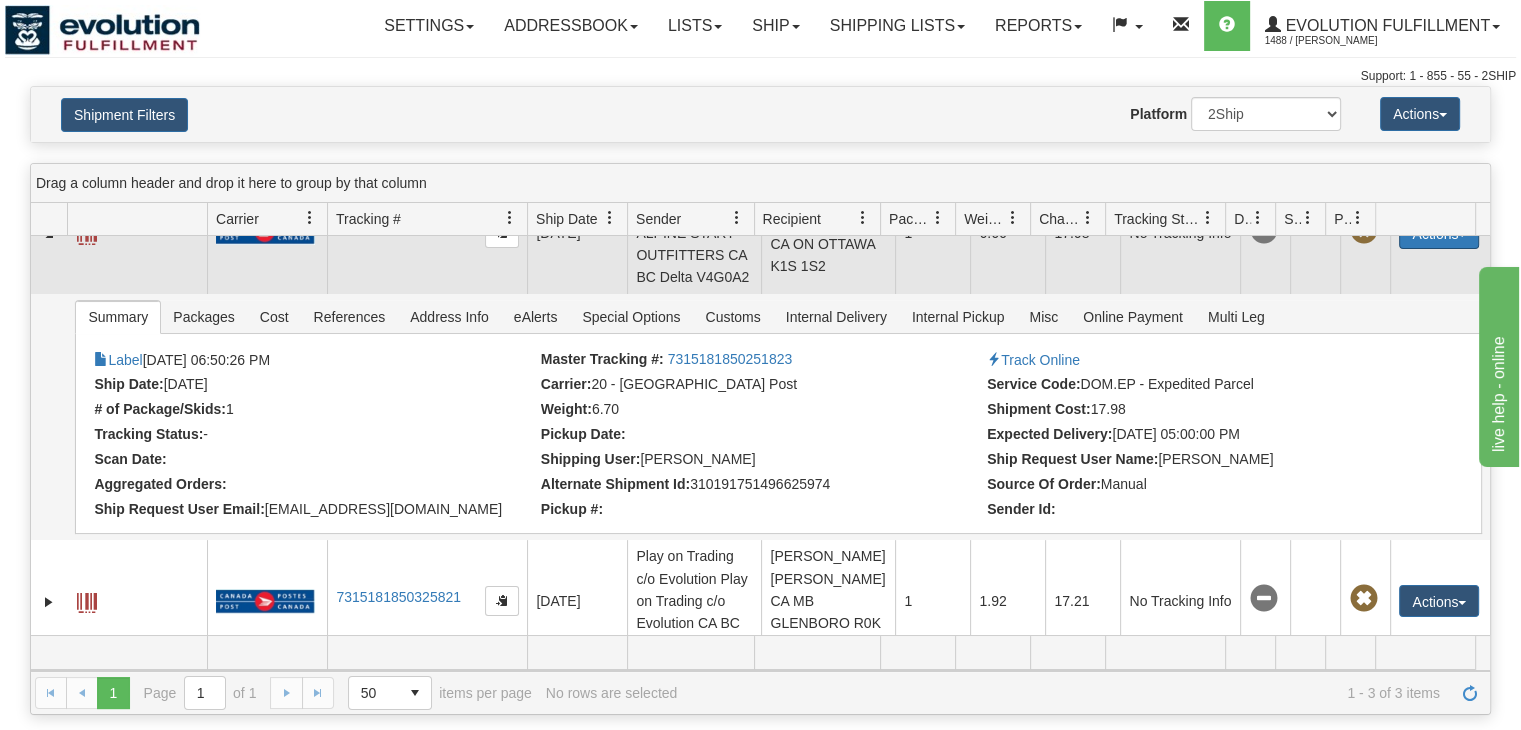 click on "Actions" at bounding box center (1439, 233) 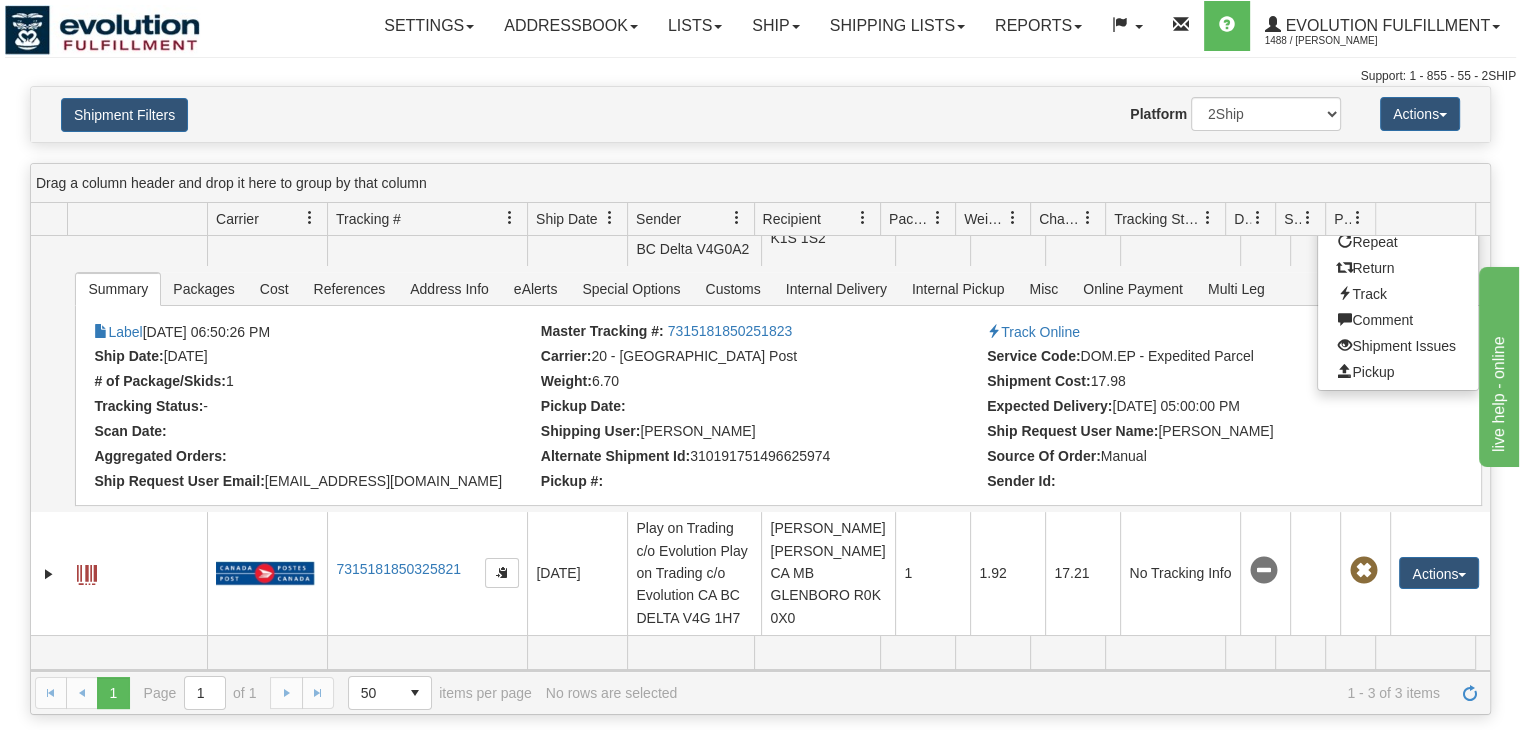scroll, scrollTop: 283, scrollLeft: 0, axis: vertical 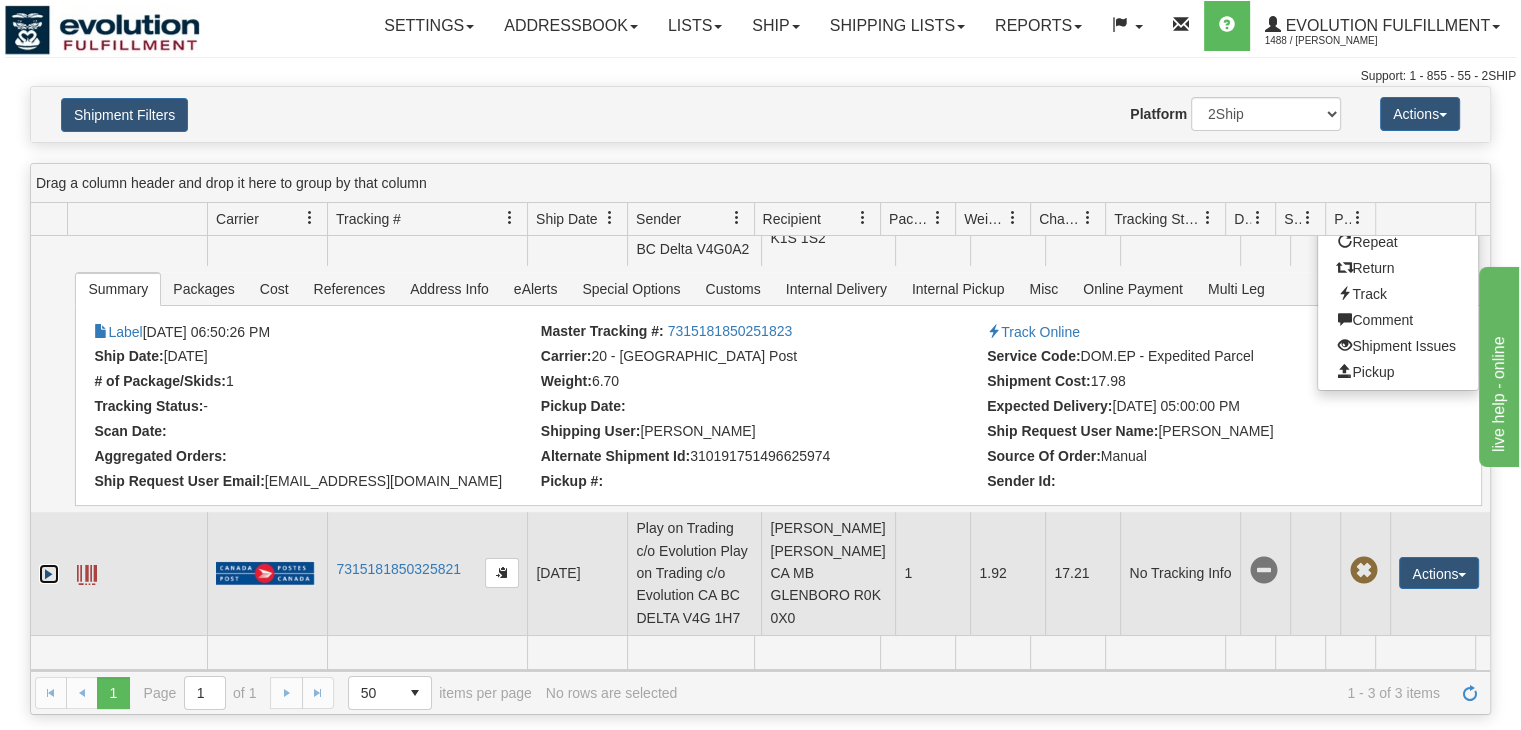 click at bounding box center [49, 574] 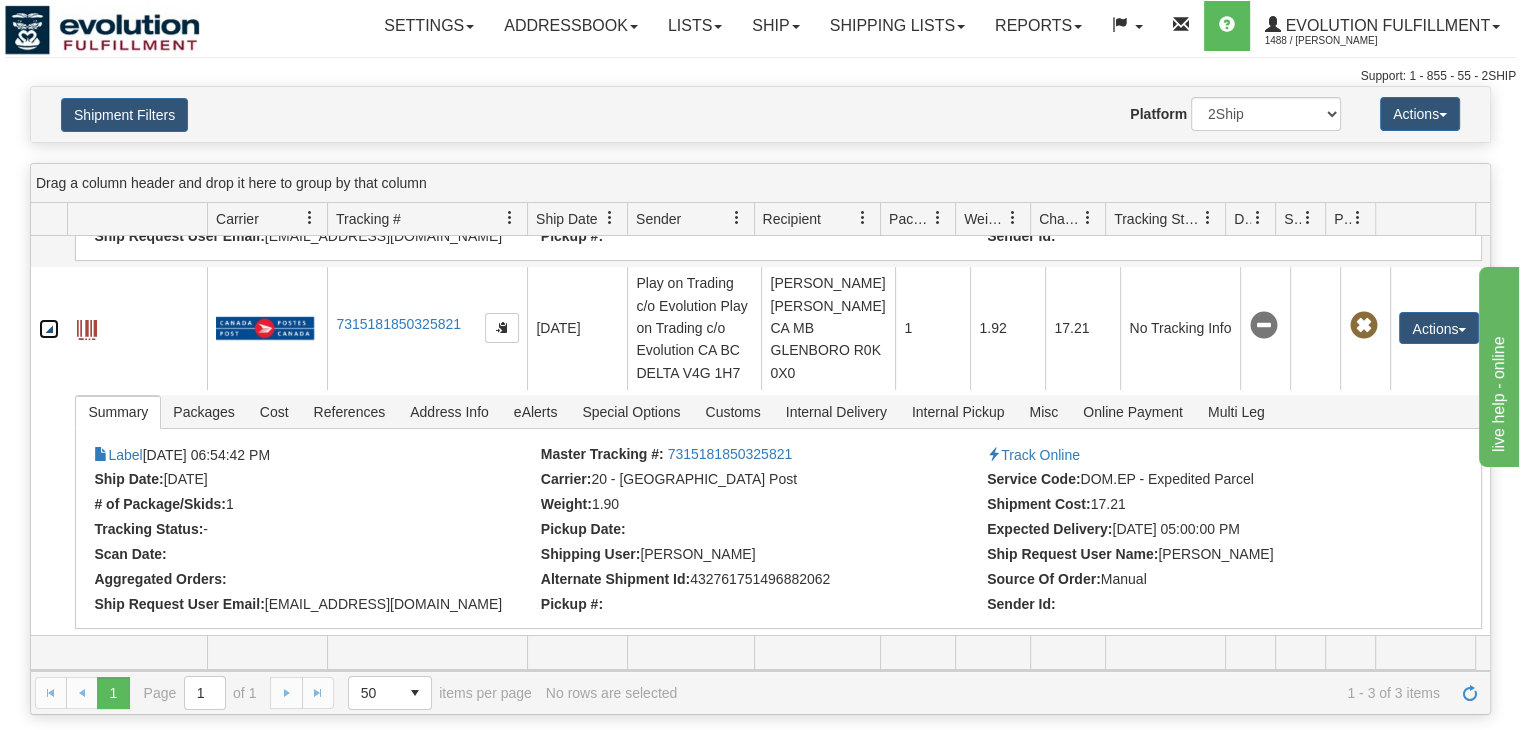 scroll, scrollTop: 528, scrollLeft: 0, axis: vertical 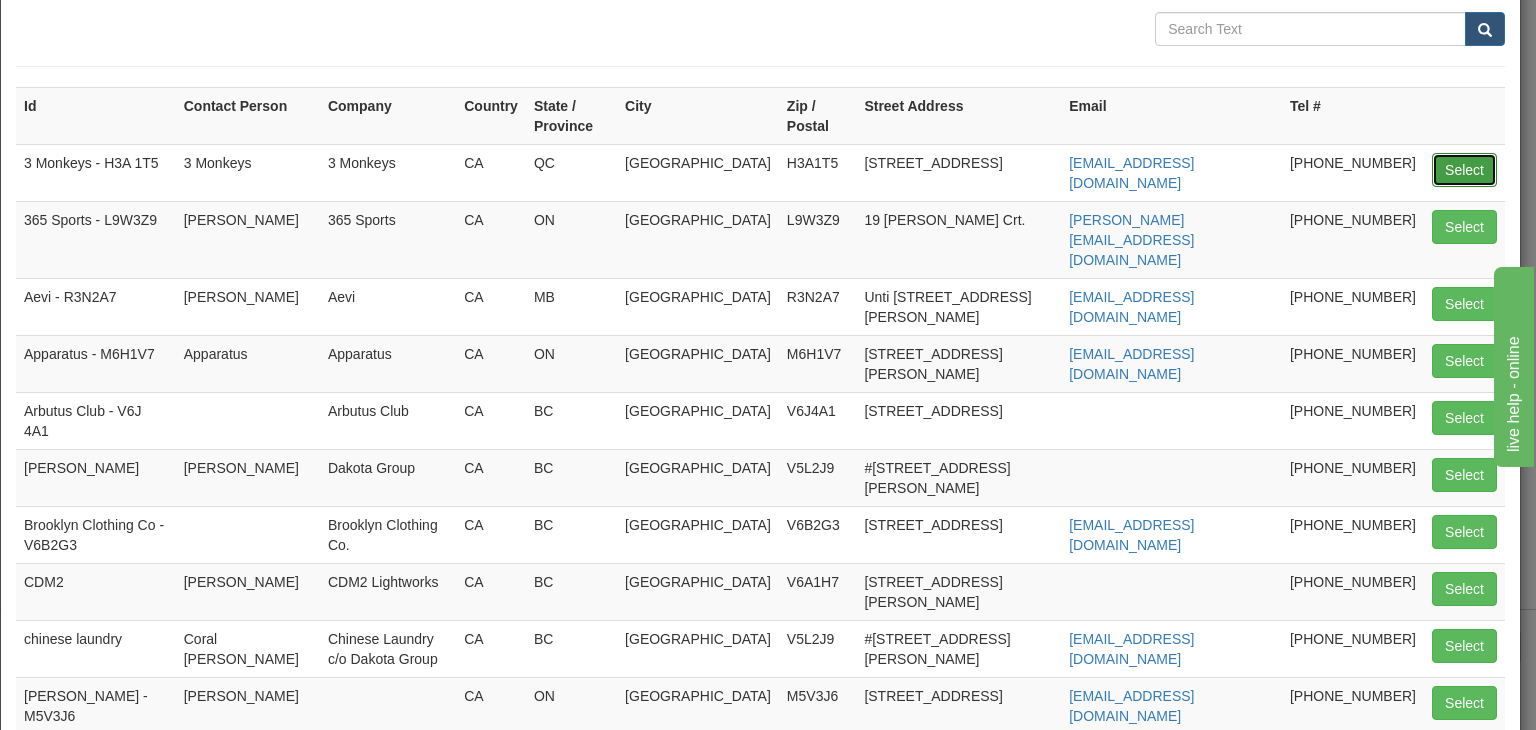 click on "Select" at bounding box center [1464, 170] 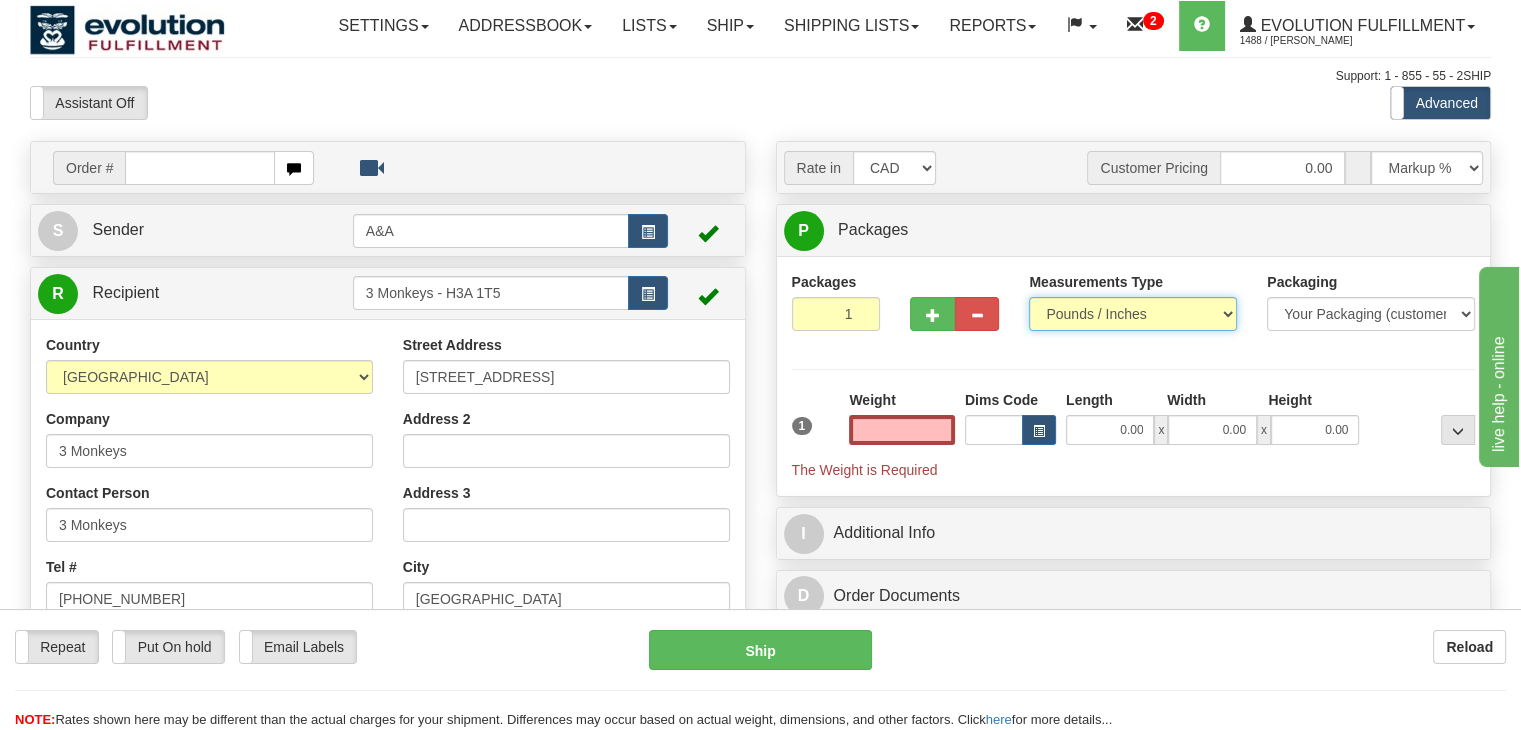 type on "0.00" 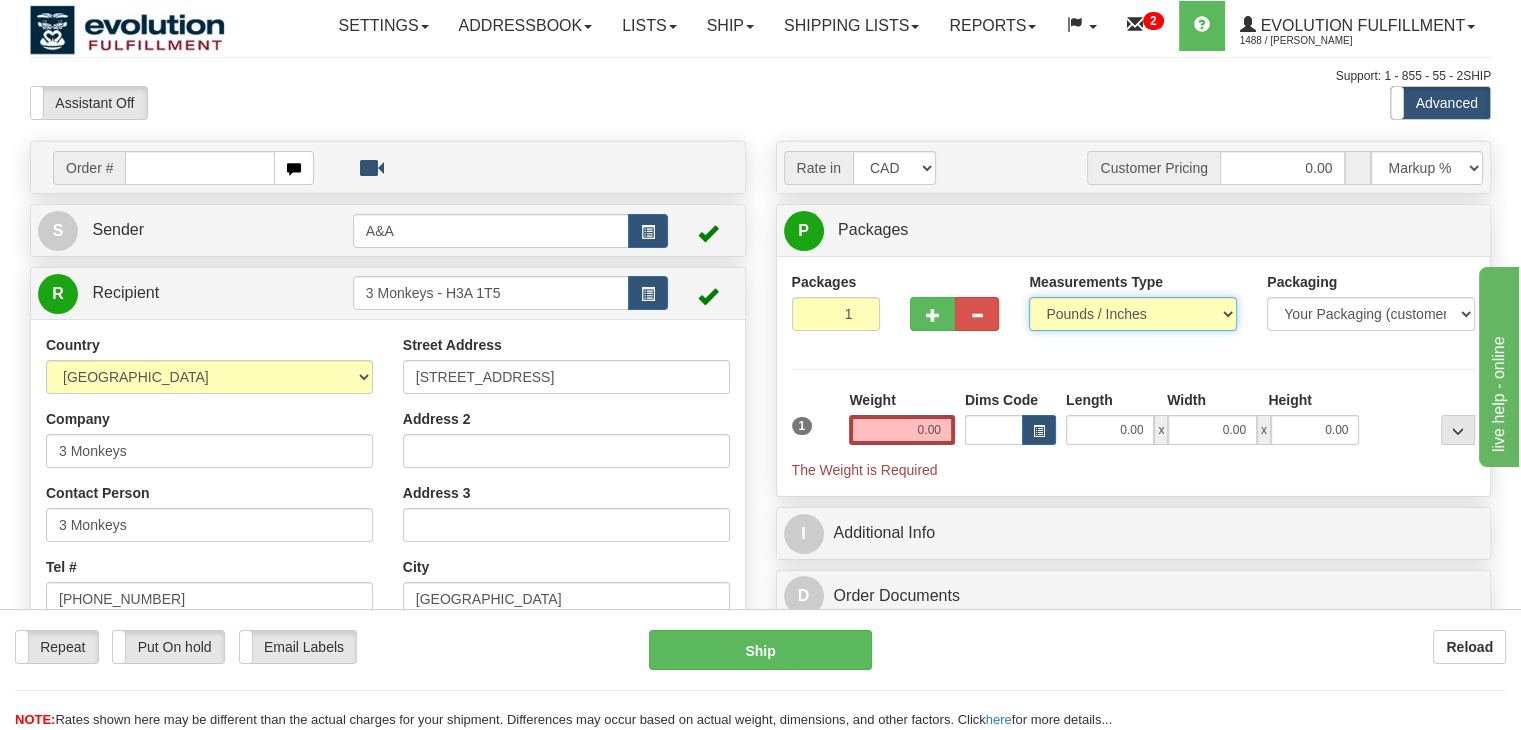 click on "Pounds / Inches
Kilograms / Centimeters" at bounding box center [1133, 314] 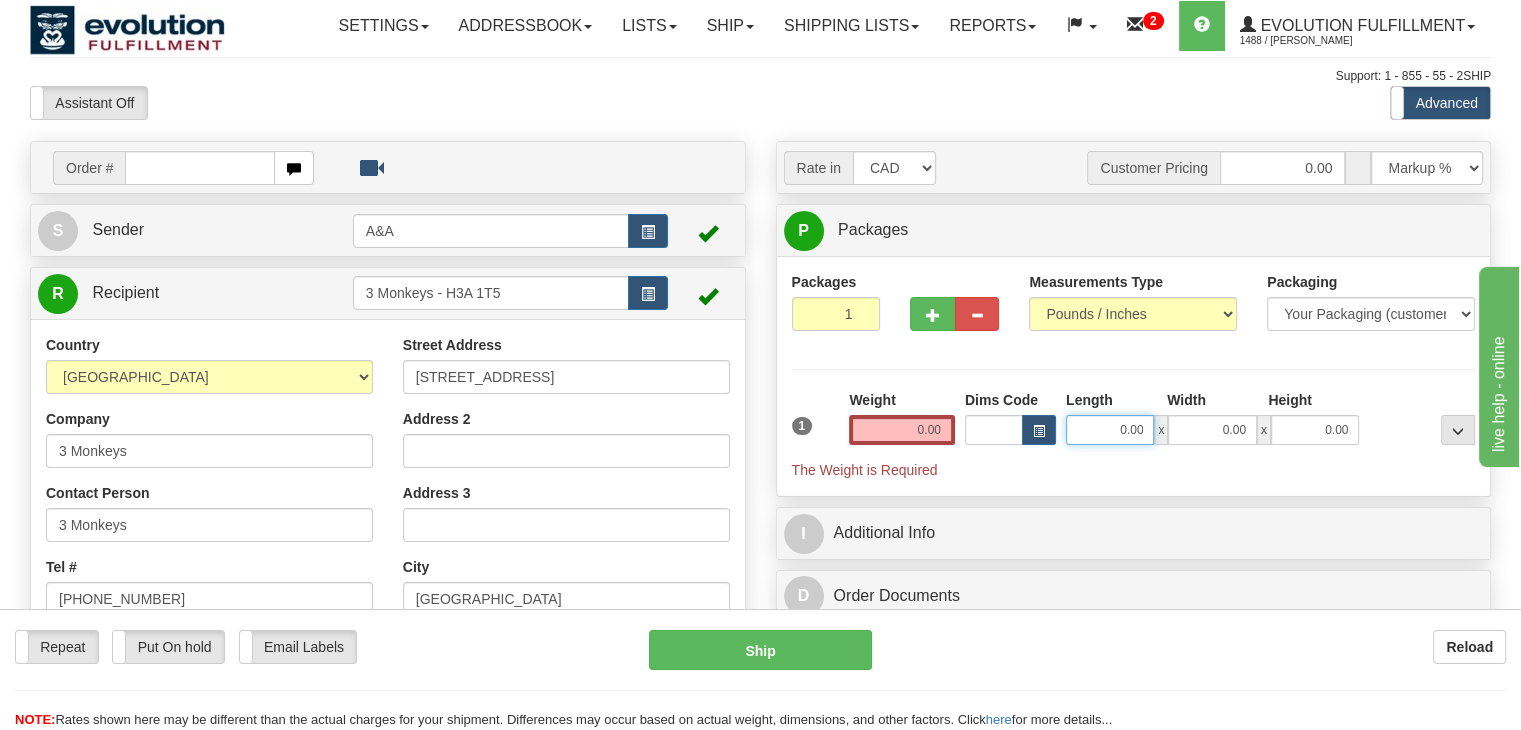 click on "0.00" at bounding box center (1110, 430) 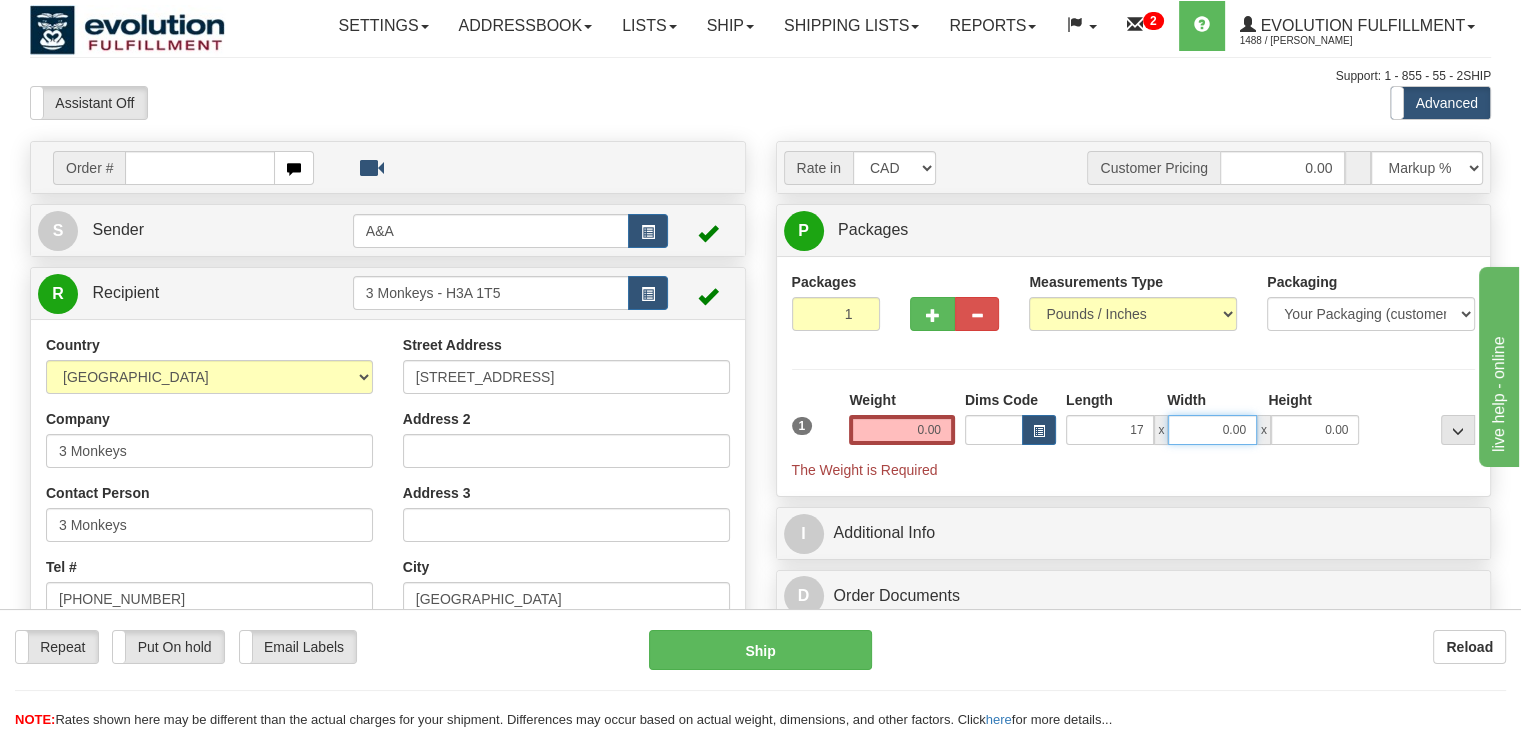 type on "17.00" 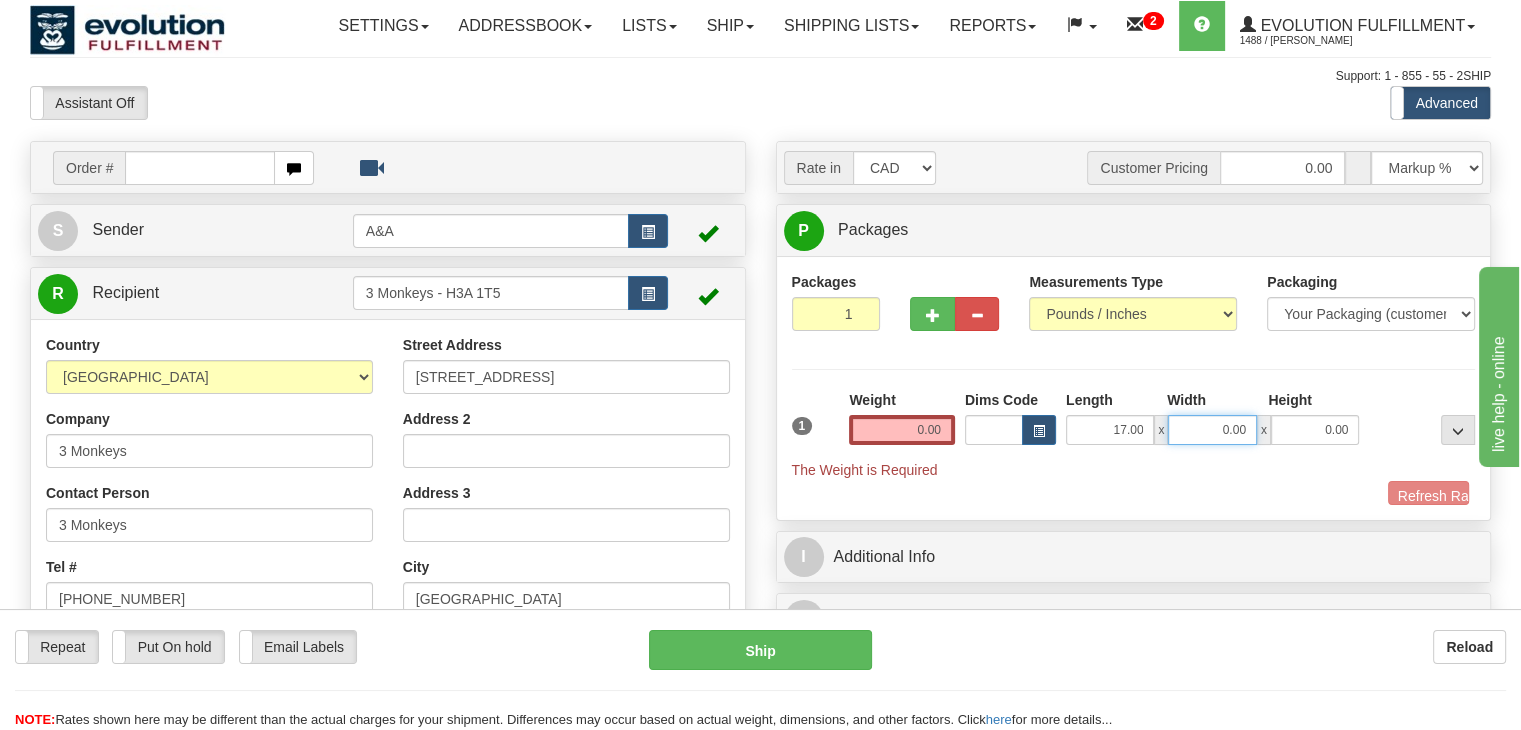 click on "0.00" at bounding box center (1212, 430) 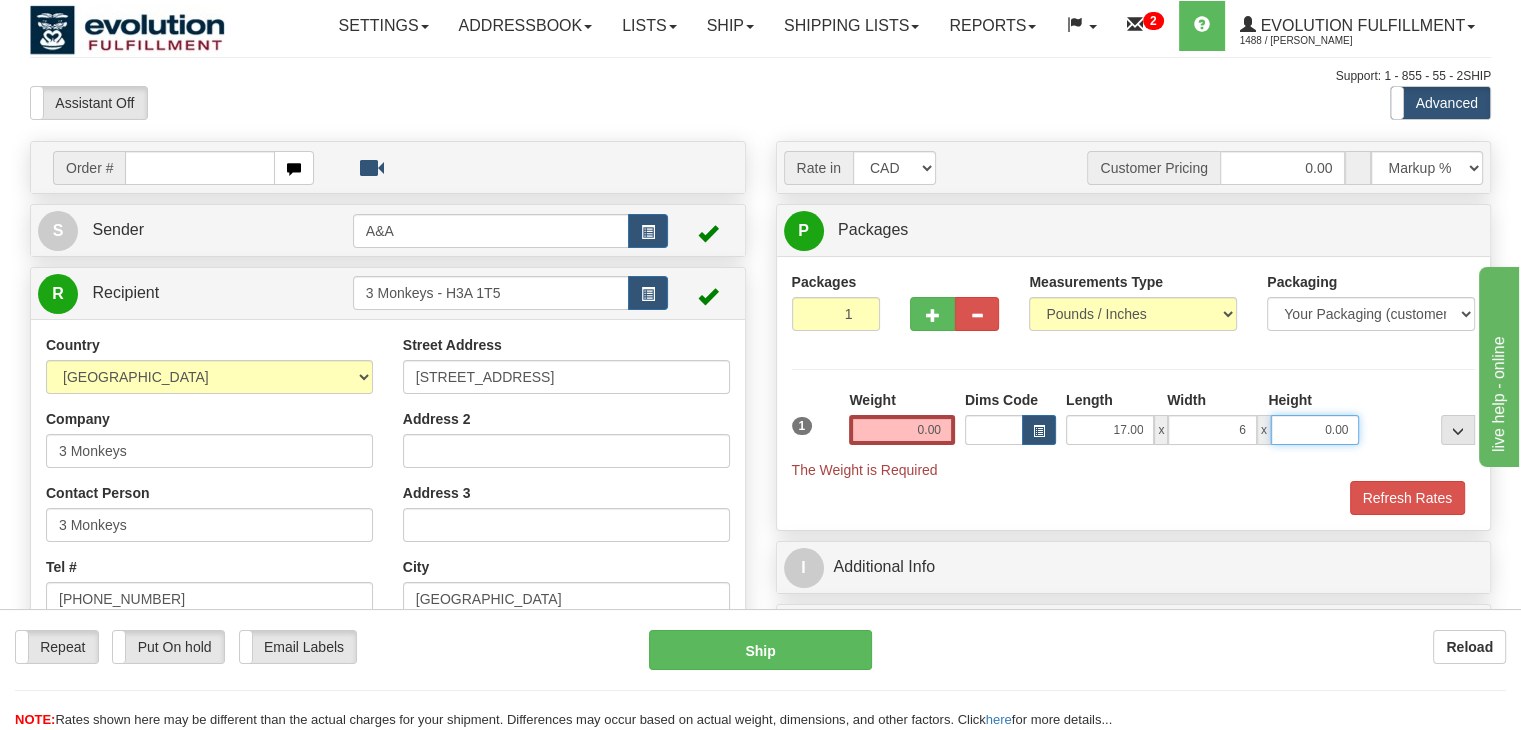 type on "6.00" 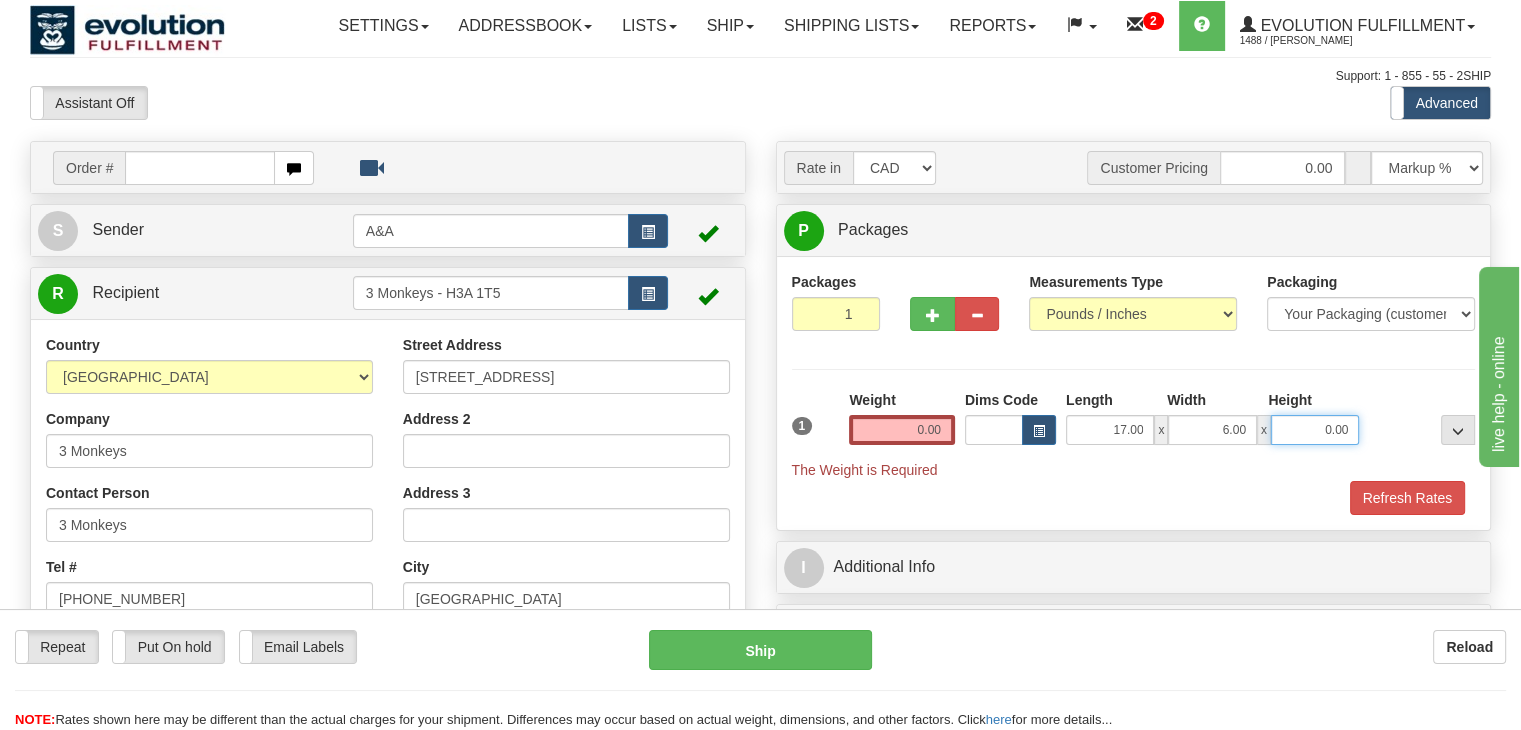 click on "0.00" at bounding box center [1315, 430] 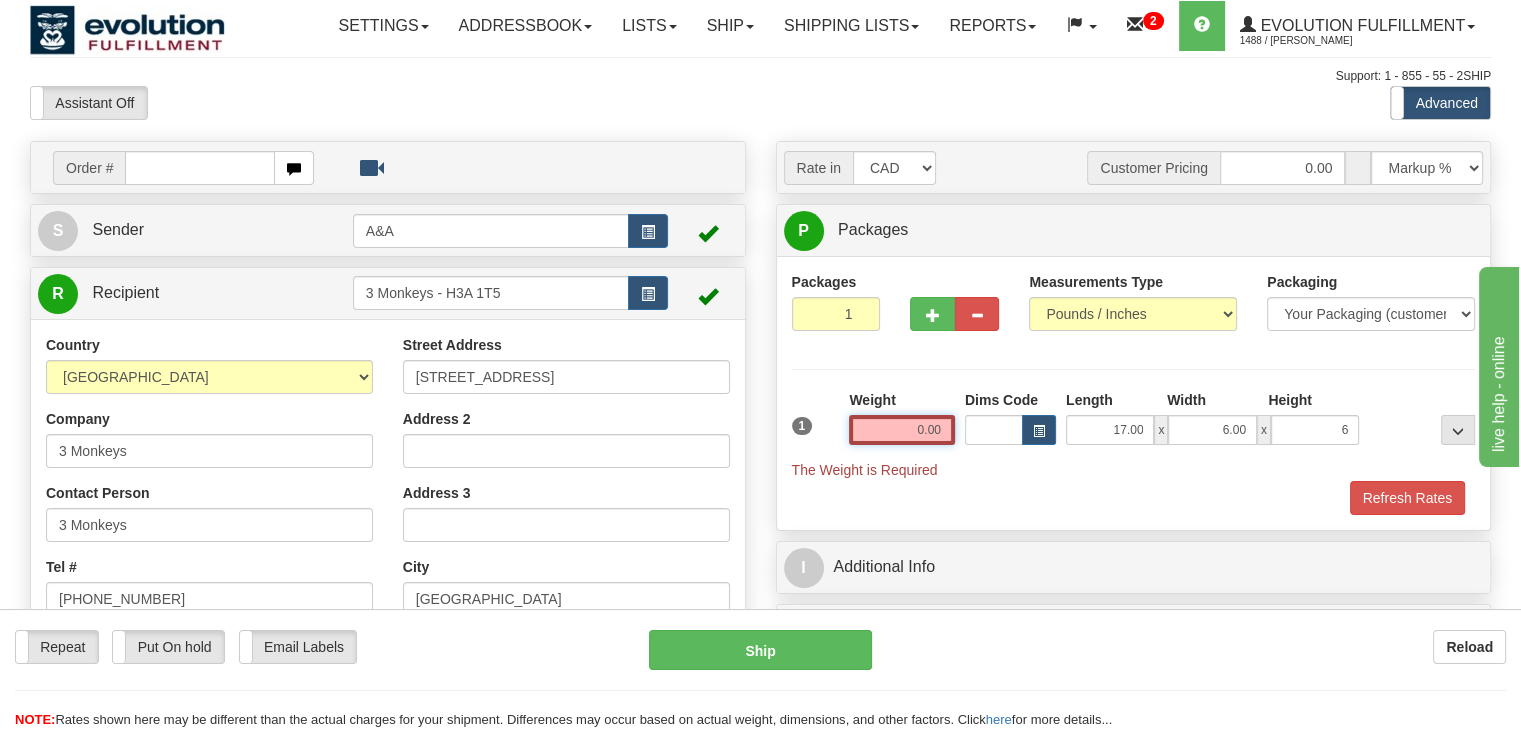 type on "6.00" 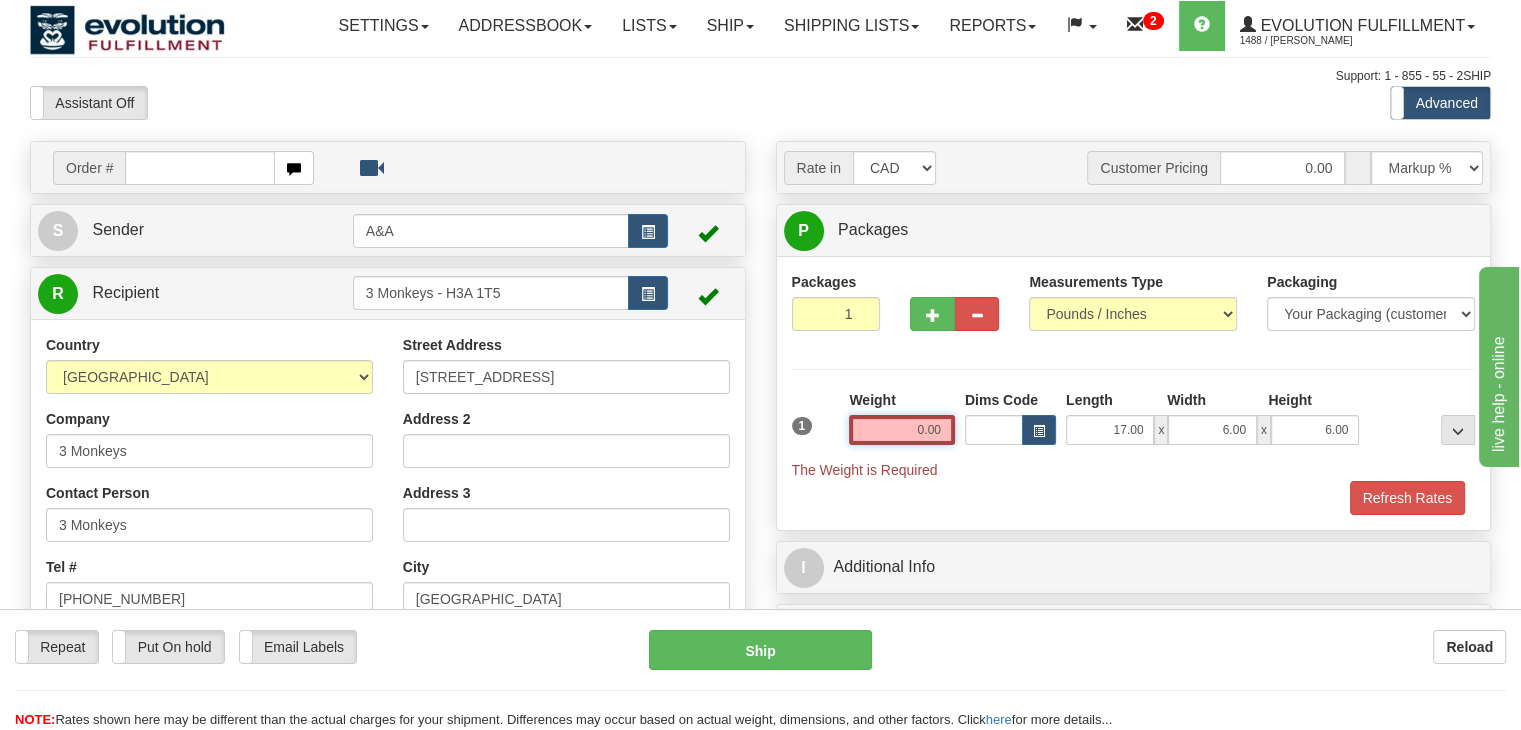 click on "0.00" at bounding box center (902, 430) 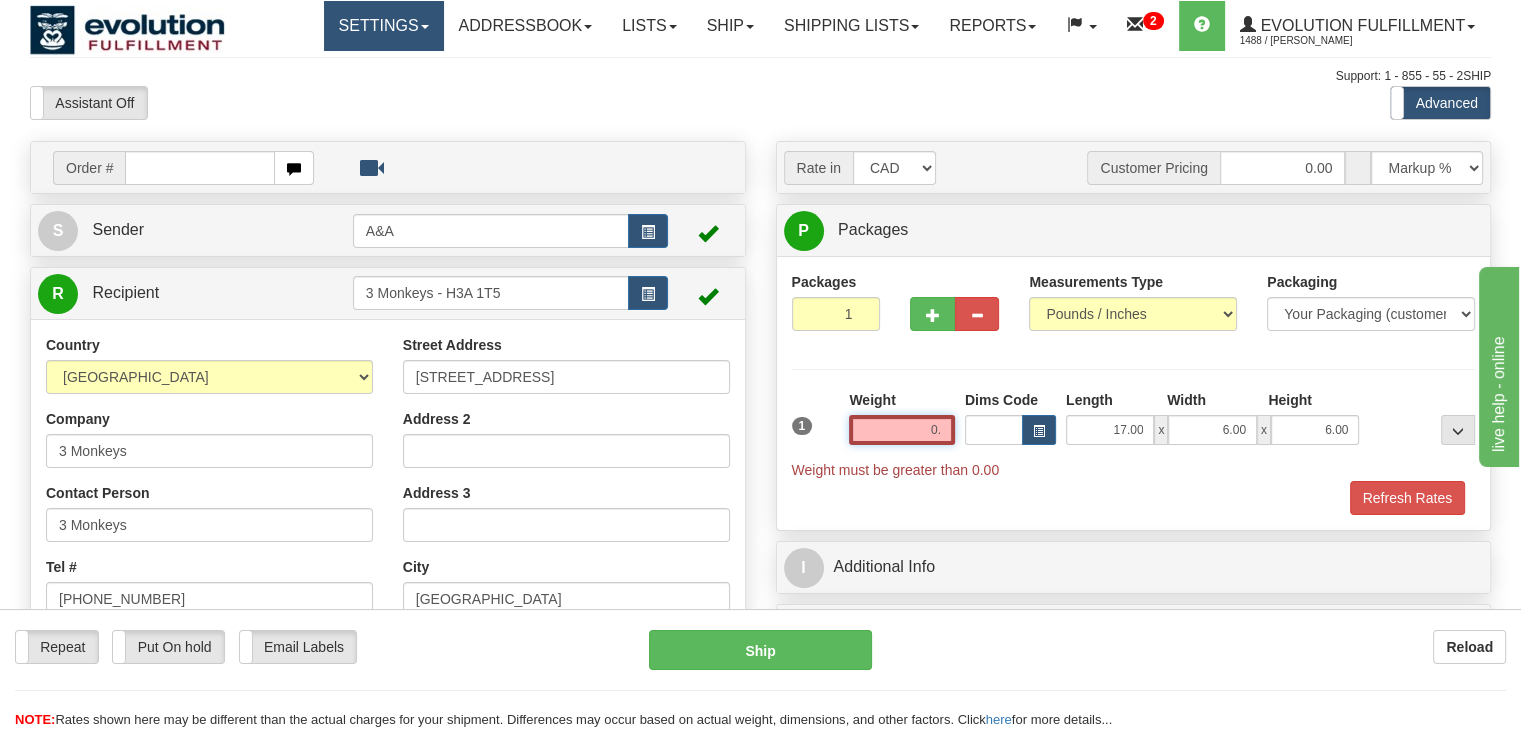 type on "0" 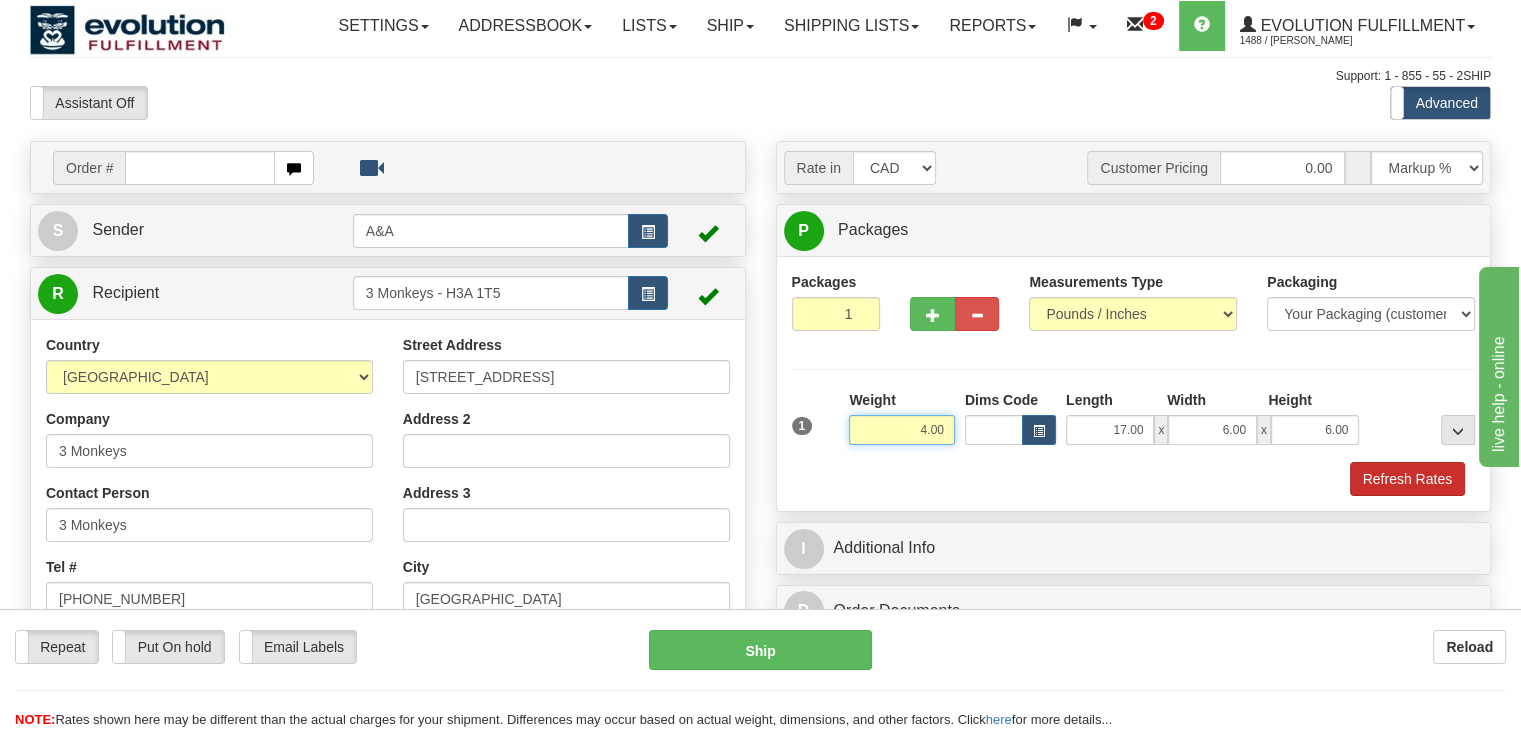 type on "4.00" 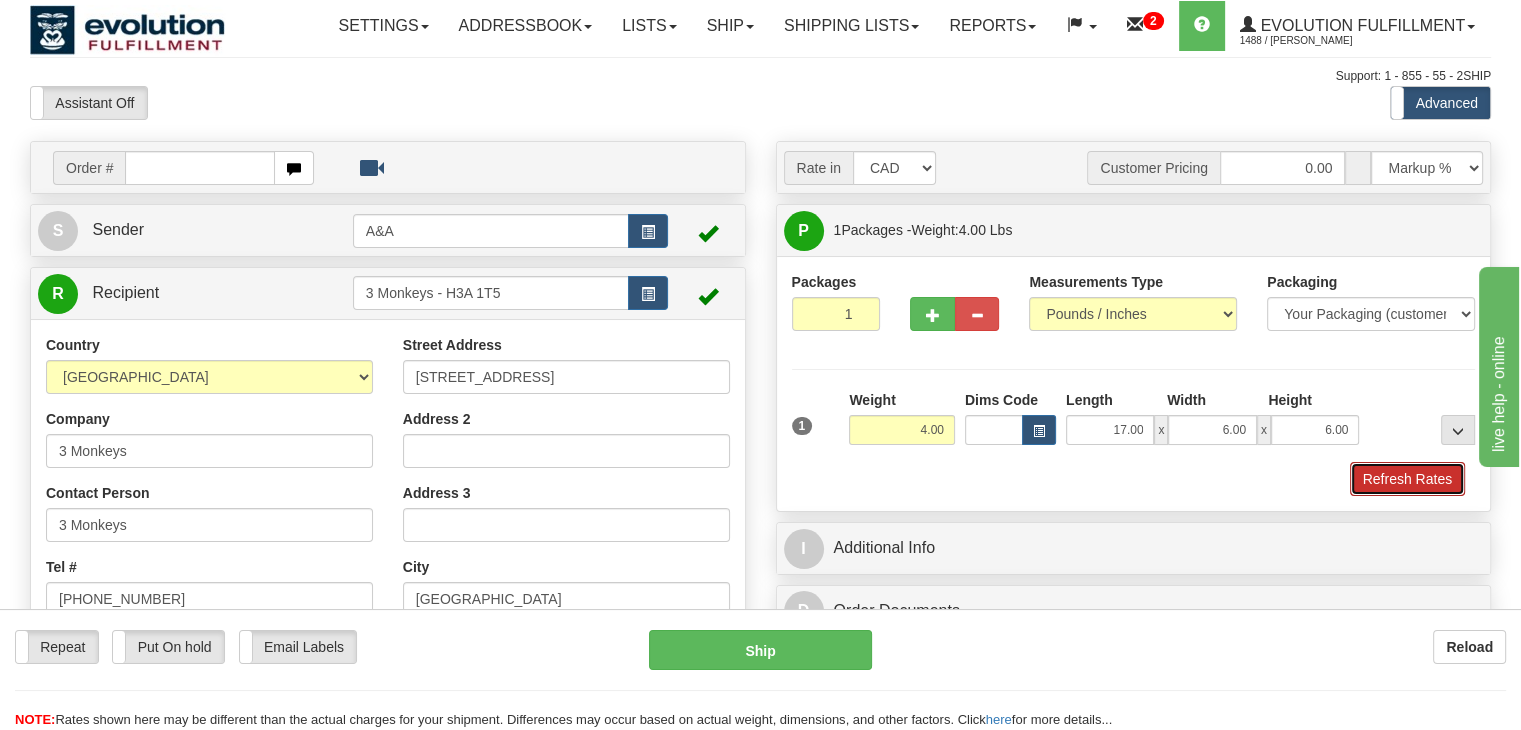 click on "Refresh Rates" at bounding box center [1407, 479] 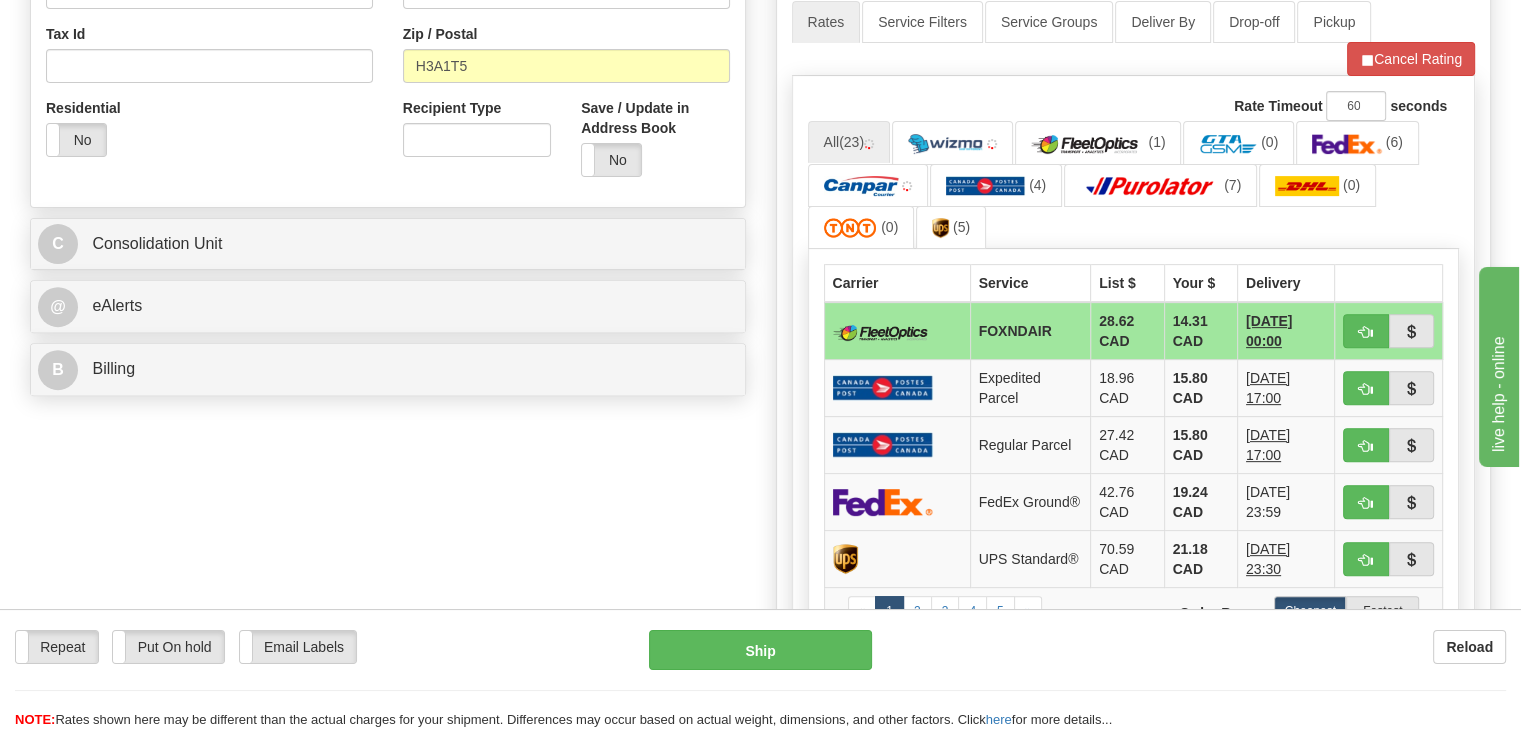 scroll, scrollTop: 709, scrollLeft: 0, axis: vertical 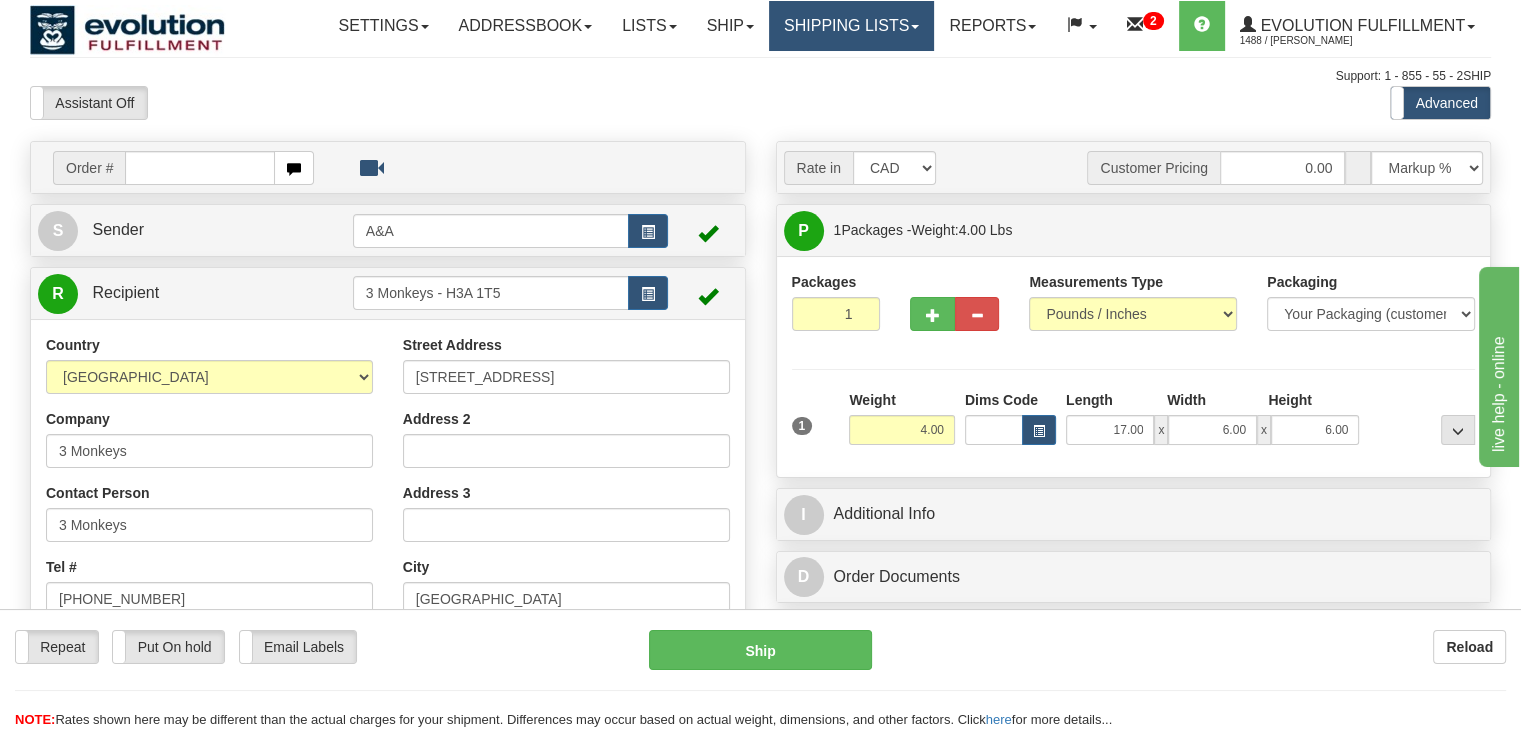 click on "Shipping lists" at bounding box center (851, 26) 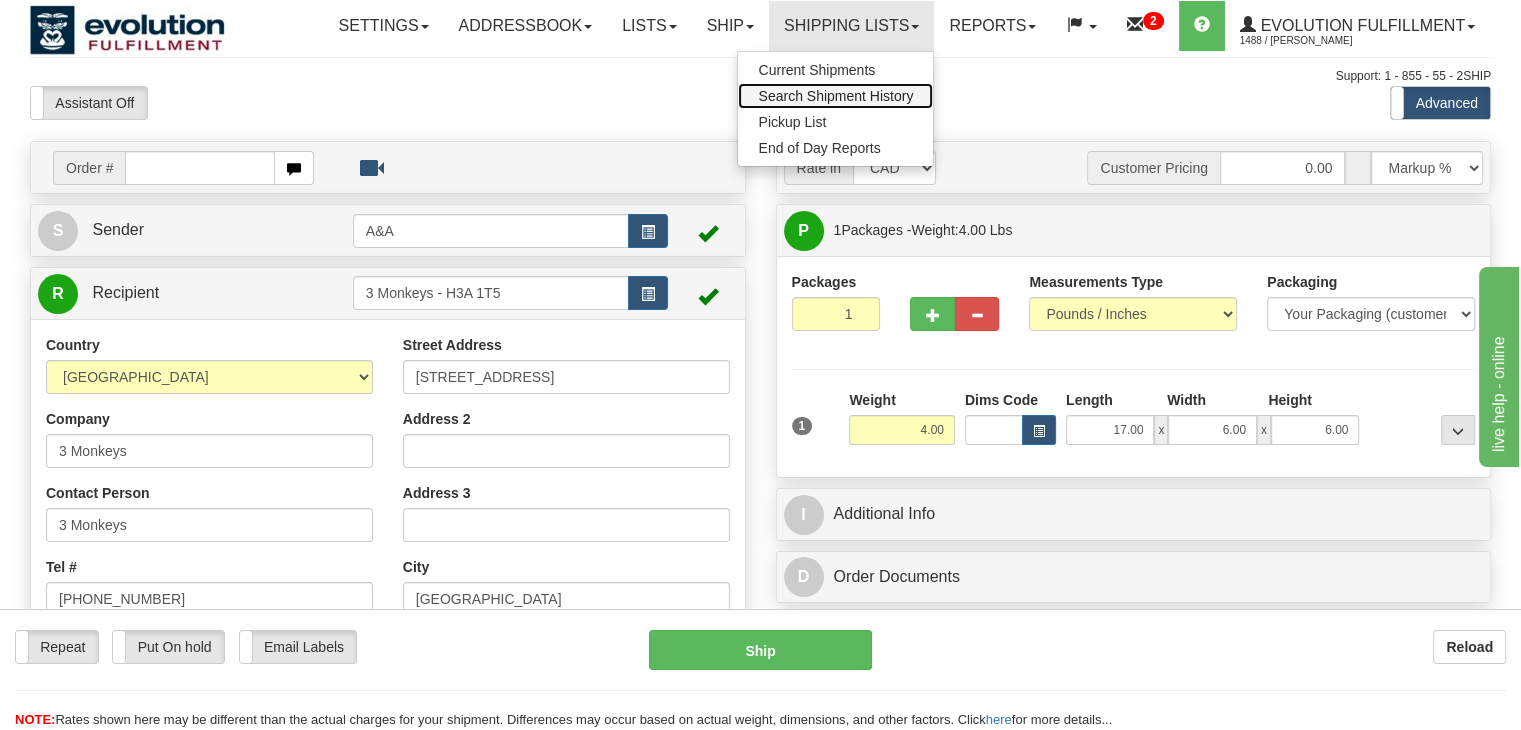 click on "Search Shipment History" at bounding box center (835, 96) 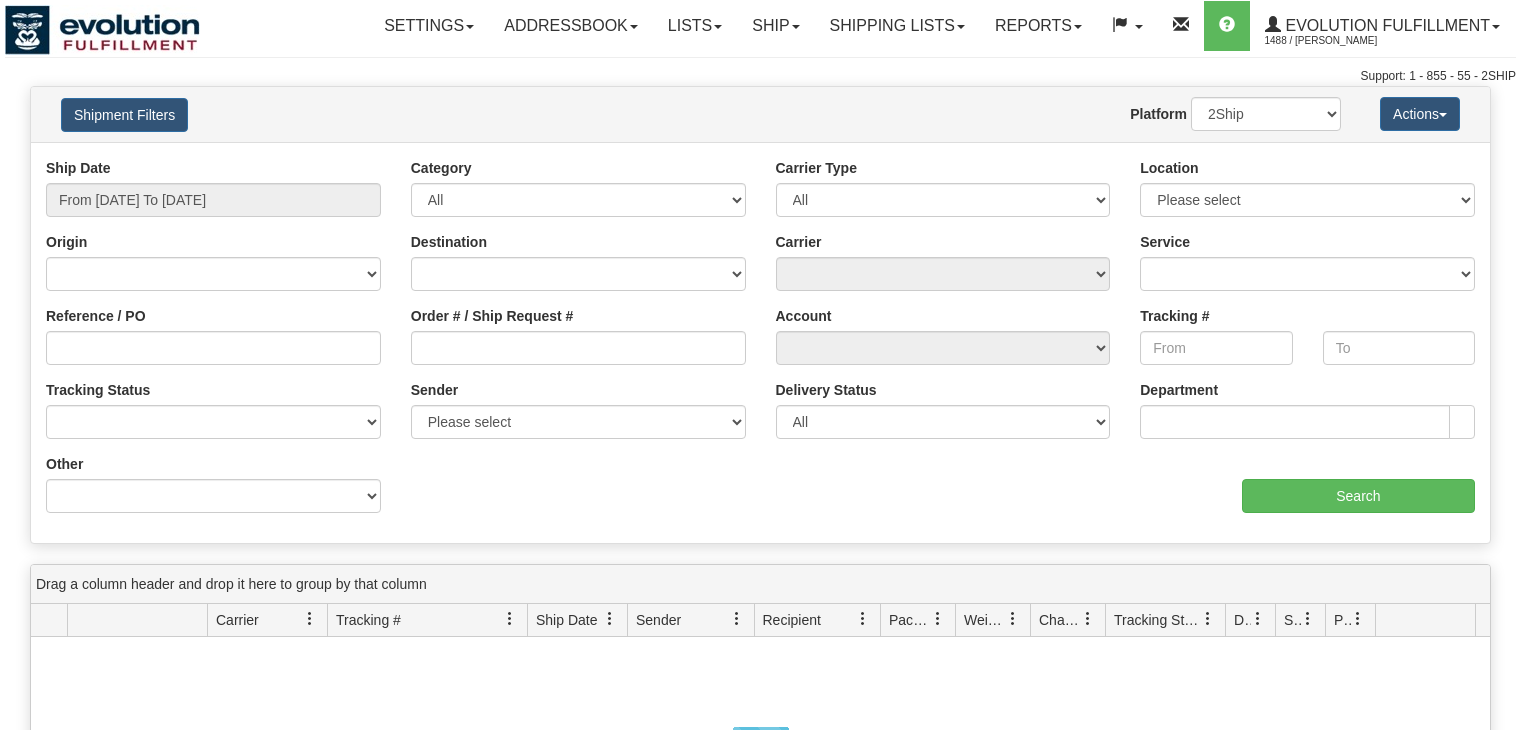 scroll, scrollTop: 0, scrollLeft: 0, axis: both 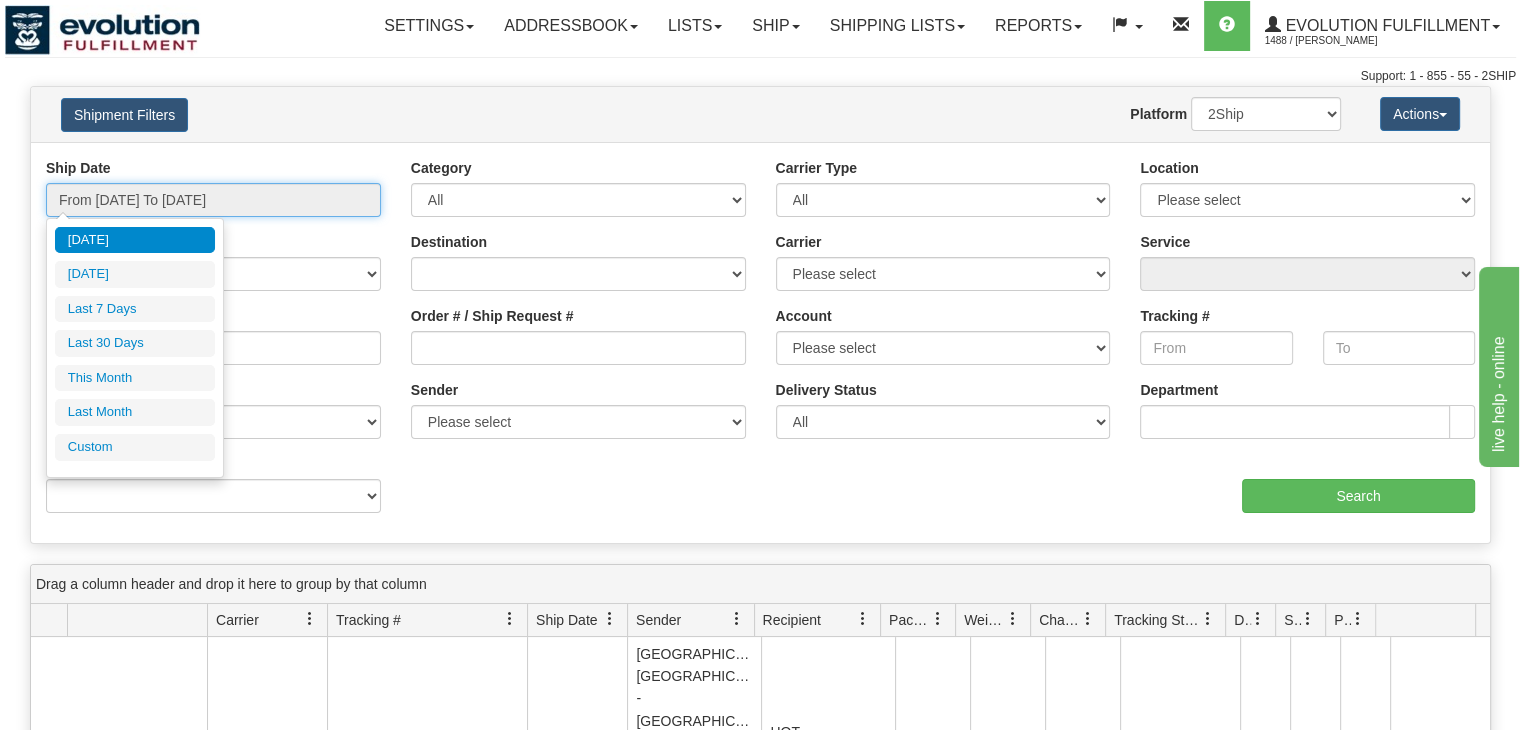 click on "From 07/02/2025 To 07/03/2025" at bounding box center [213, 200] 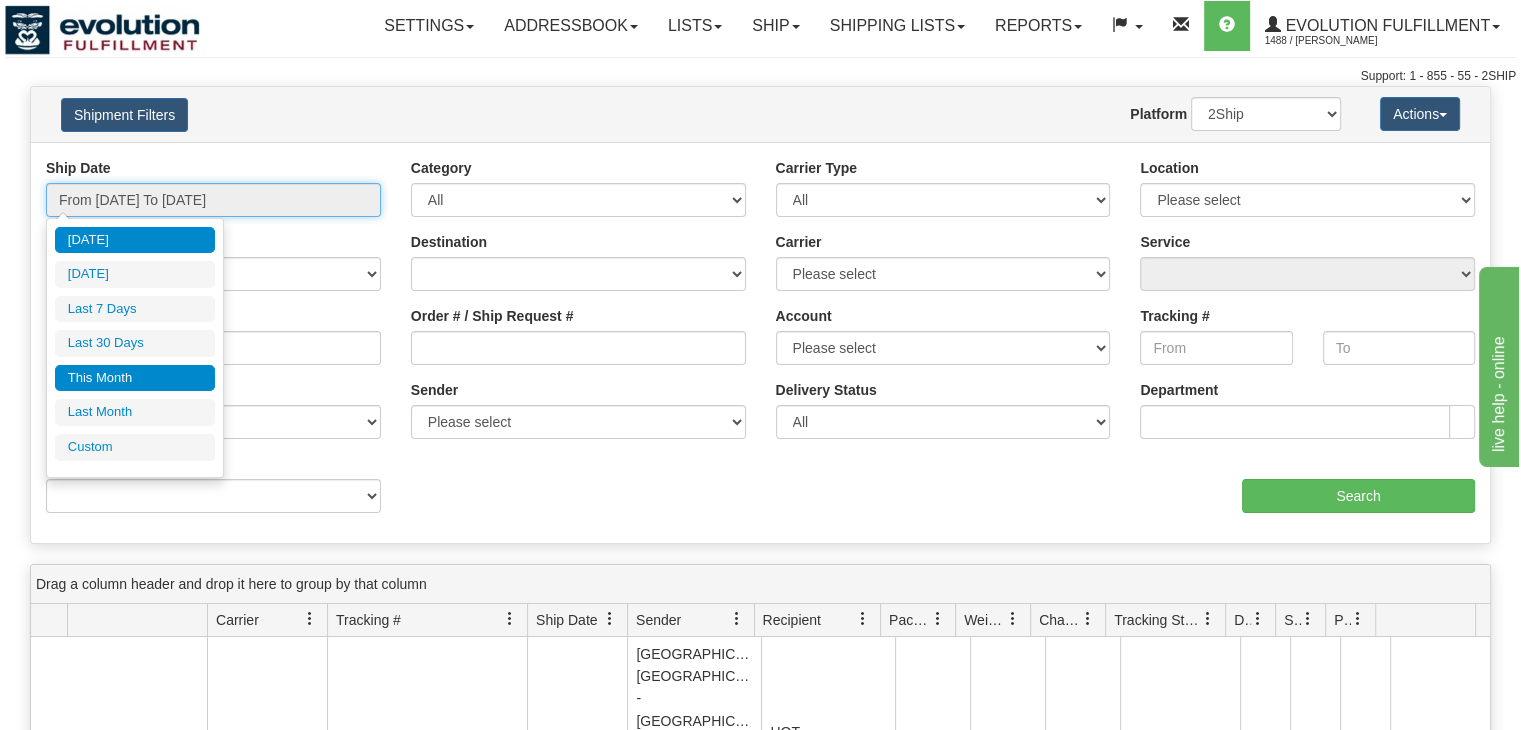 type on "07/01/2025" 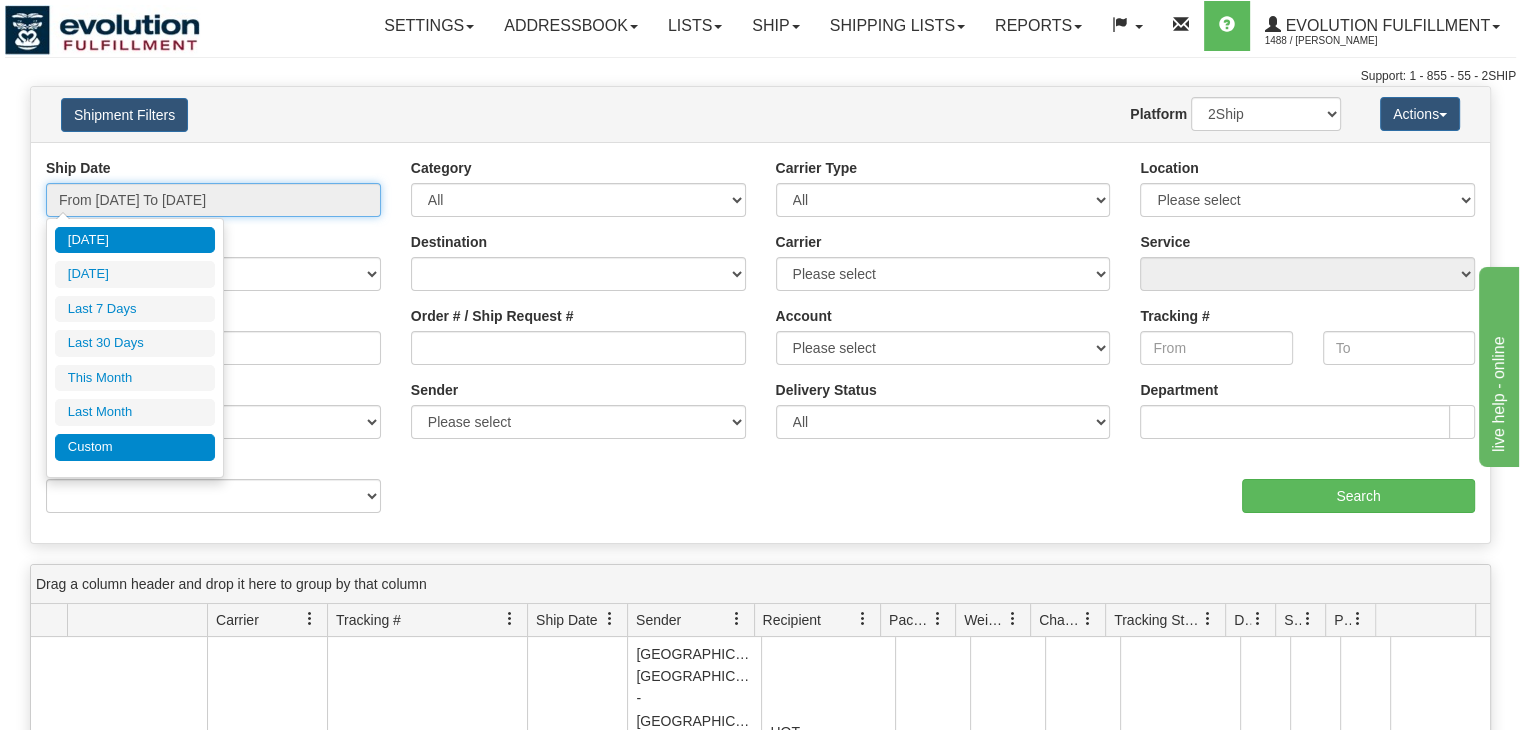 type on "[DATE]" 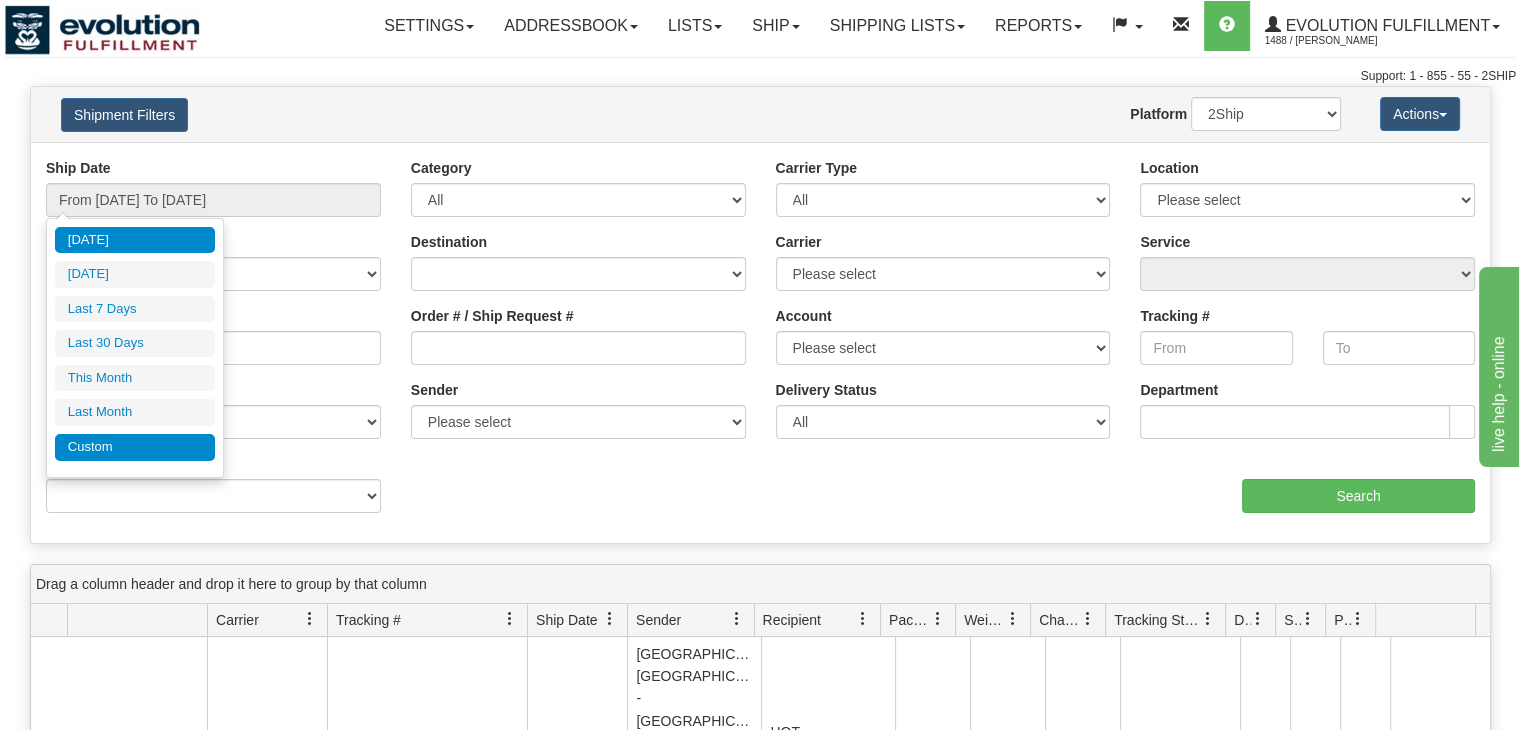 click on "Custom" at bounding box center [135, 447] 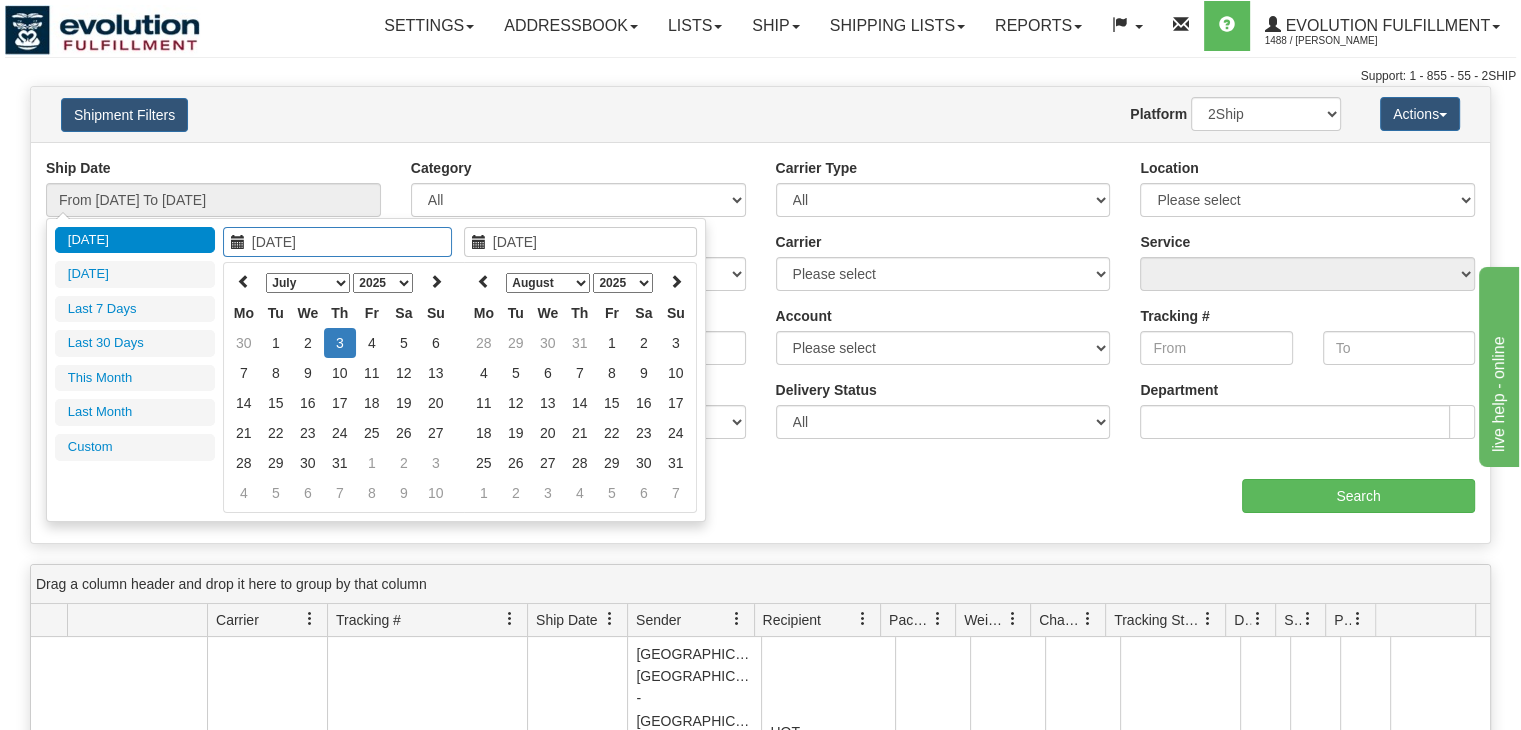 type on "06/01/2025" 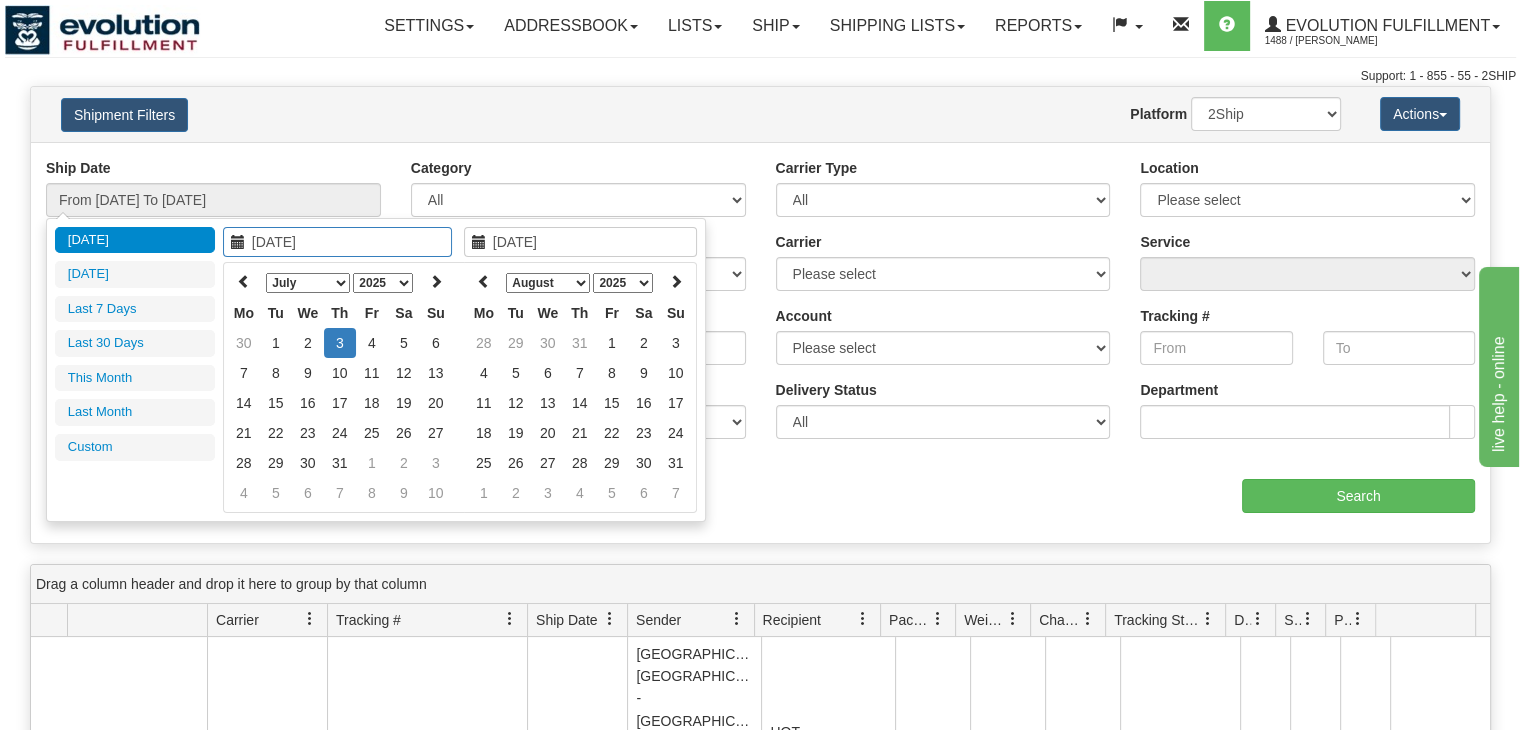 type on "06/30/2025" 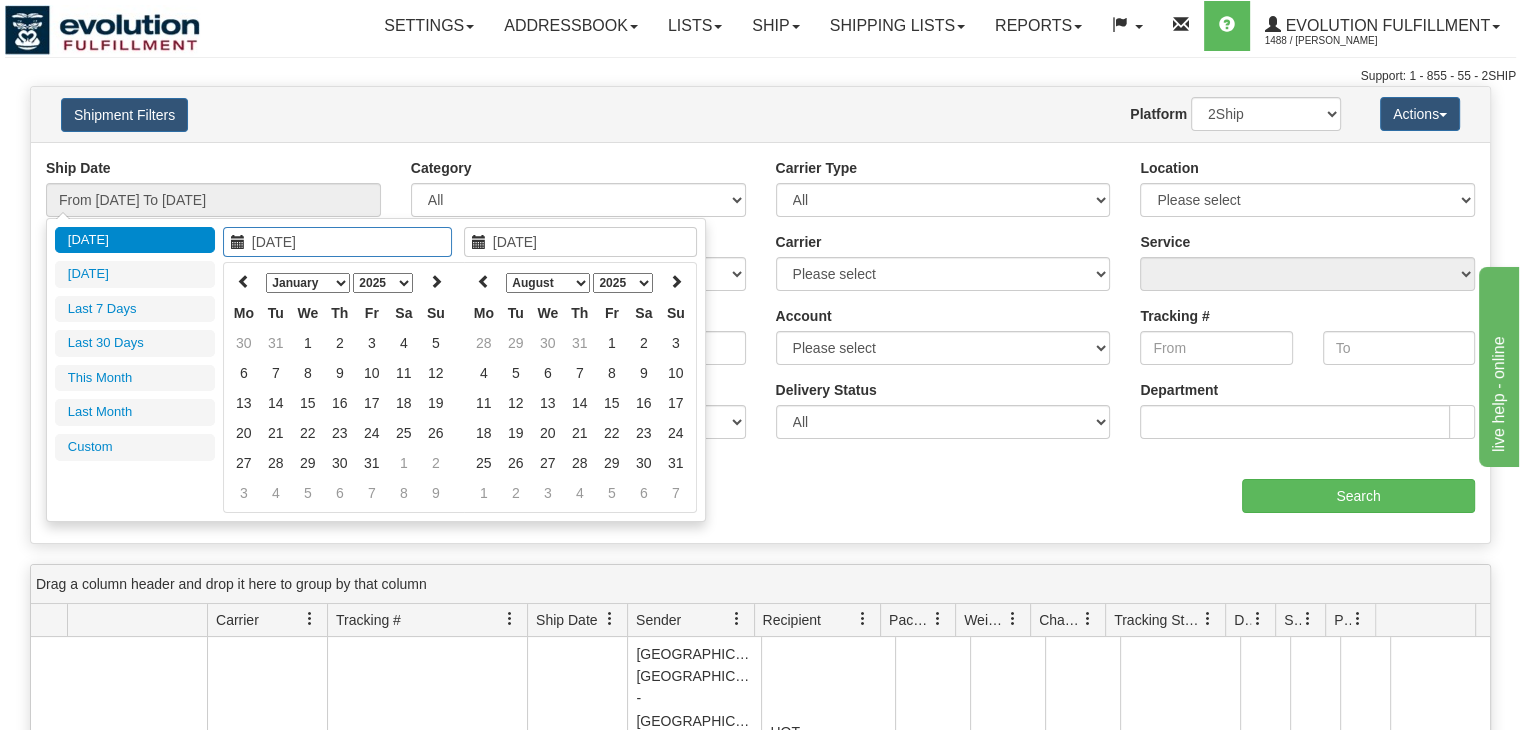 click on "January February March April May June July August September October November December" at bounding box center [548, 283] 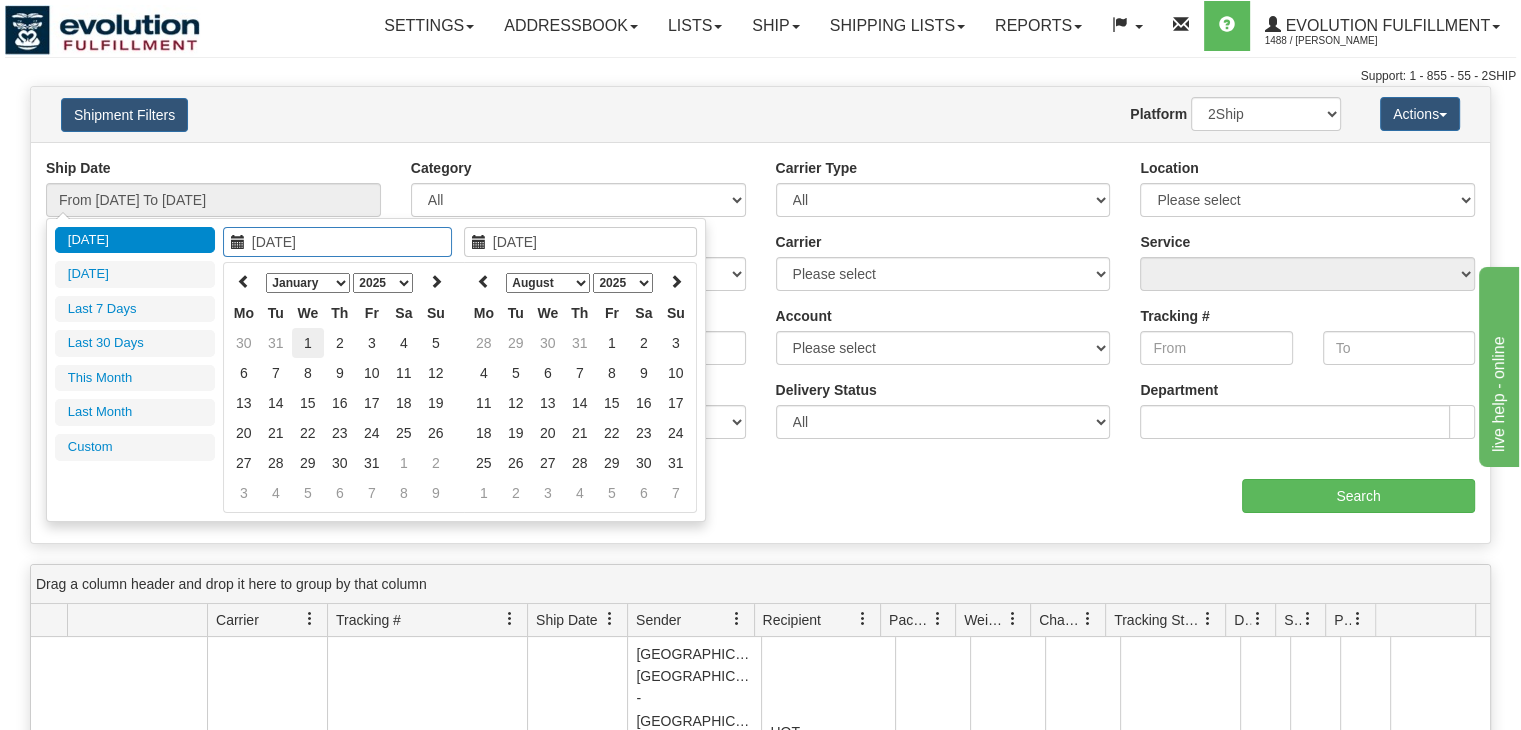 type on "01/01/2025" 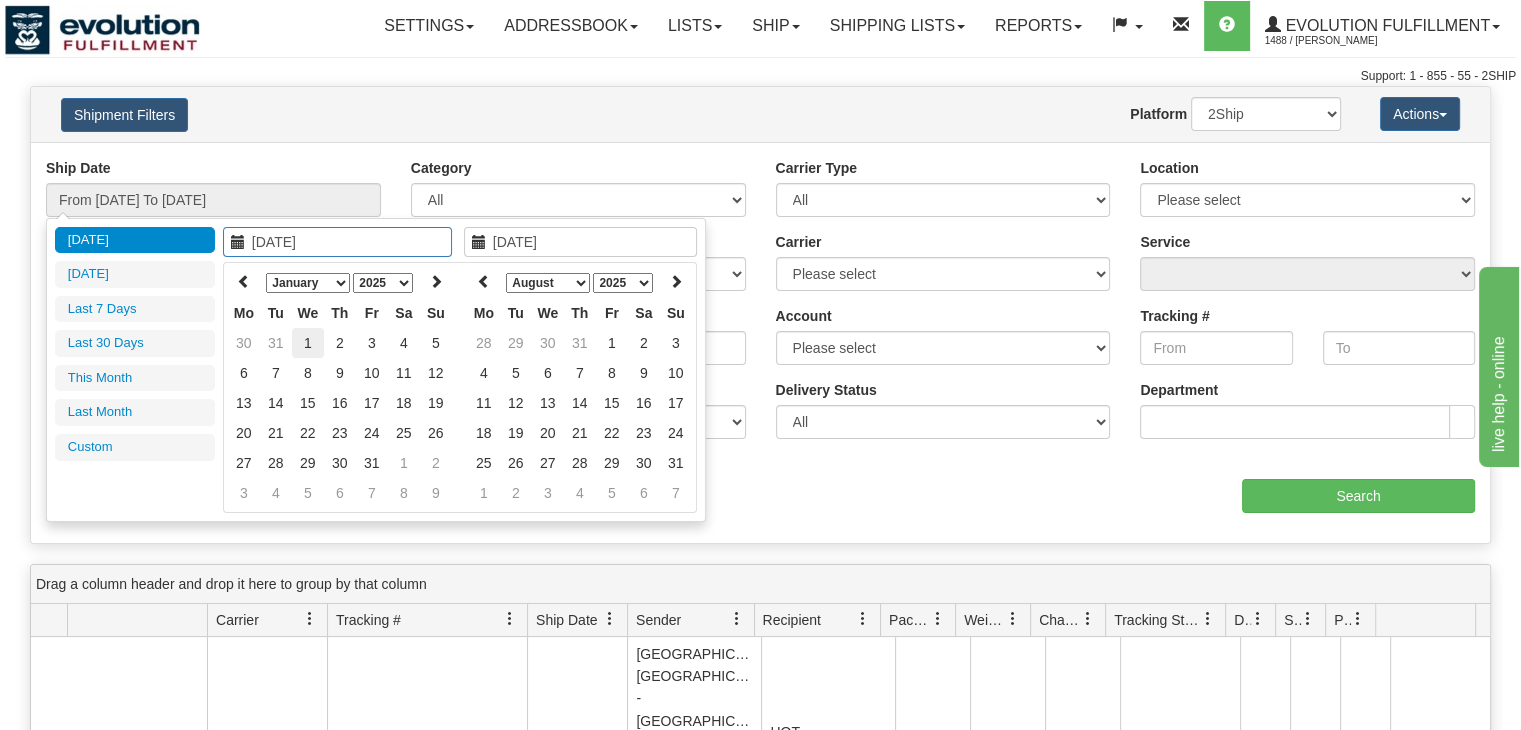 click on "1" at bounding box center [308, 343] 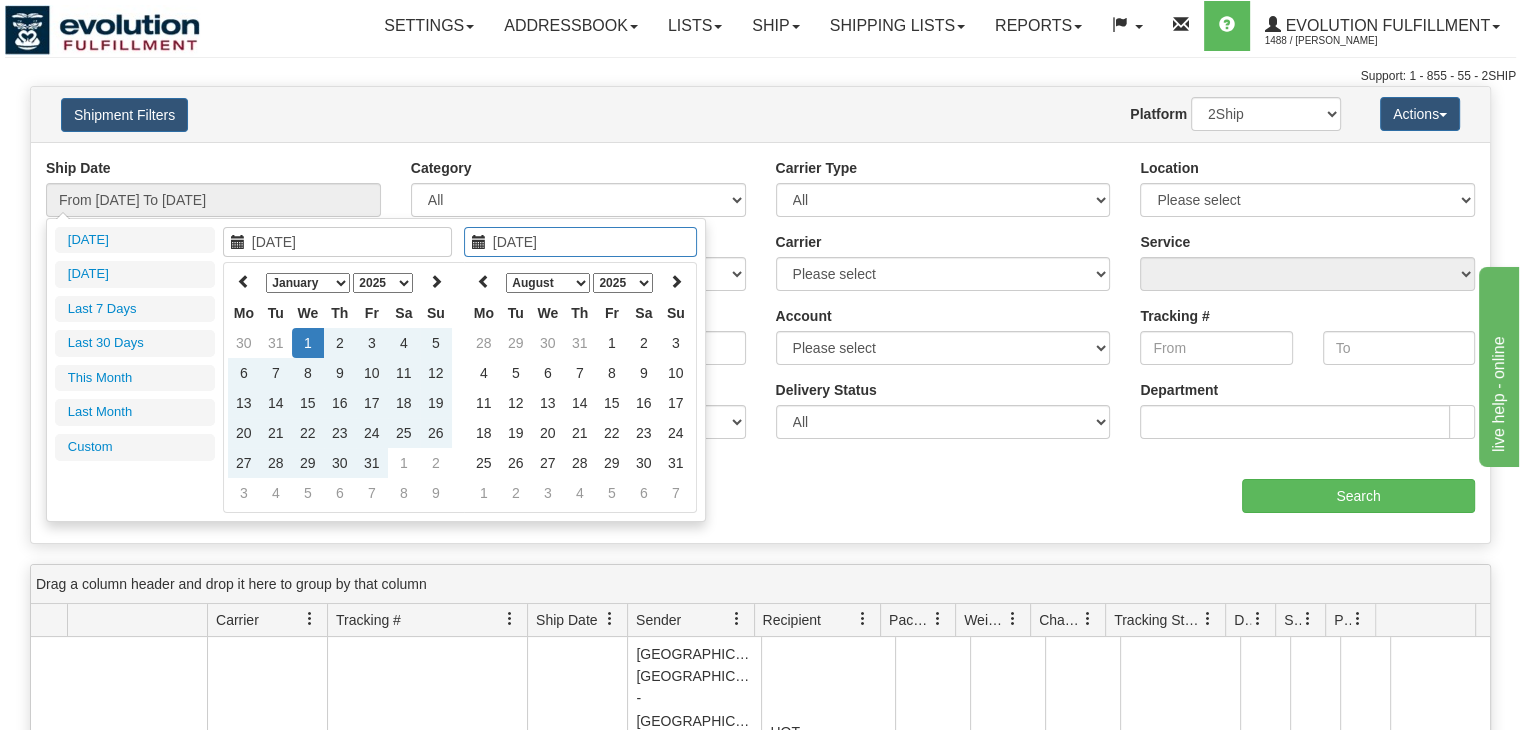 click on "January February March April May June July August September October November December" at bounding box center (548, 283) 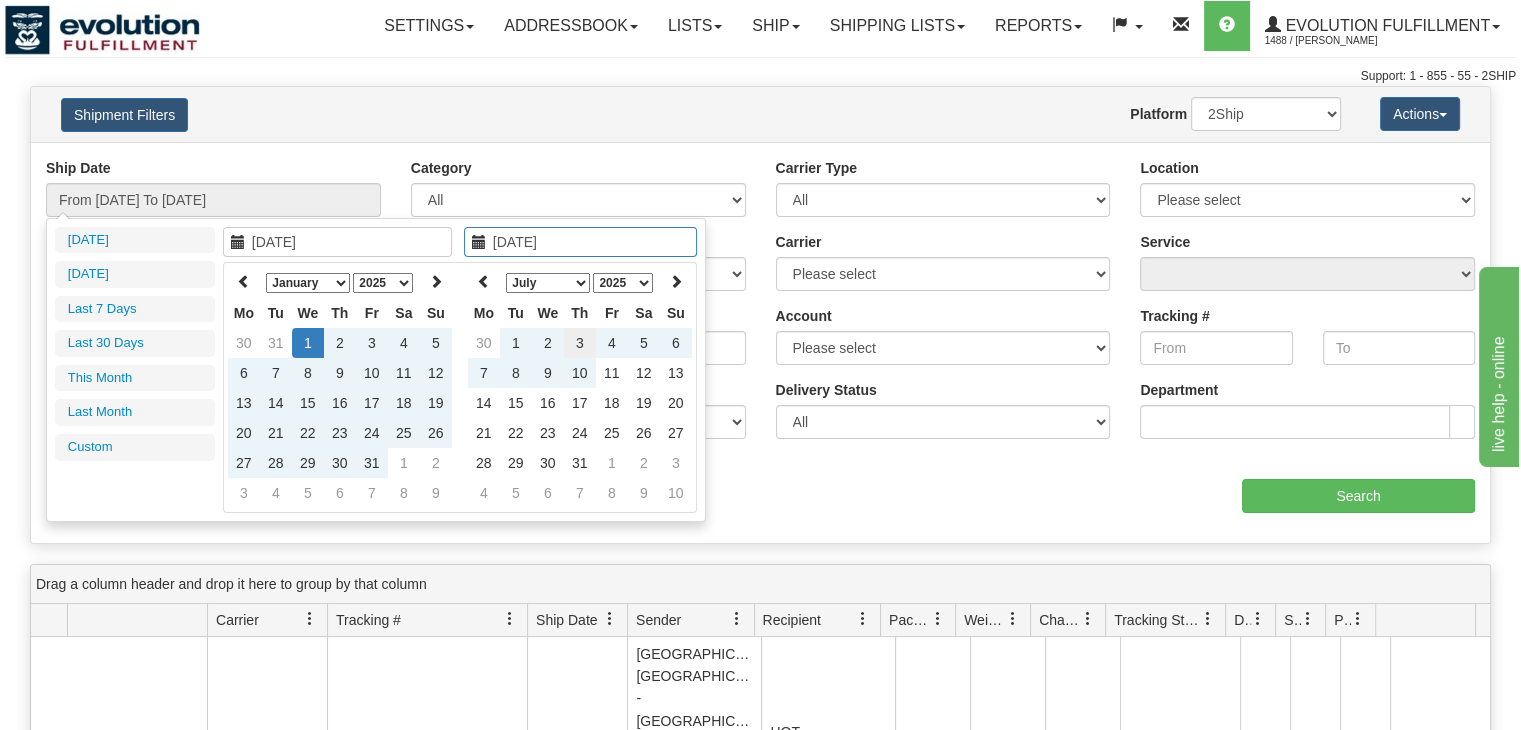 type on "[DATE]" 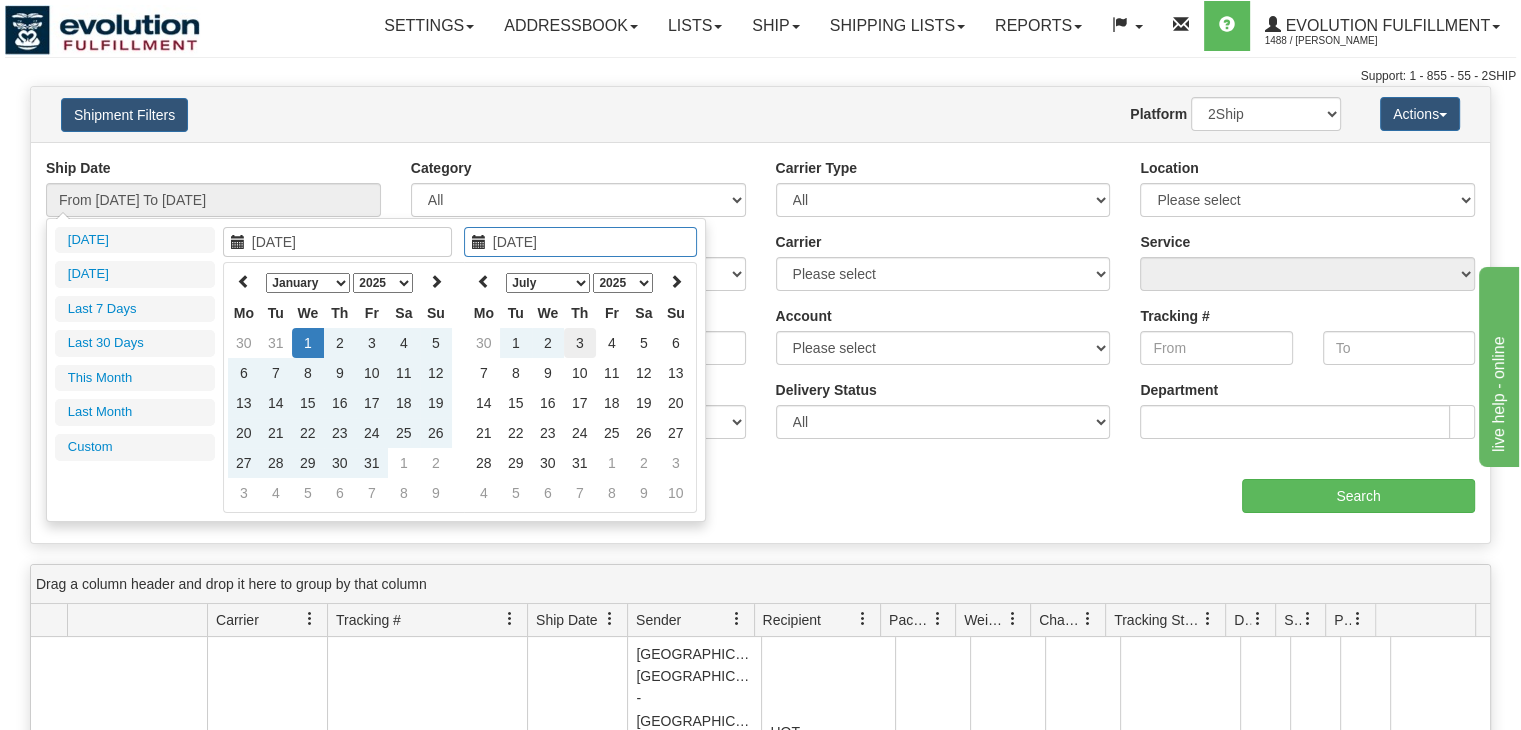 click on "3" at bounding box center (580, 343) 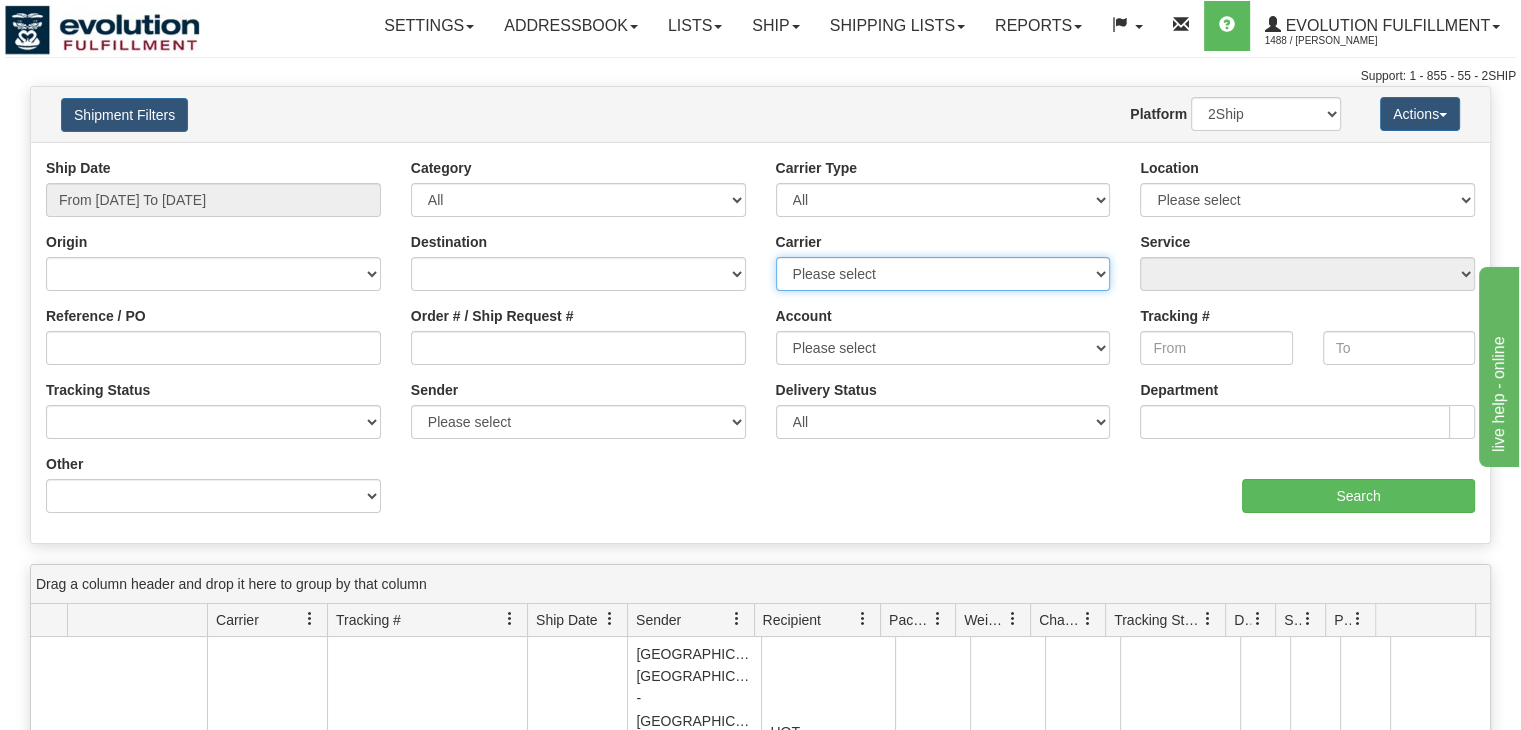 click on "Please select Canada Post Canpar DHL FedEx FedEx Express® FleetOptics Inc. GTA GSM Heavy Weight Loomis Server Purolator Purolator Server TNT UPS Wizmo" at bounding box center [943, 274] 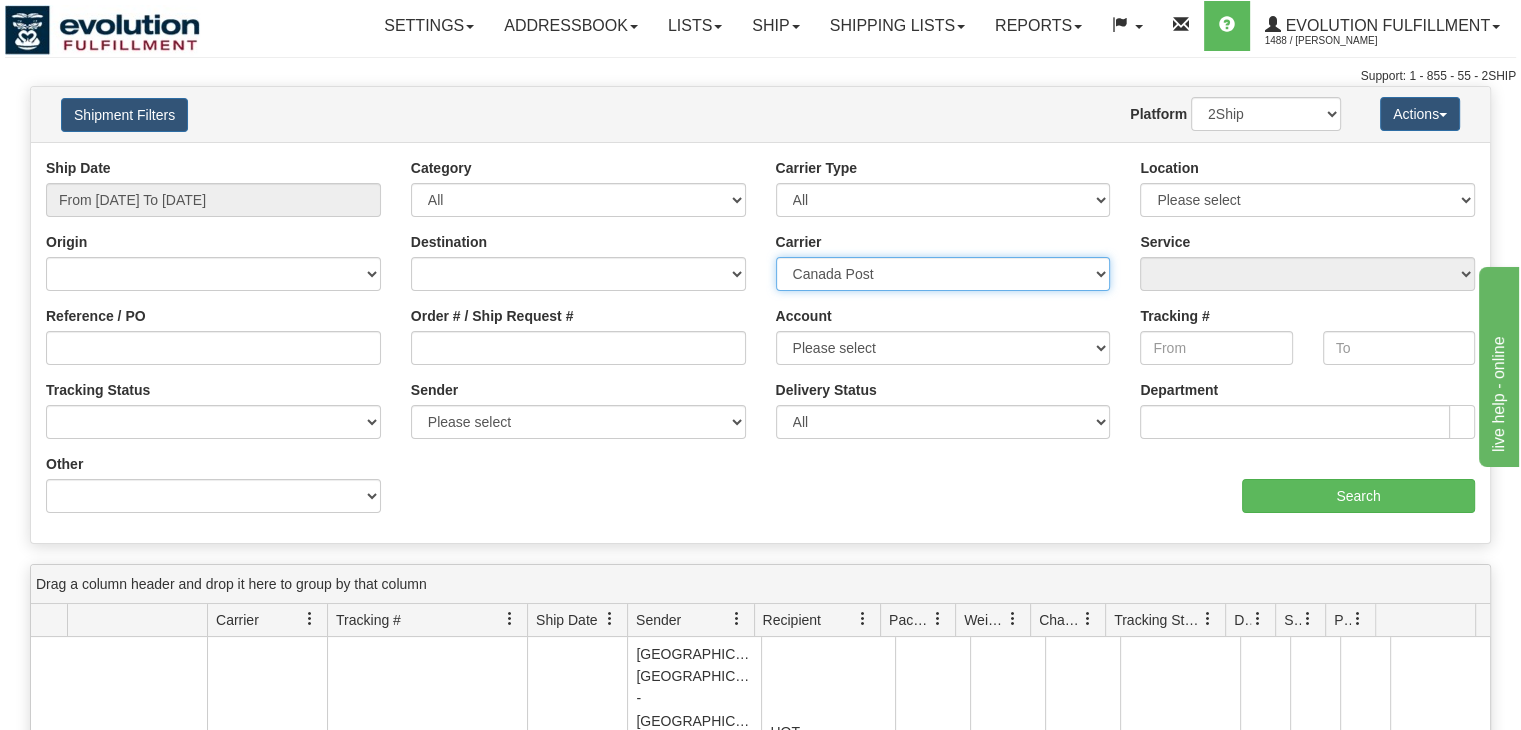 click on "Please select Canada Post Canpar DHL FedEx FedEx Express® FleetOptics Inc. GTA GSM Heavy Weight Loomis Server Purolator Purolator Server TNT UPS Wizmo" at bounding box center [943, 274] 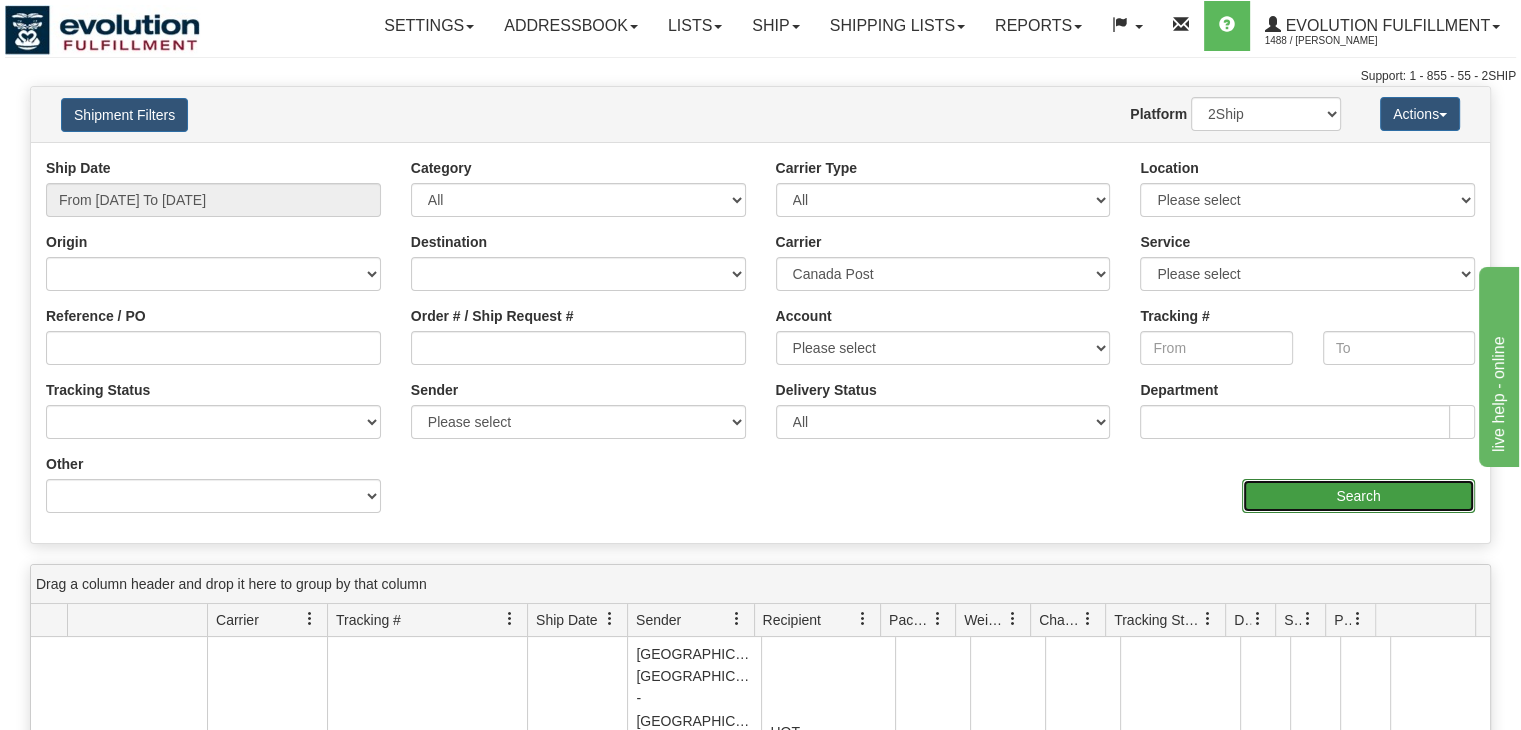 click on "Search" at bounding box center (1358, 496) 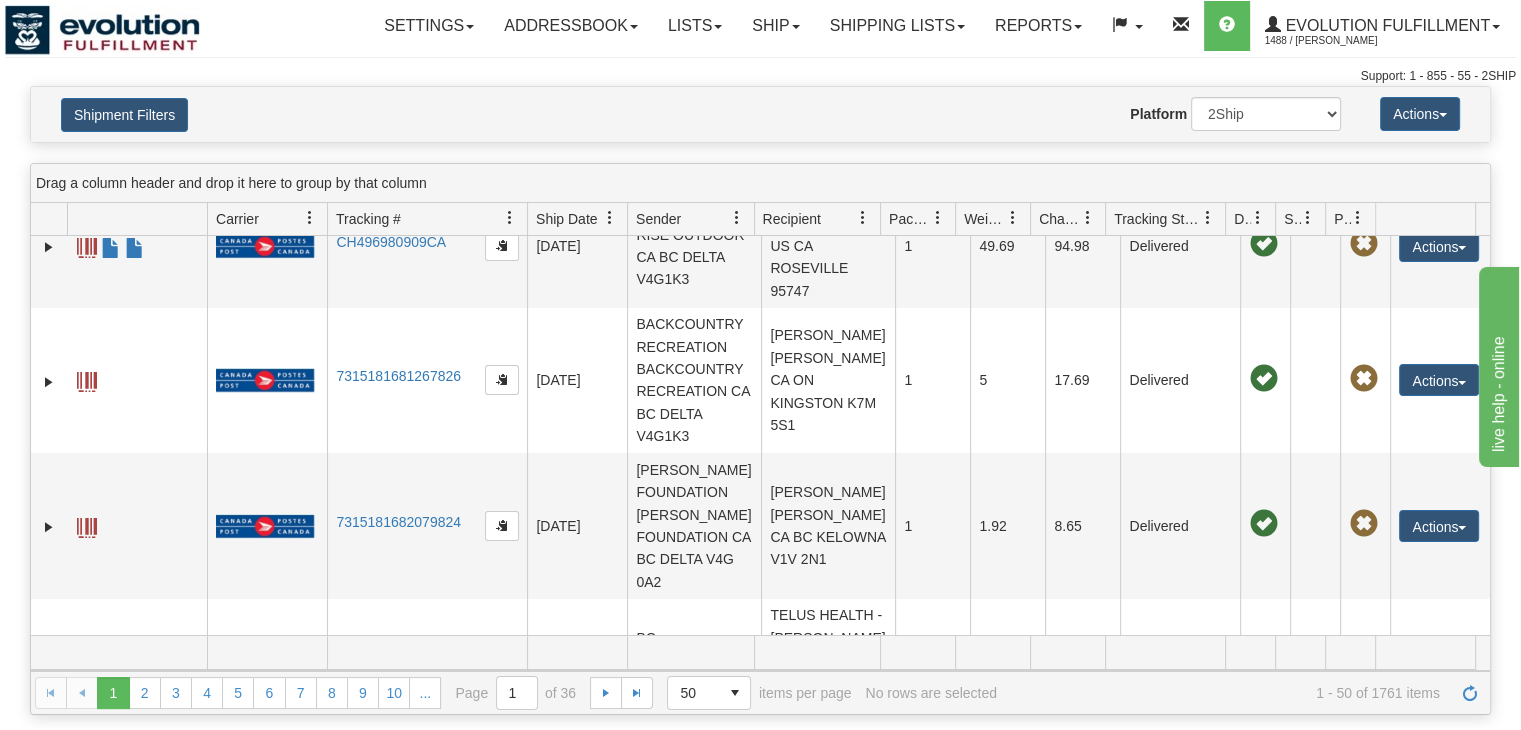 scroll, scrollTop: 0, scrollLeft: 0, axis: both 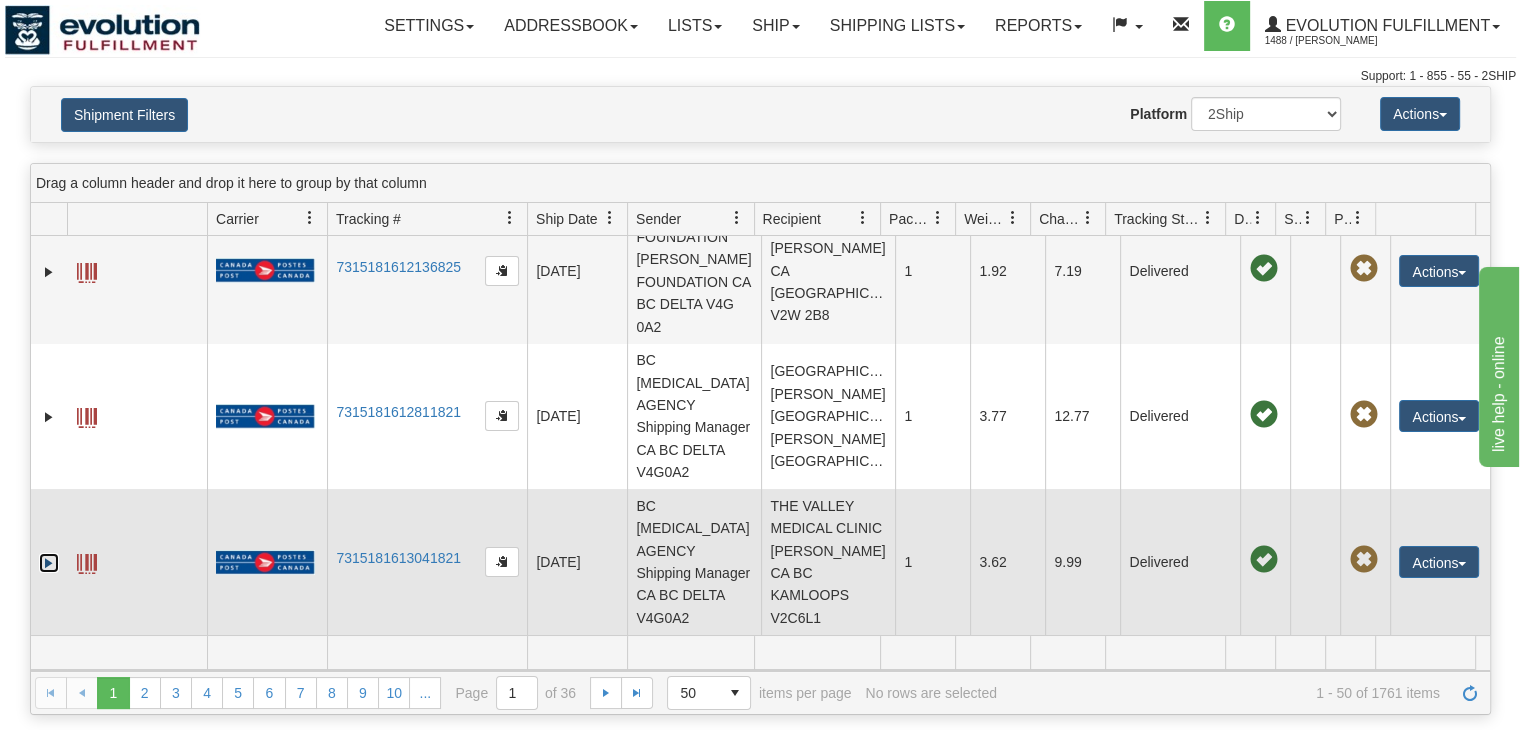 click at bounding box center (49, 563) 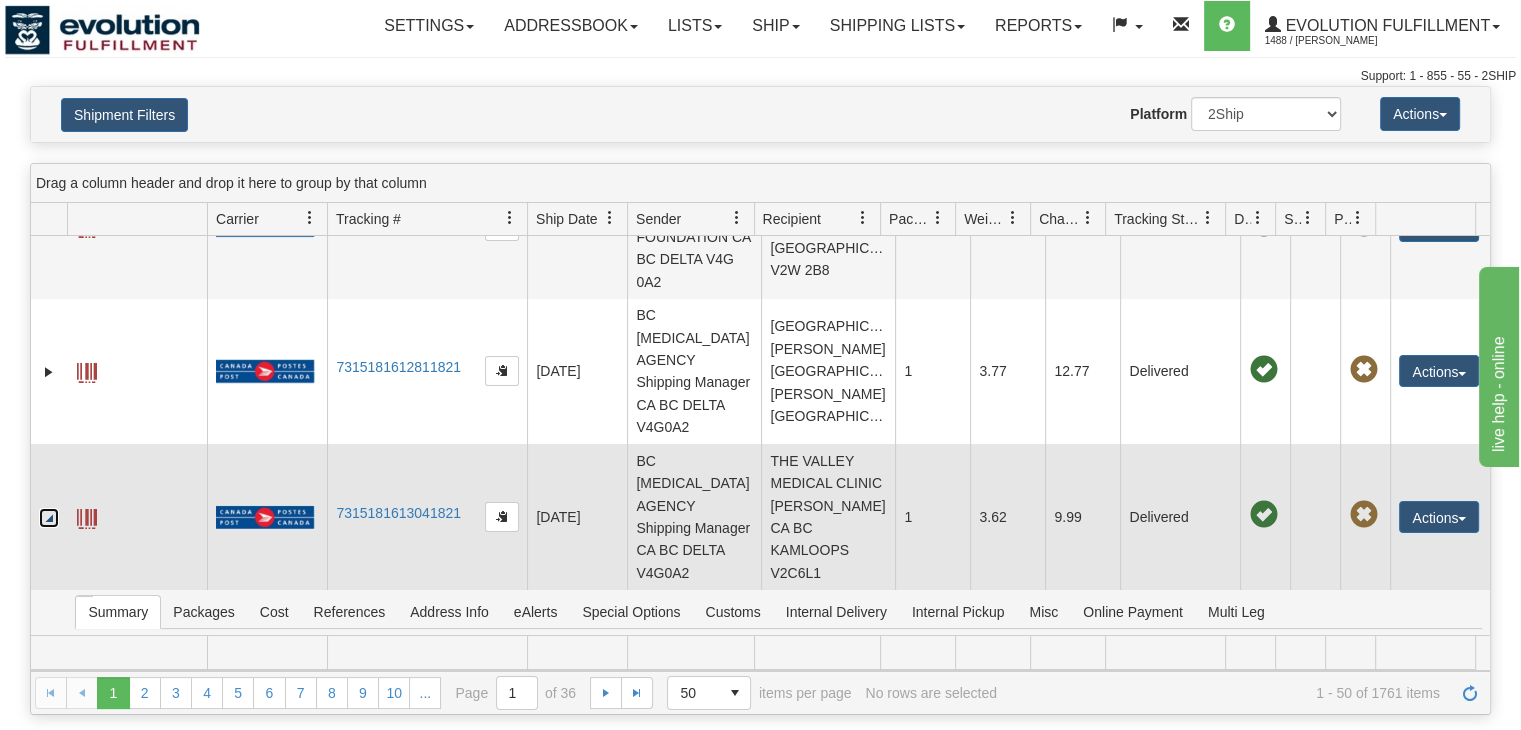 click at bounding box center (49, 518) 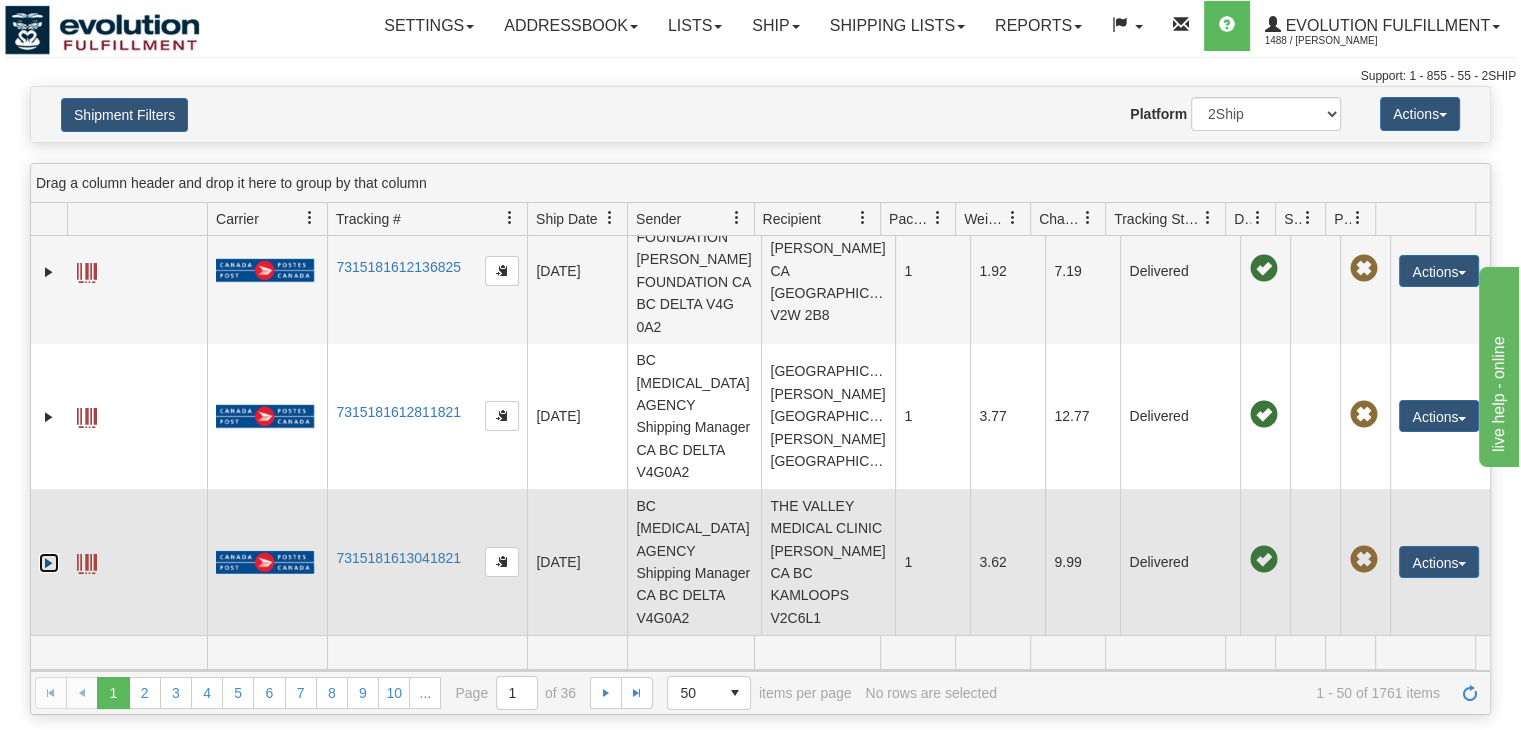 click at bounding box center [49, 563] 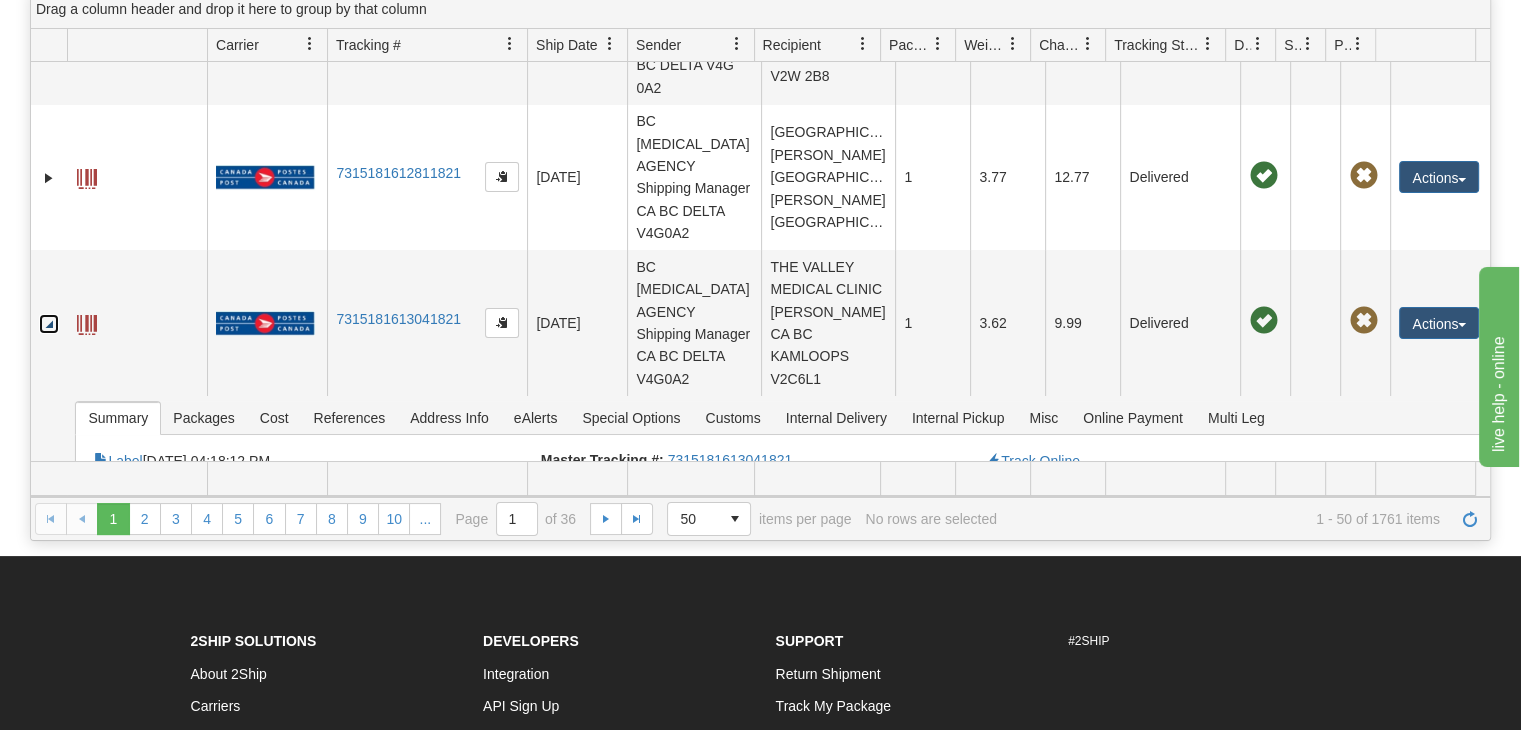 scroll, scrollTop: 175, scrollLeft: 0, axis: vertical 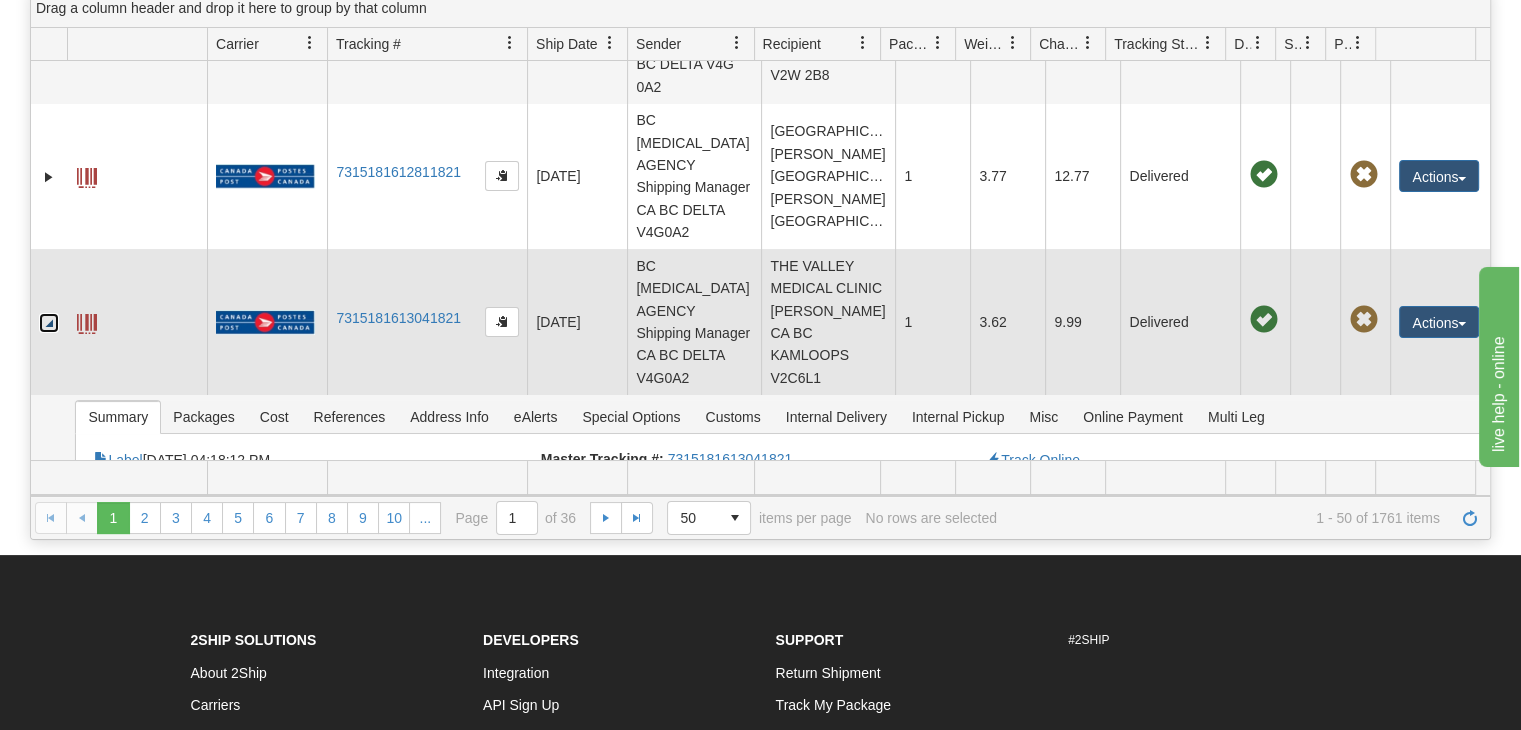 click at bounding box center (49, 323) 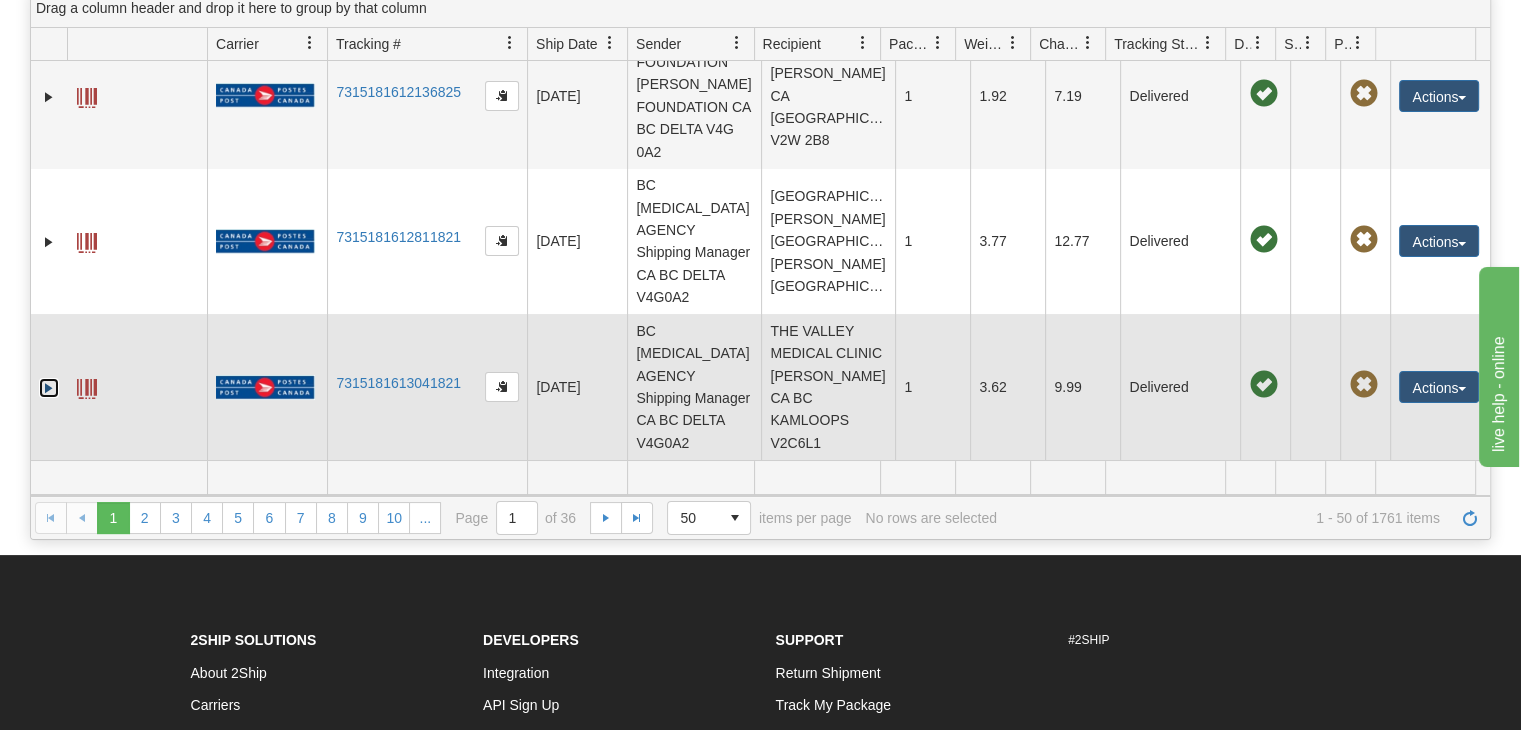 click at bounding box center (49, 388) 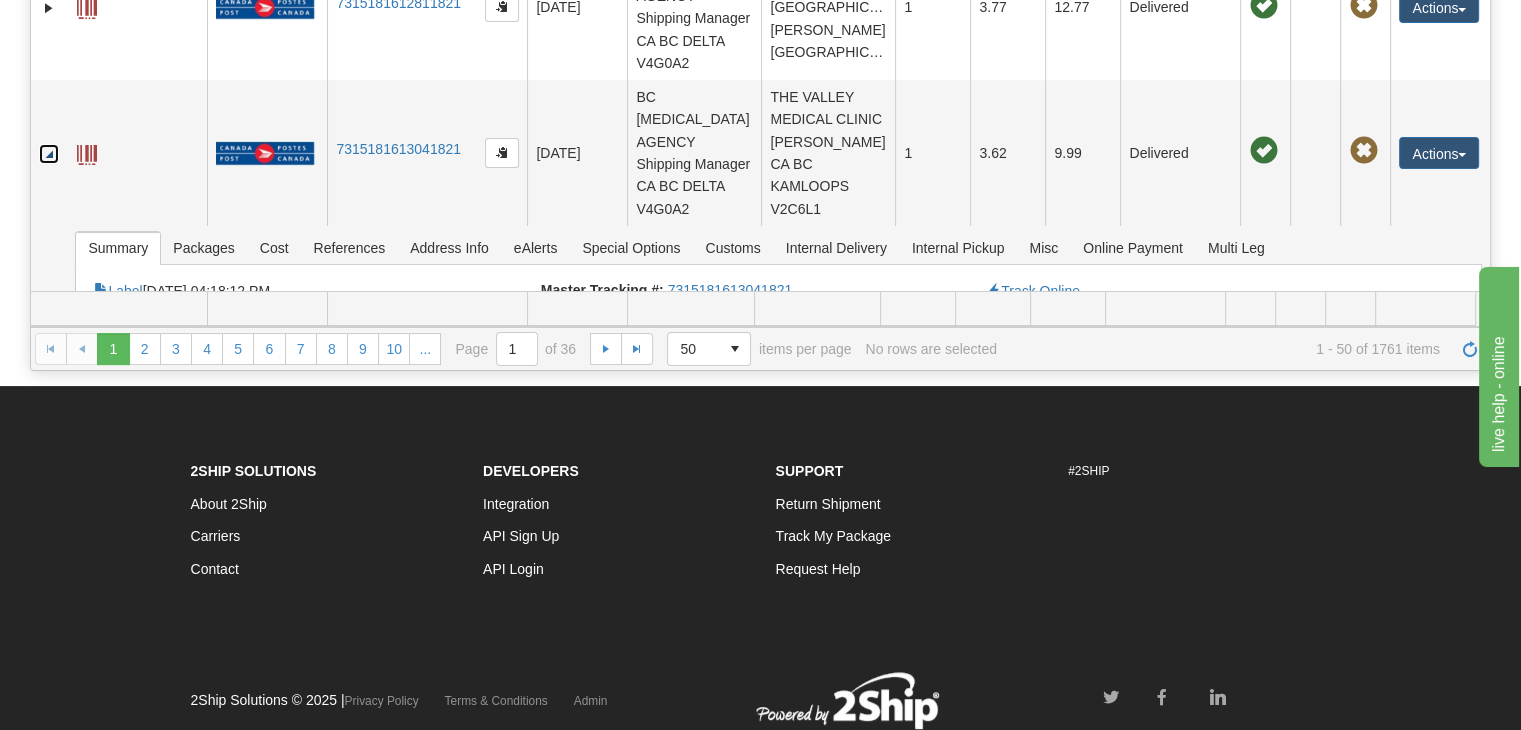 scroll, scrollTop: 347, scrollLeft: 0, axis: vertical 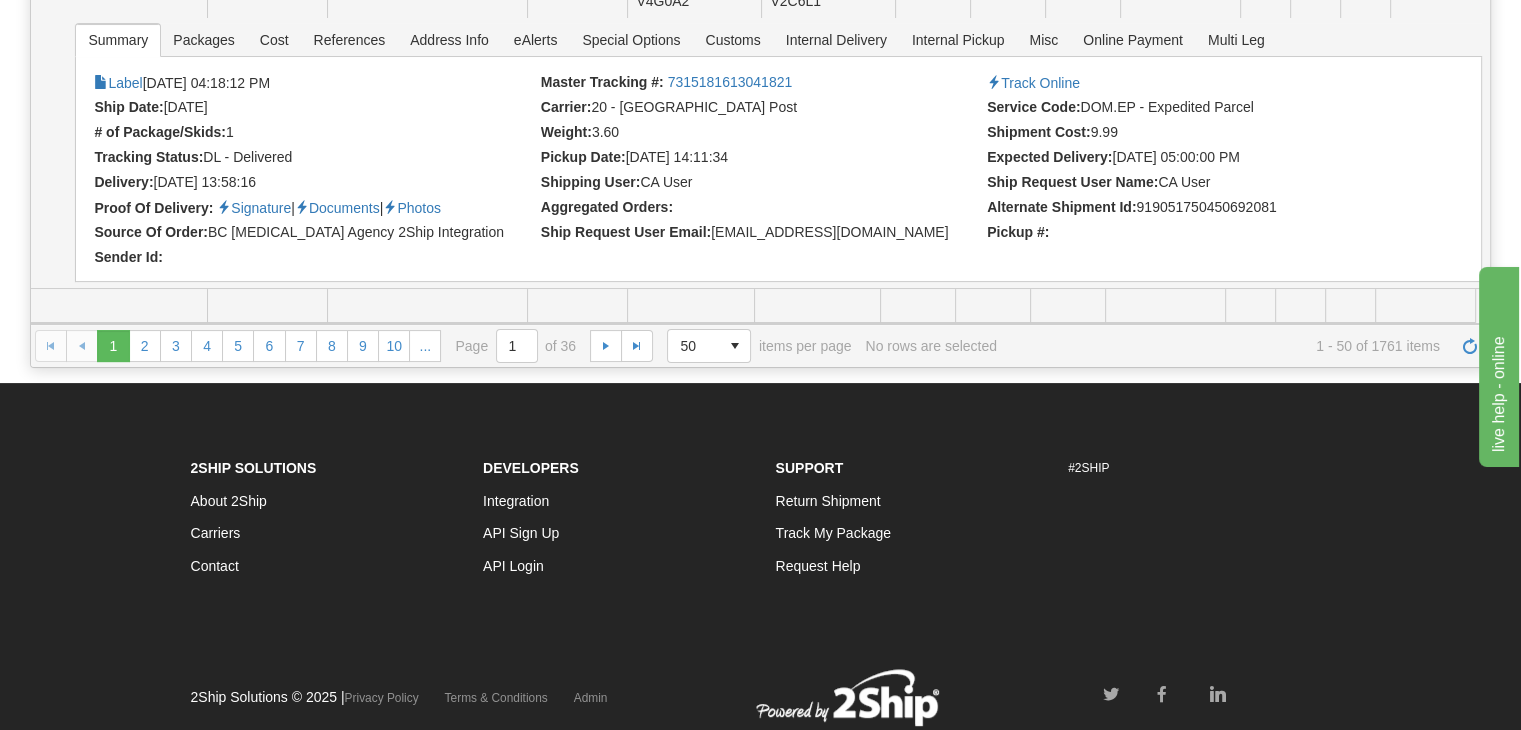 drag, startPoint x: 1676, startPoint y: 477, endPoint x: 2960, endPoint y: 690, distance: 1301.5471 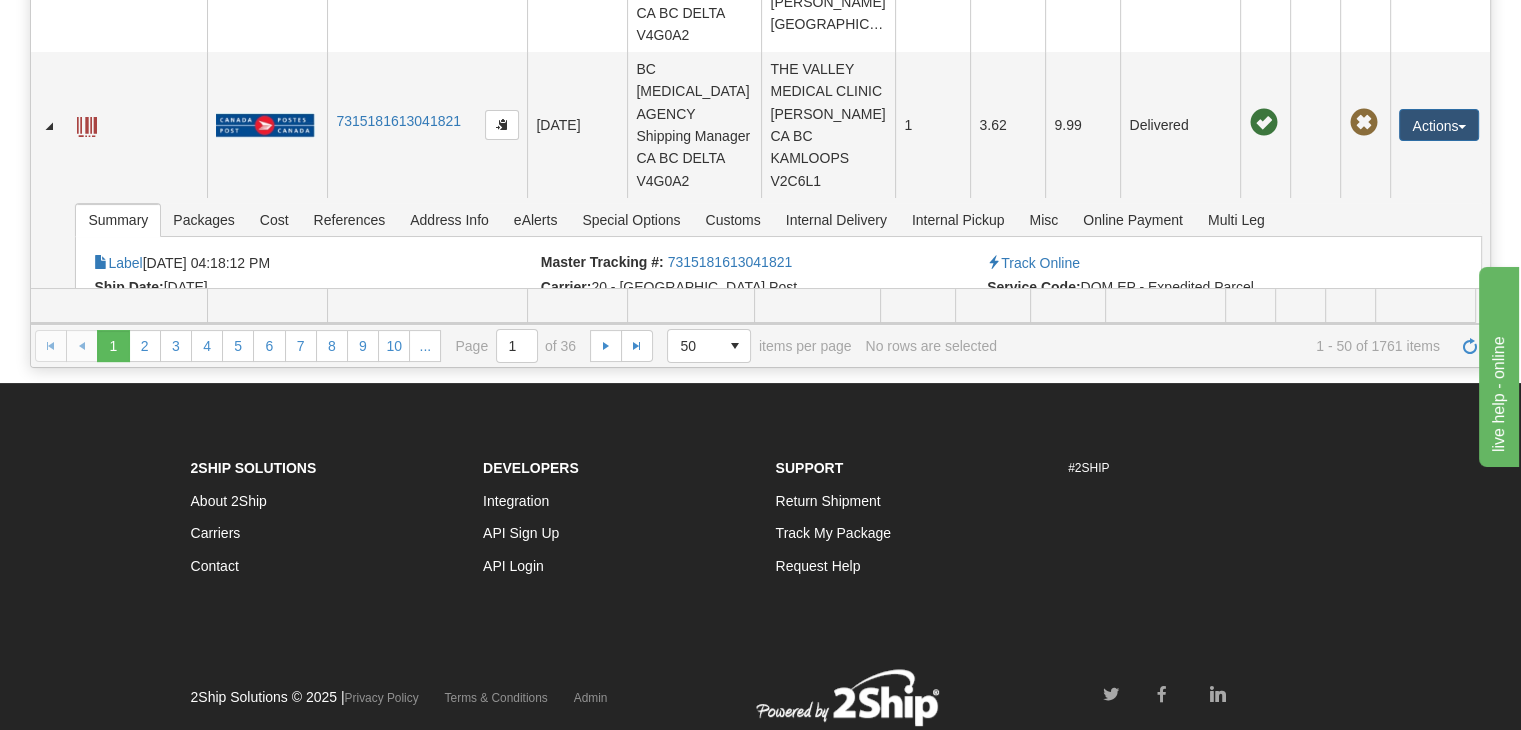 scroll, scrollTop: 7208, scrollLeft: 0, axis: vertical 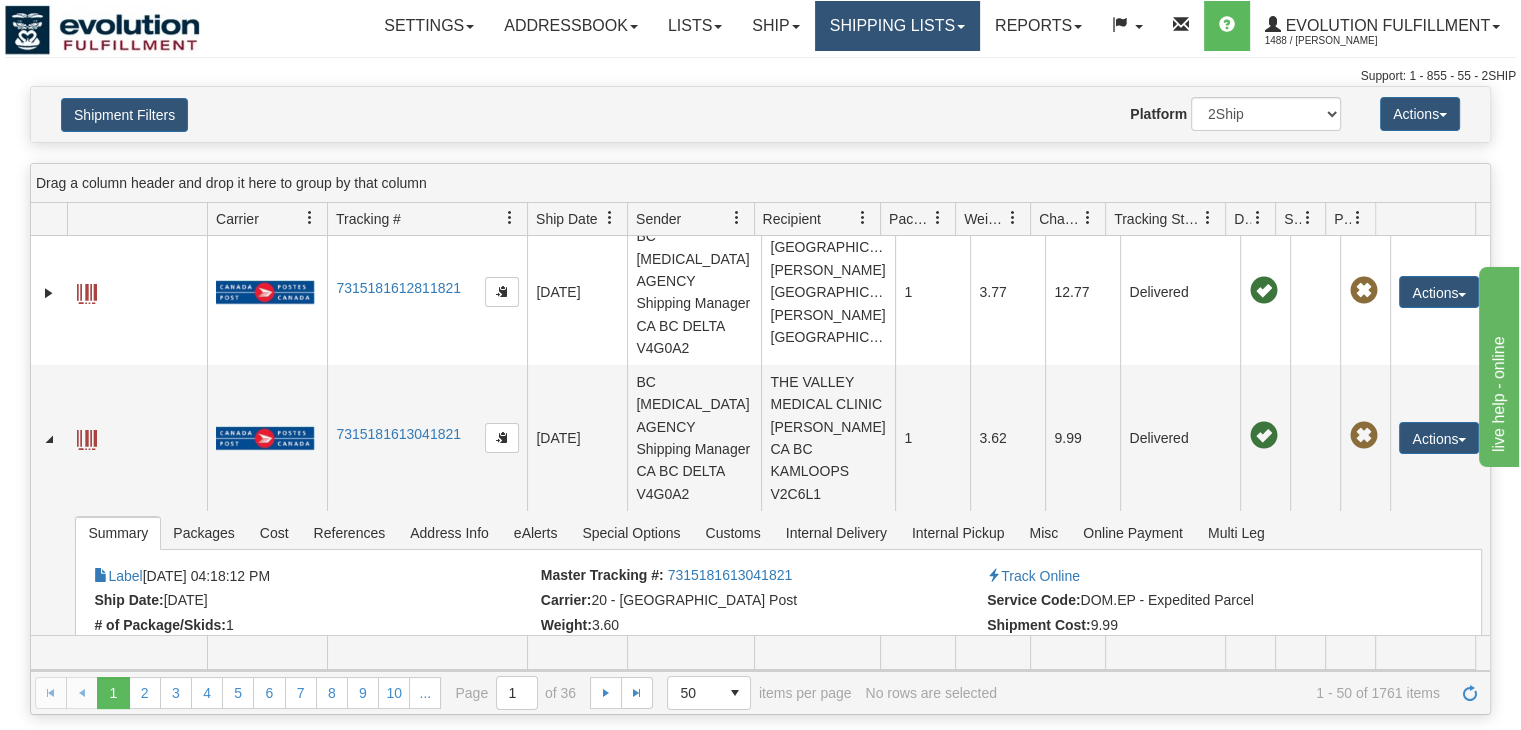 click on "Shipping lists" at bounding box center [897, 26] 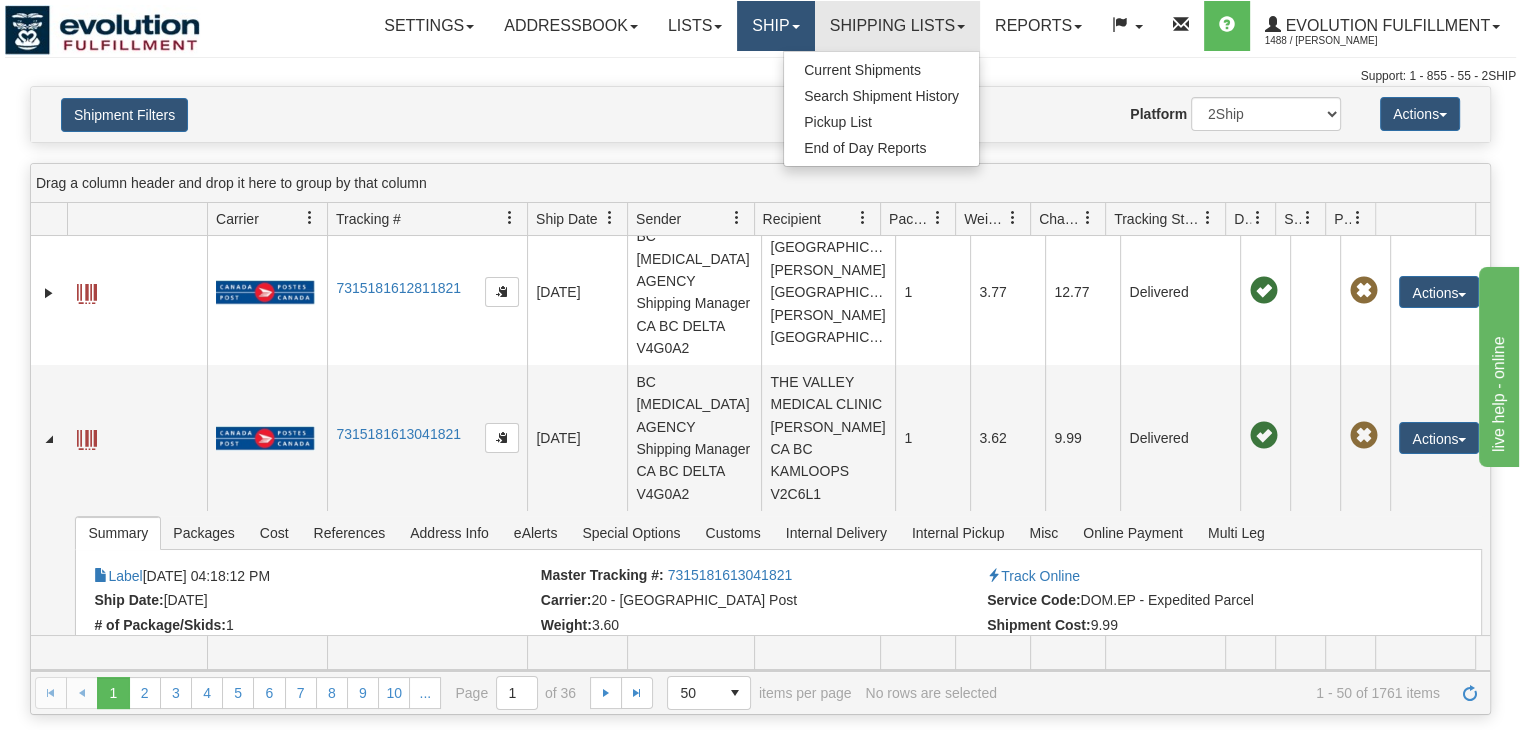 click on "Ship" at bounding box center (775, 26) 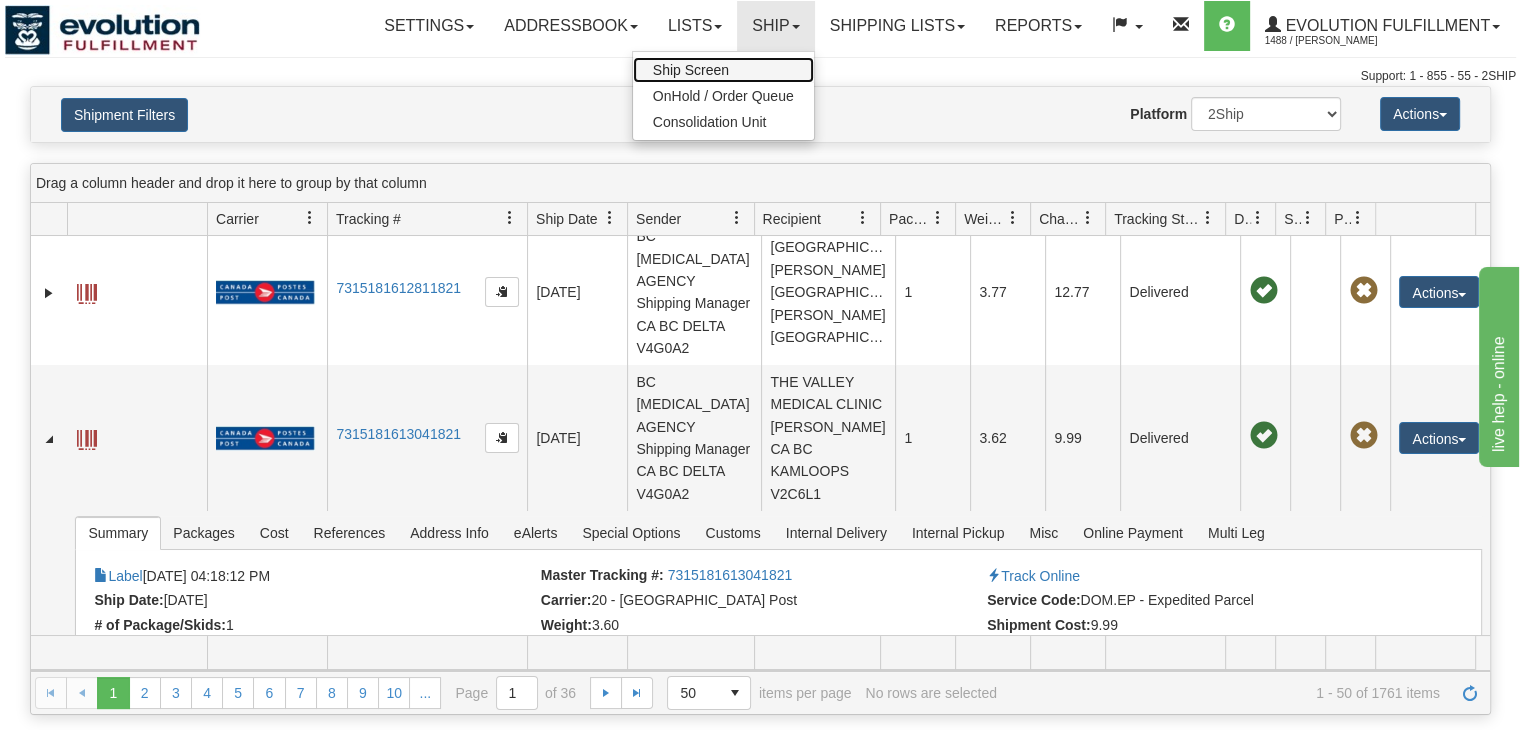 click on "Ship Screen" at bounding box center [723, 70] 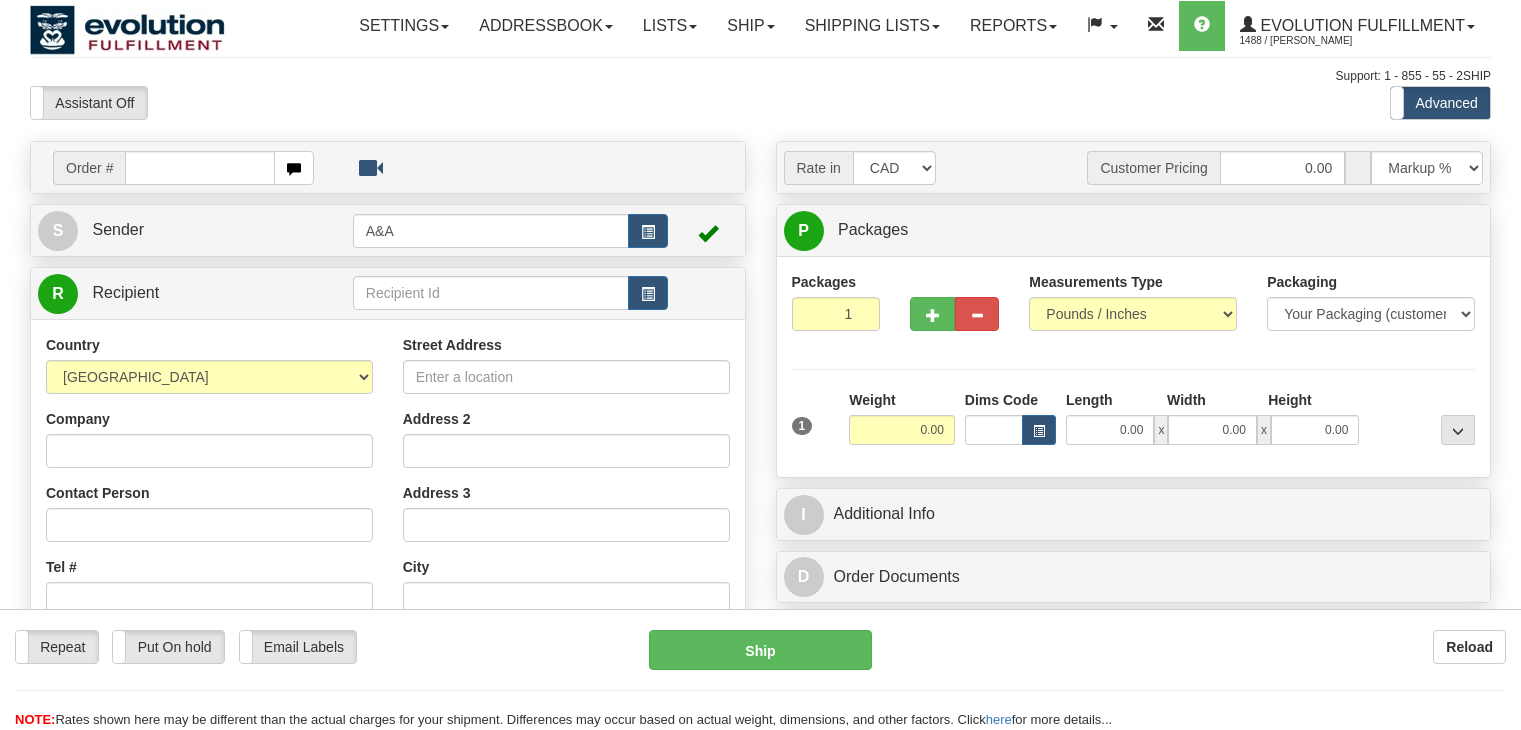 scroll, scrollTop: 0, scrollLeft: 0, axis: both 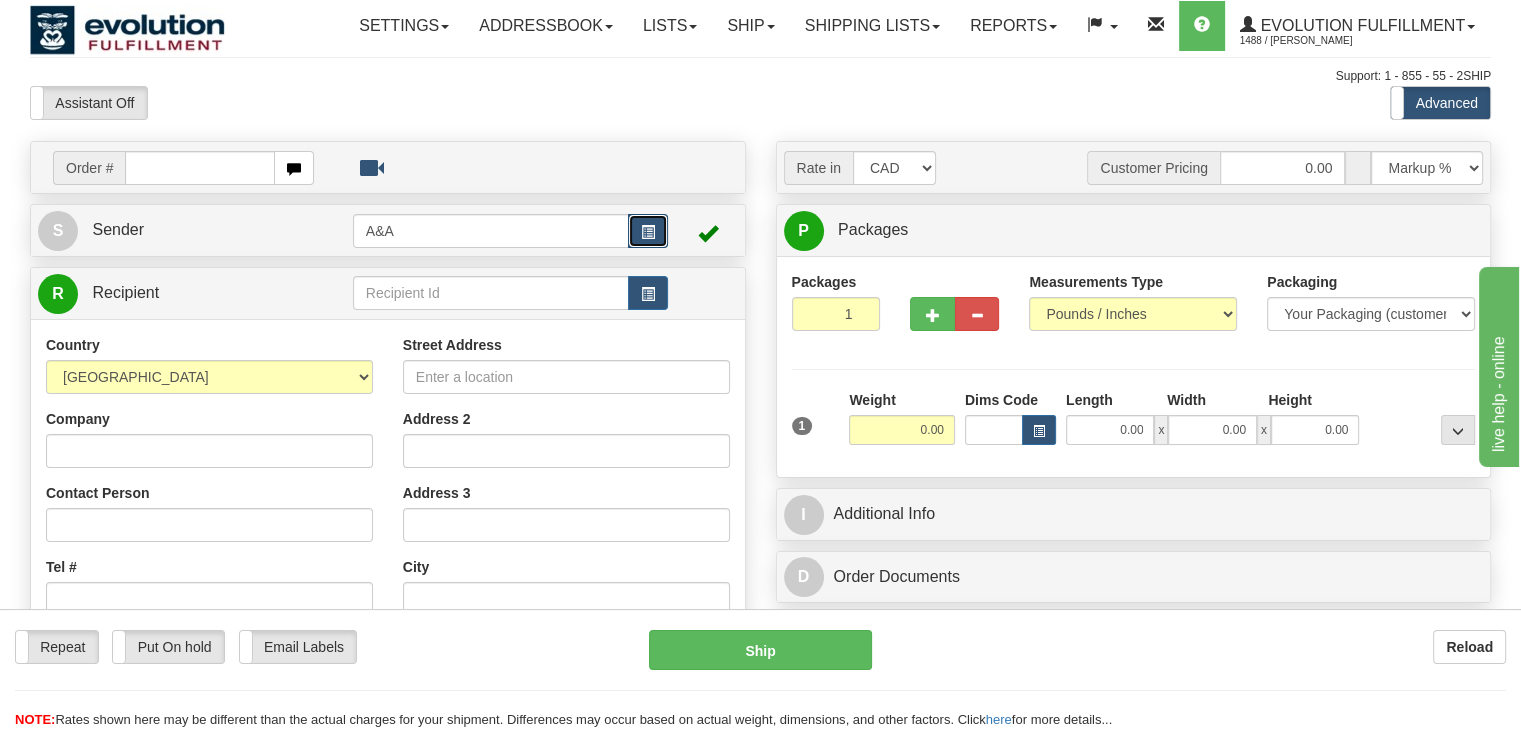 click at bounding box center [648, 231] 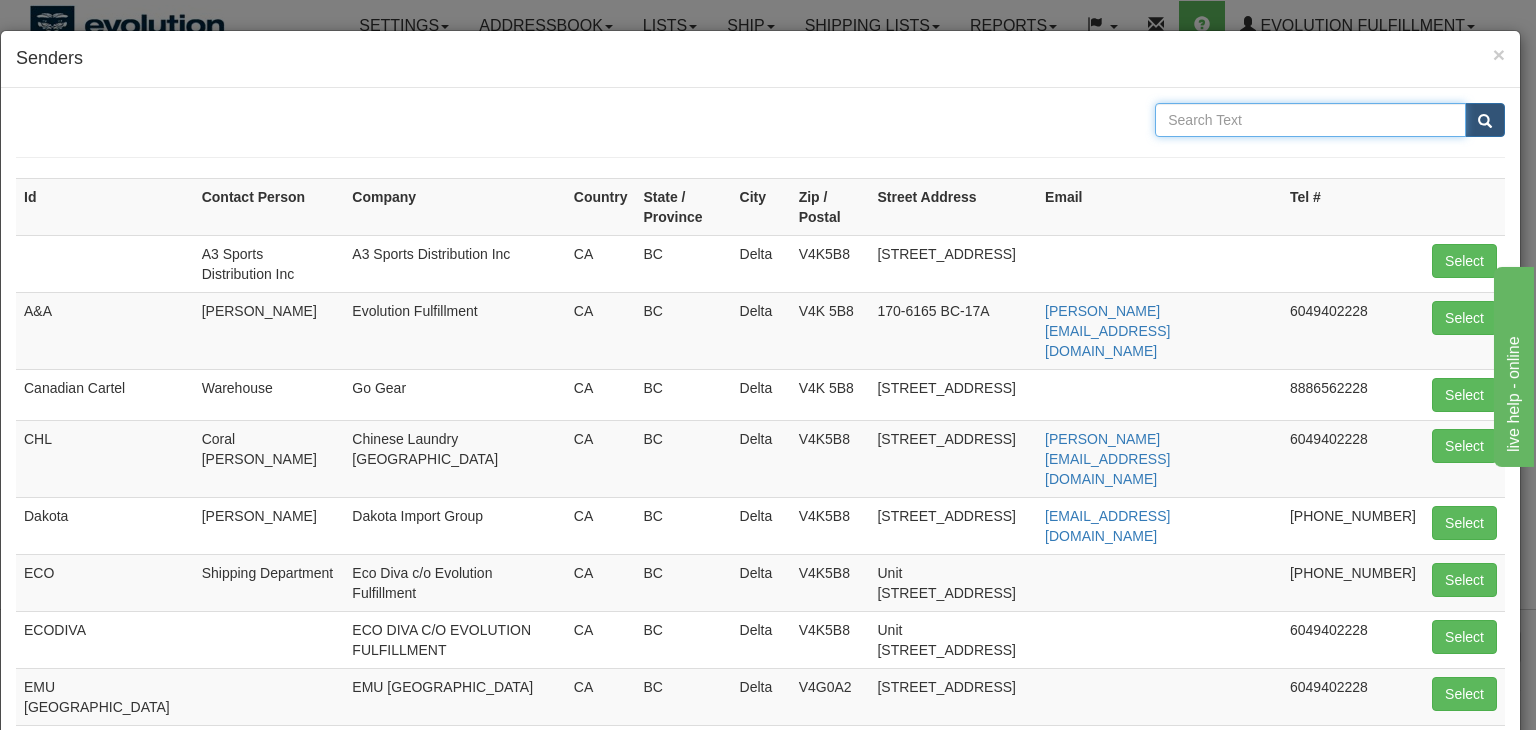 click at bounding box center [1310, 120] 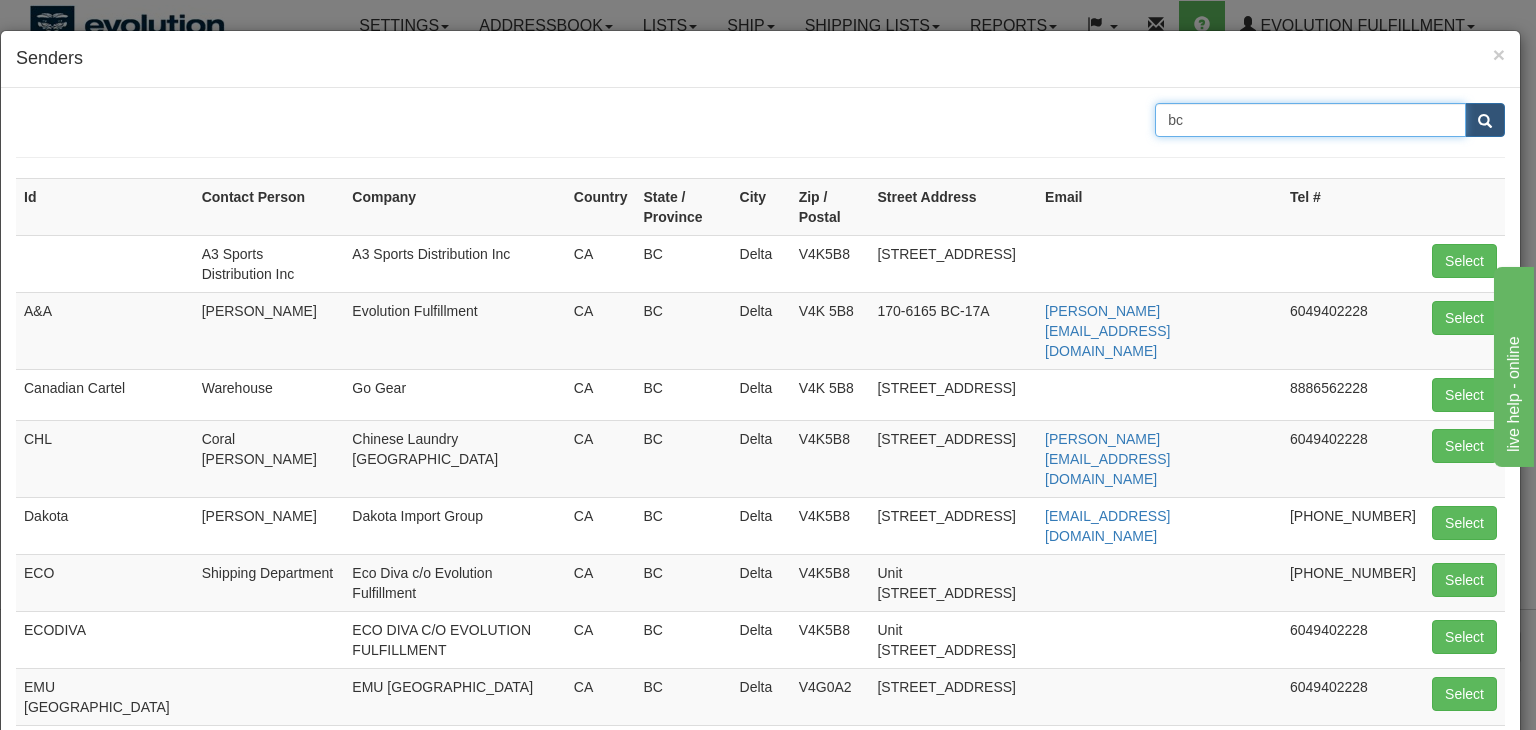 type on "bc" 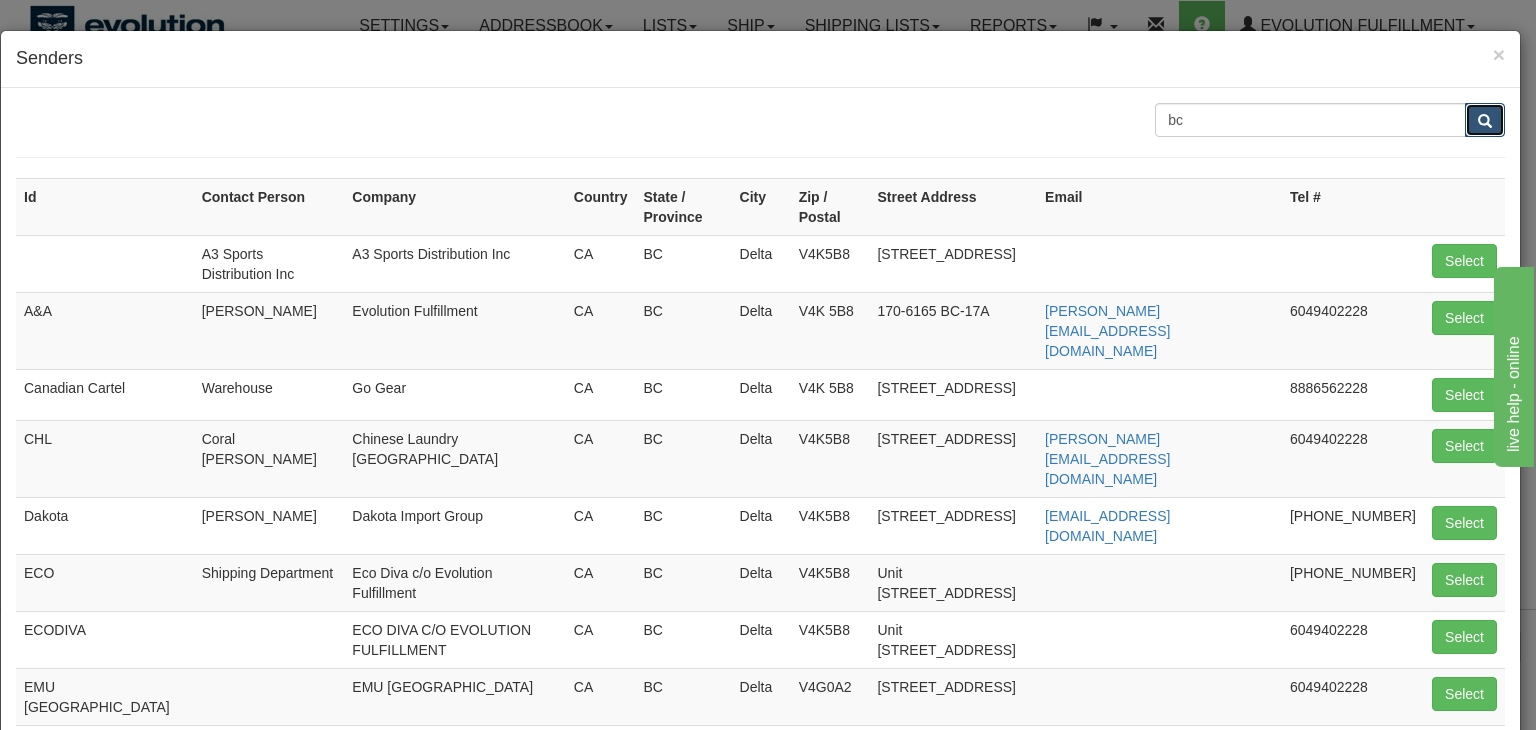 click at bounding box center (1485, 121) 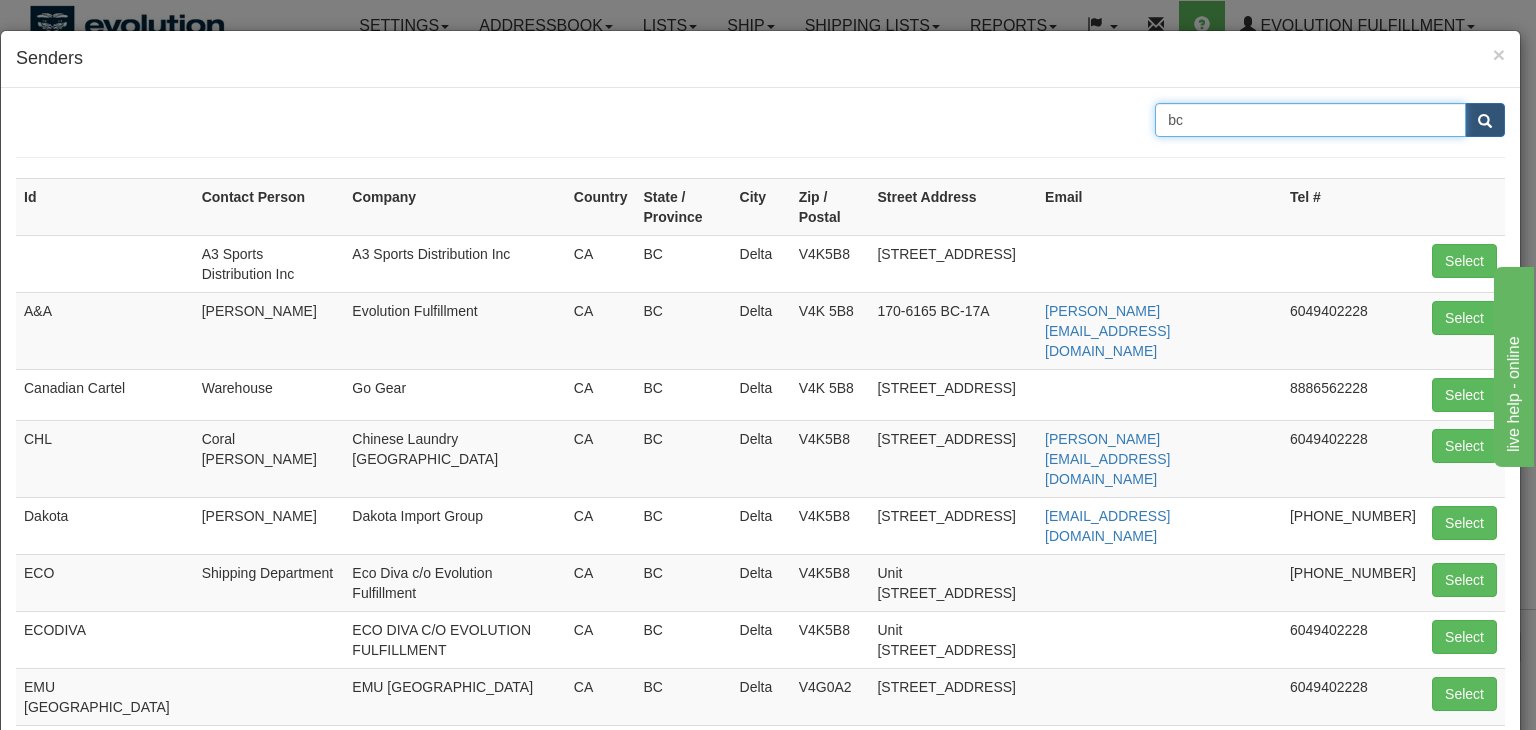 click on "bc" at bounding box center [1310, 120] 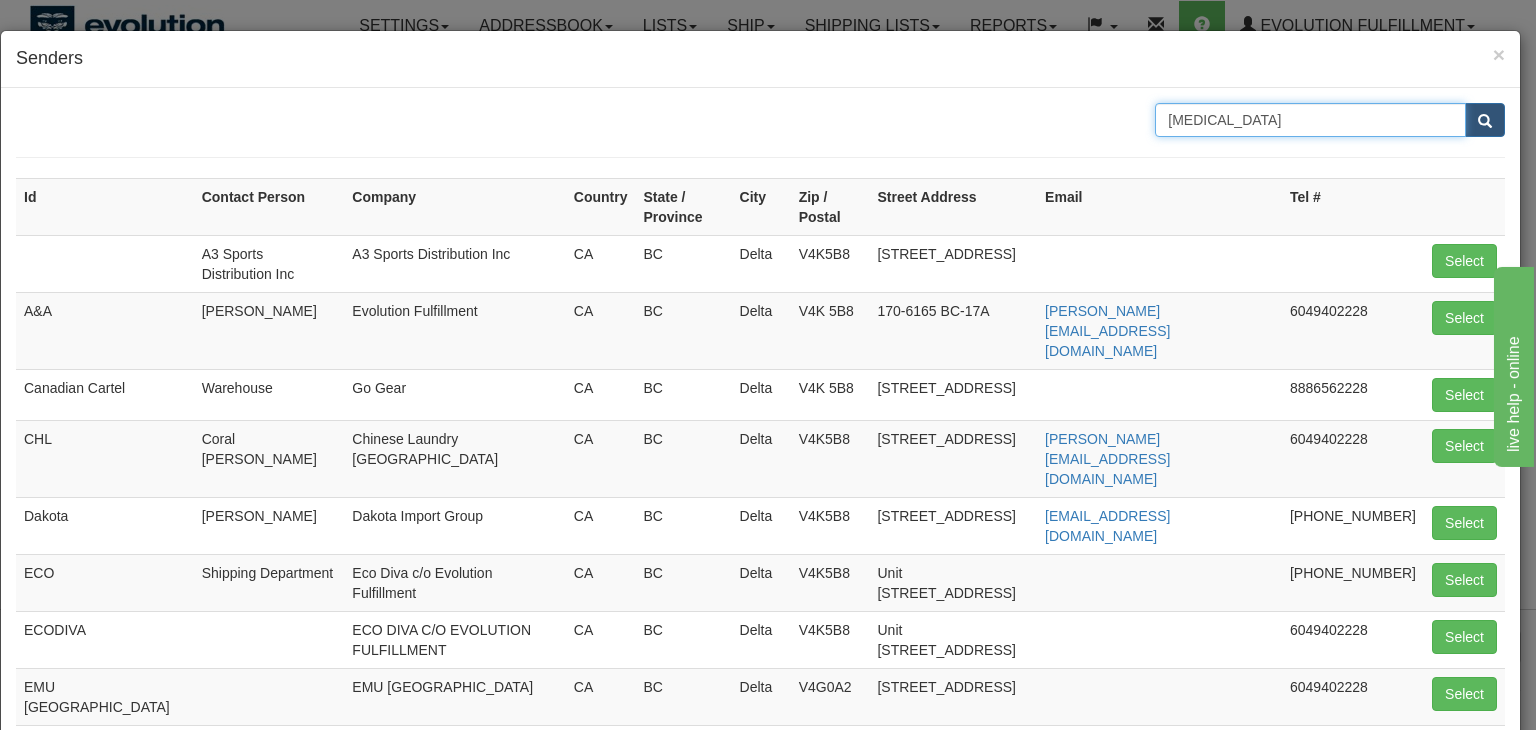 type on "[MEDICAL_DATA]" 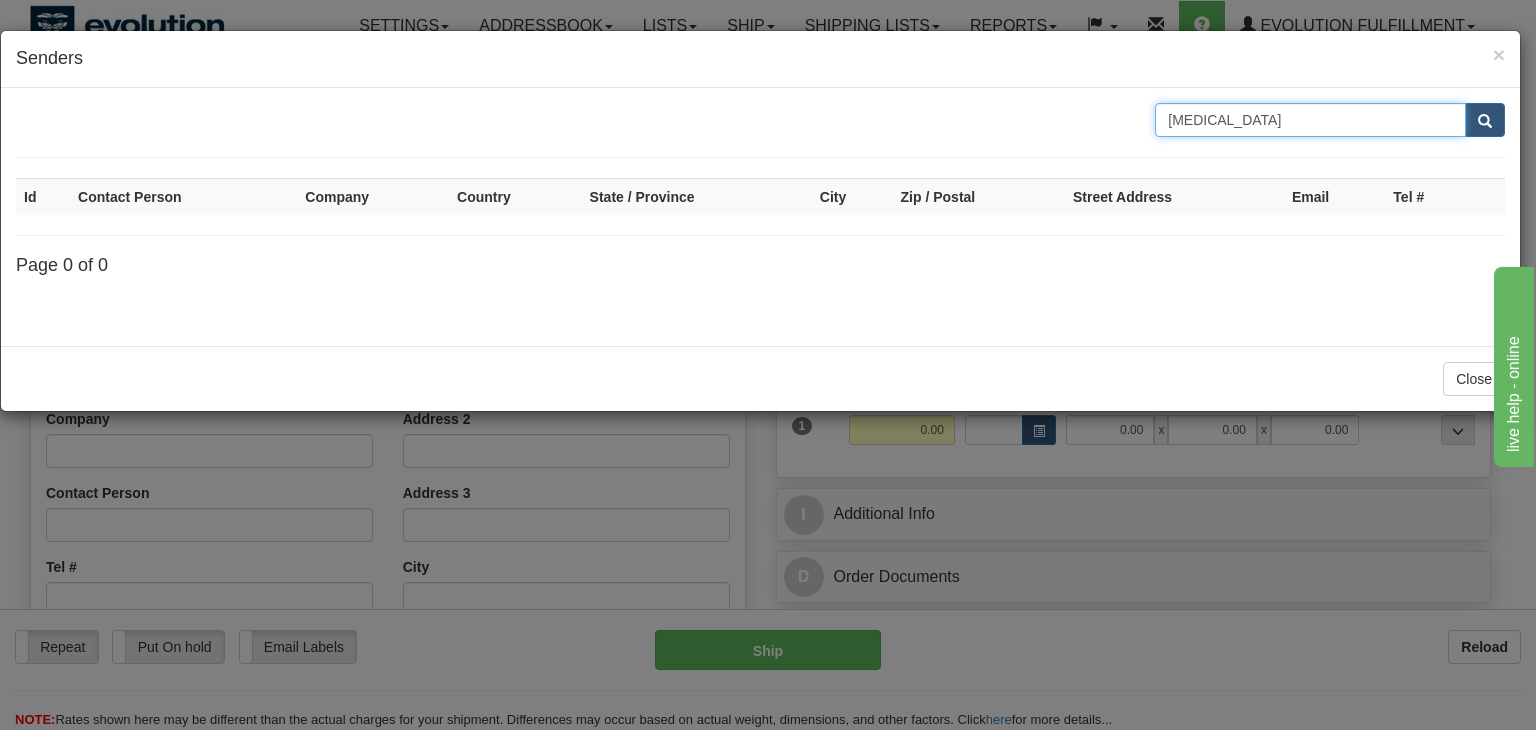click on "[MEDICAL_DATA]" at bounding box center (1310, 120) 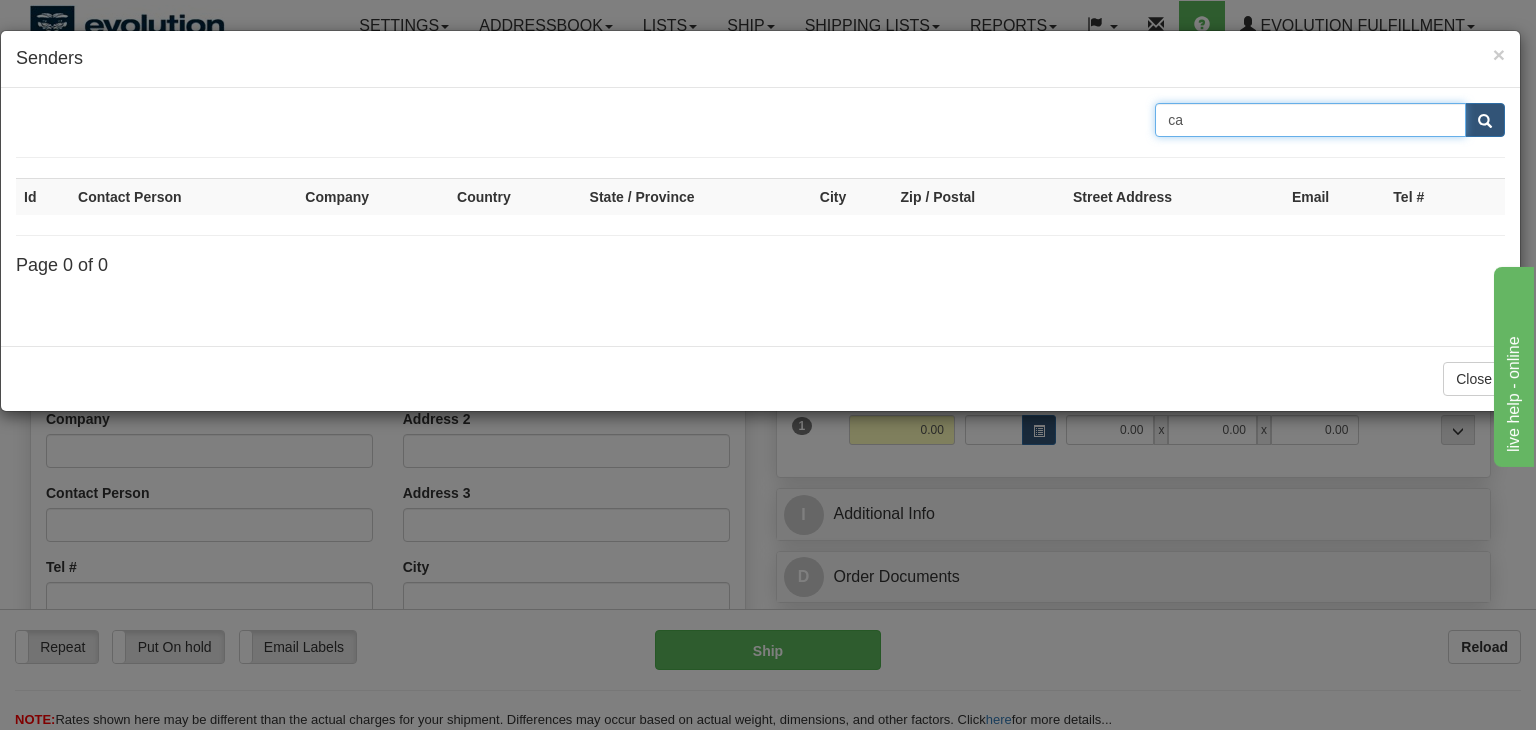 type on "c" 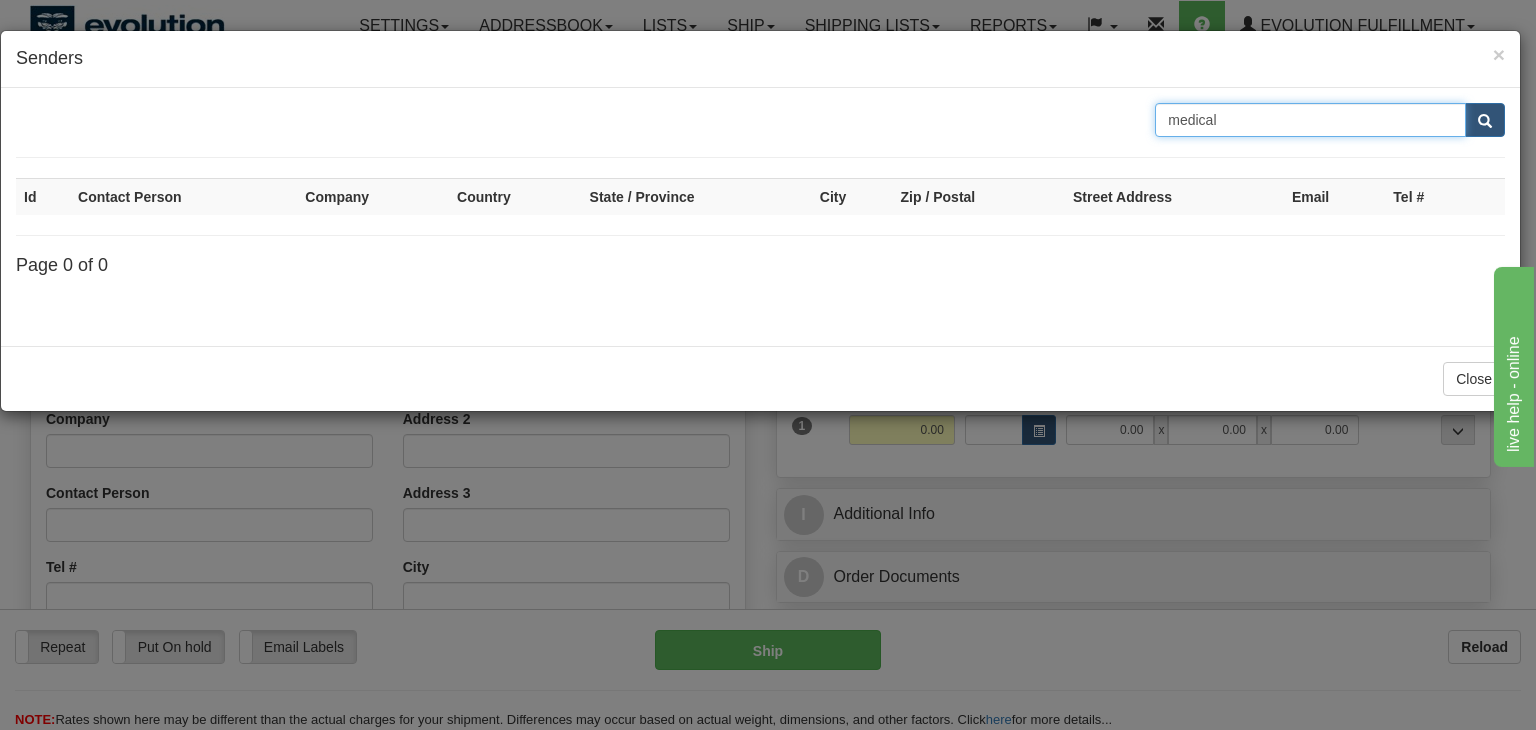 type on "medical" 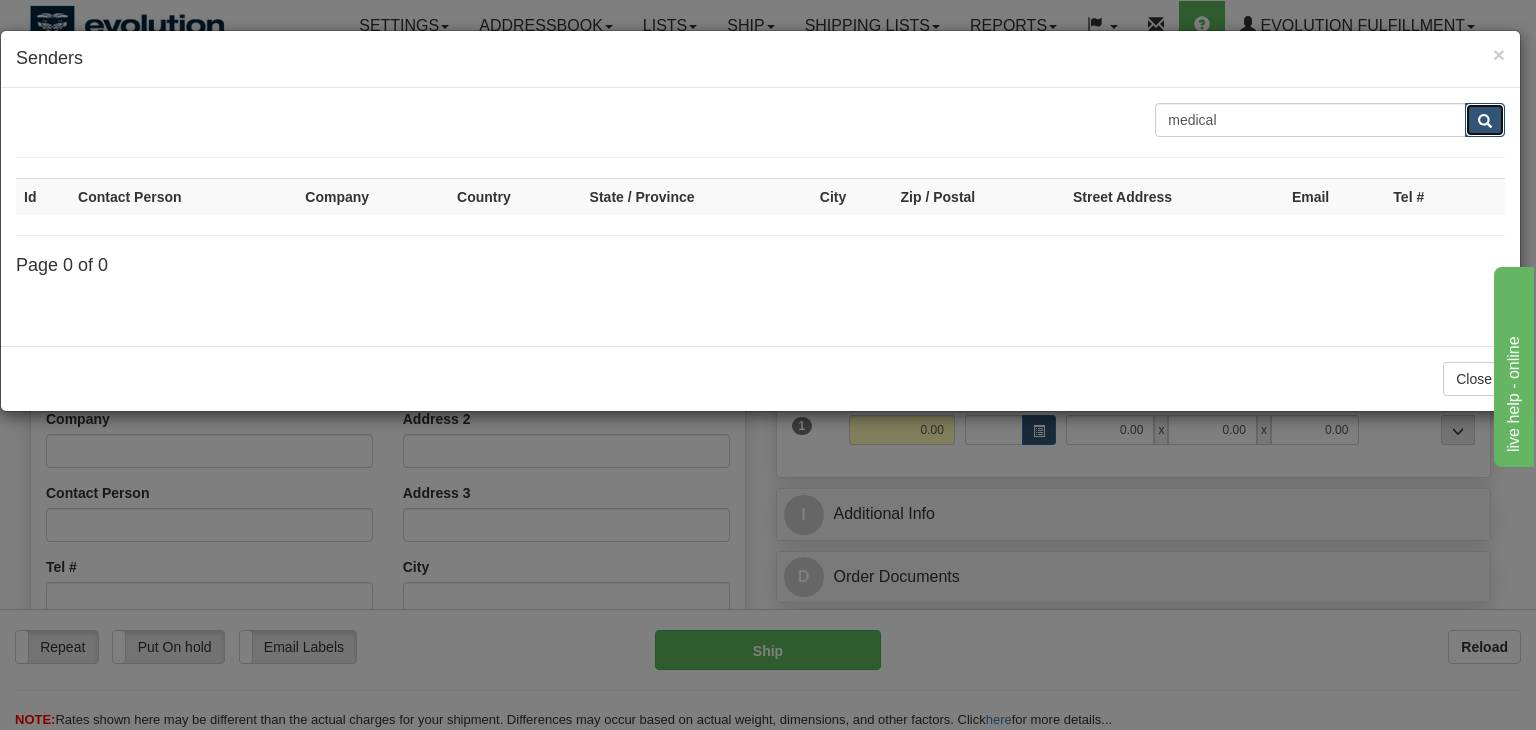click at bounding box center (1485, 120) 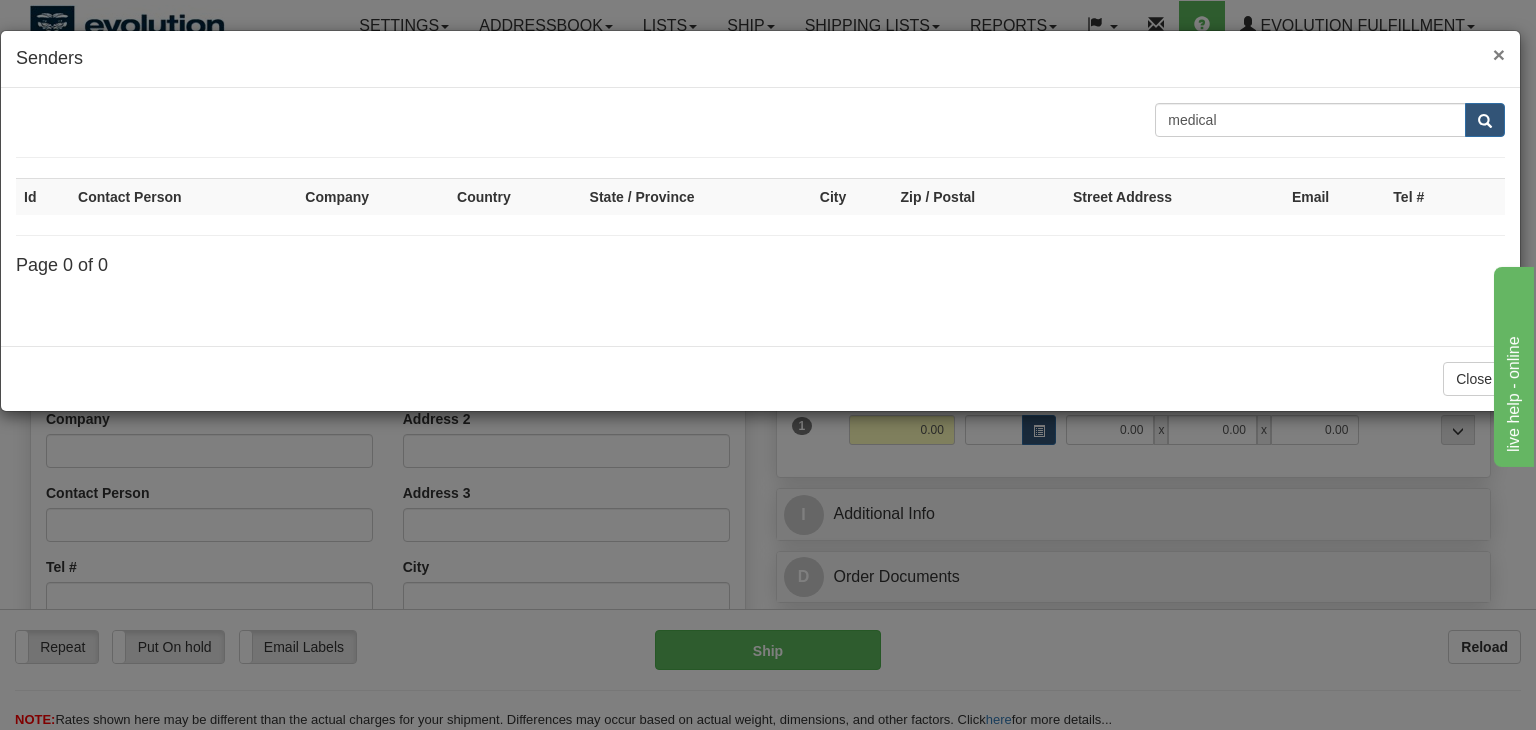 click on "×" at bounding box center (1499, 54) 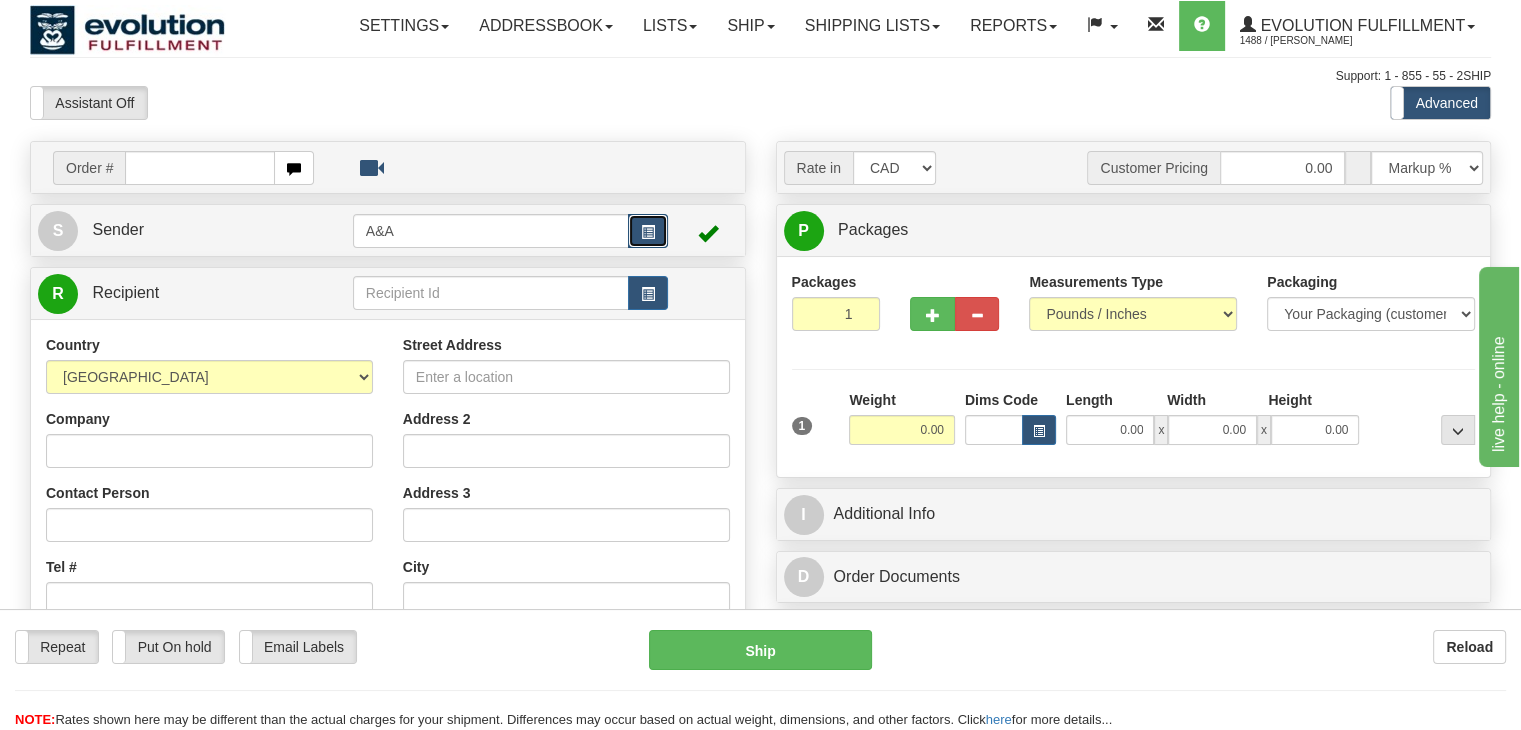 click at bounding box center (648, 232) 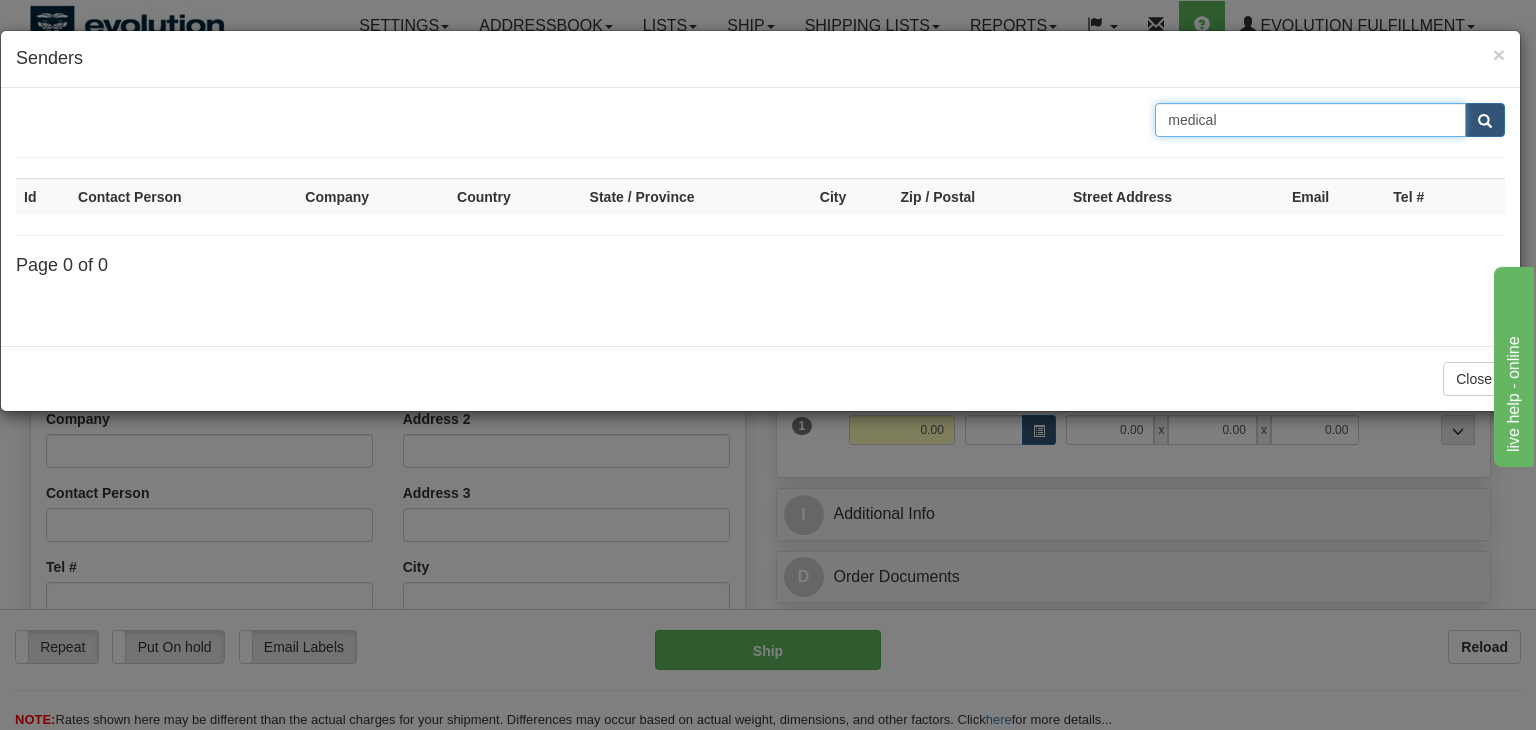 drag, startPoint x: 1400, startPoint y: 112, endPoint x: 1024, endPoint y: 114, distance: 376.0053 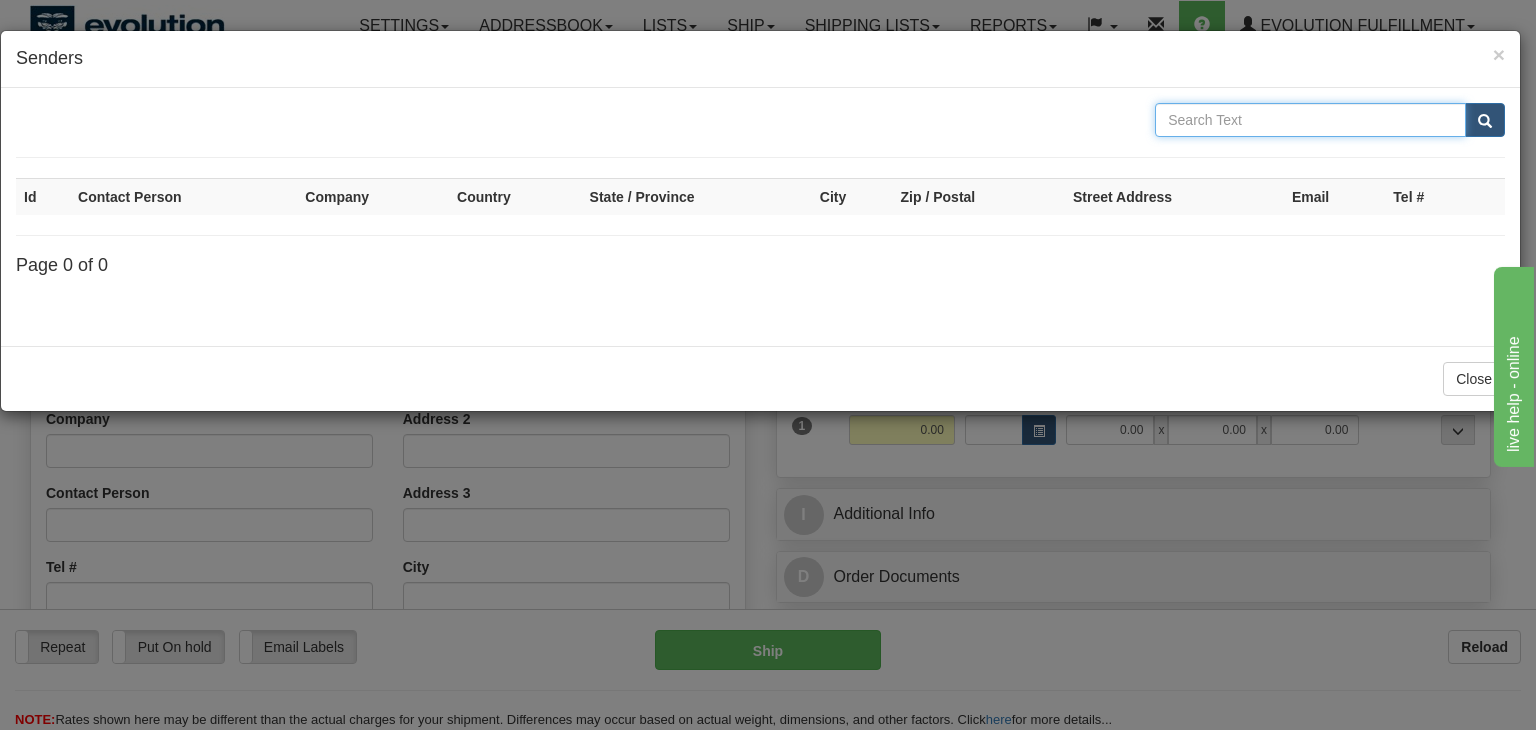 type 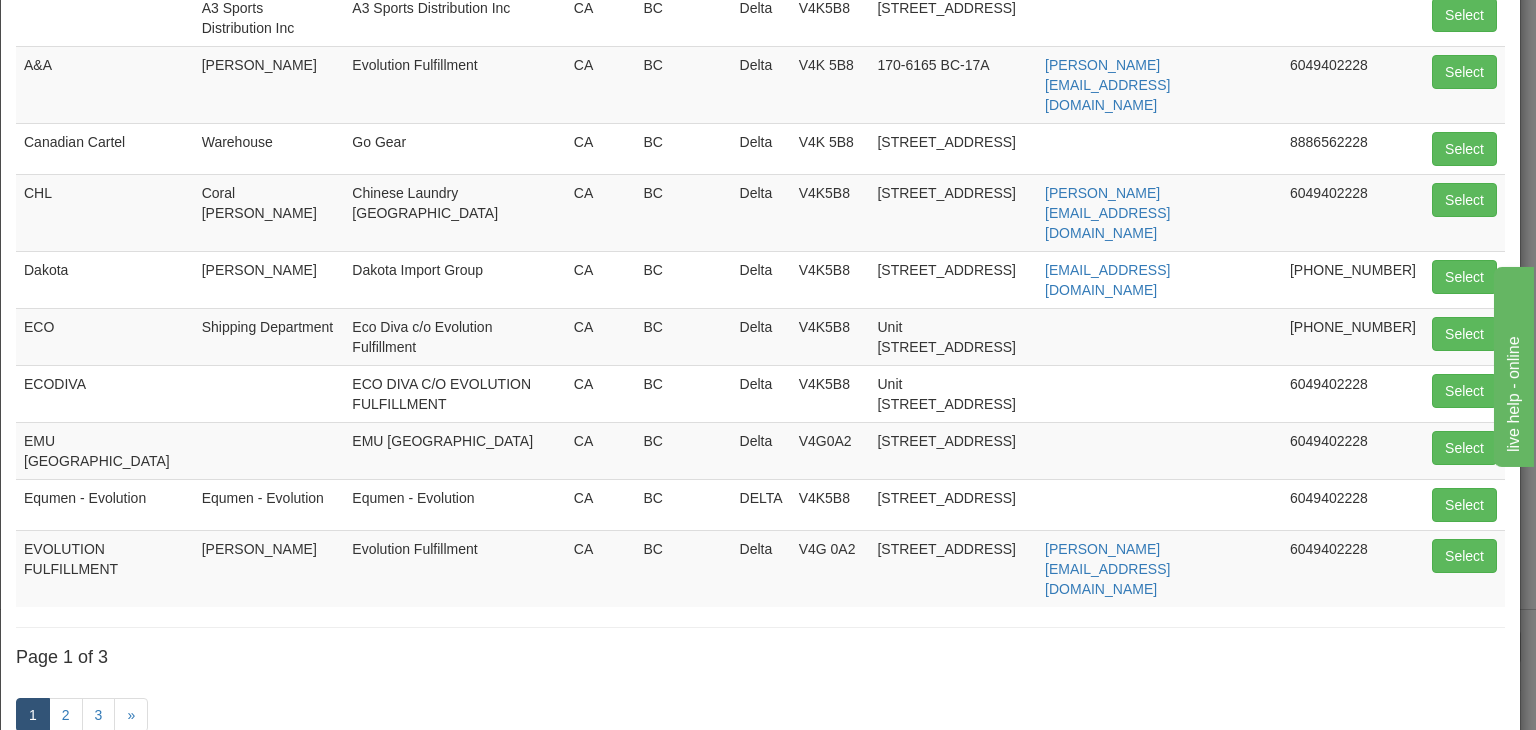 scroll, scrollTop: 248, scrollLeft: 0, axis: vertical 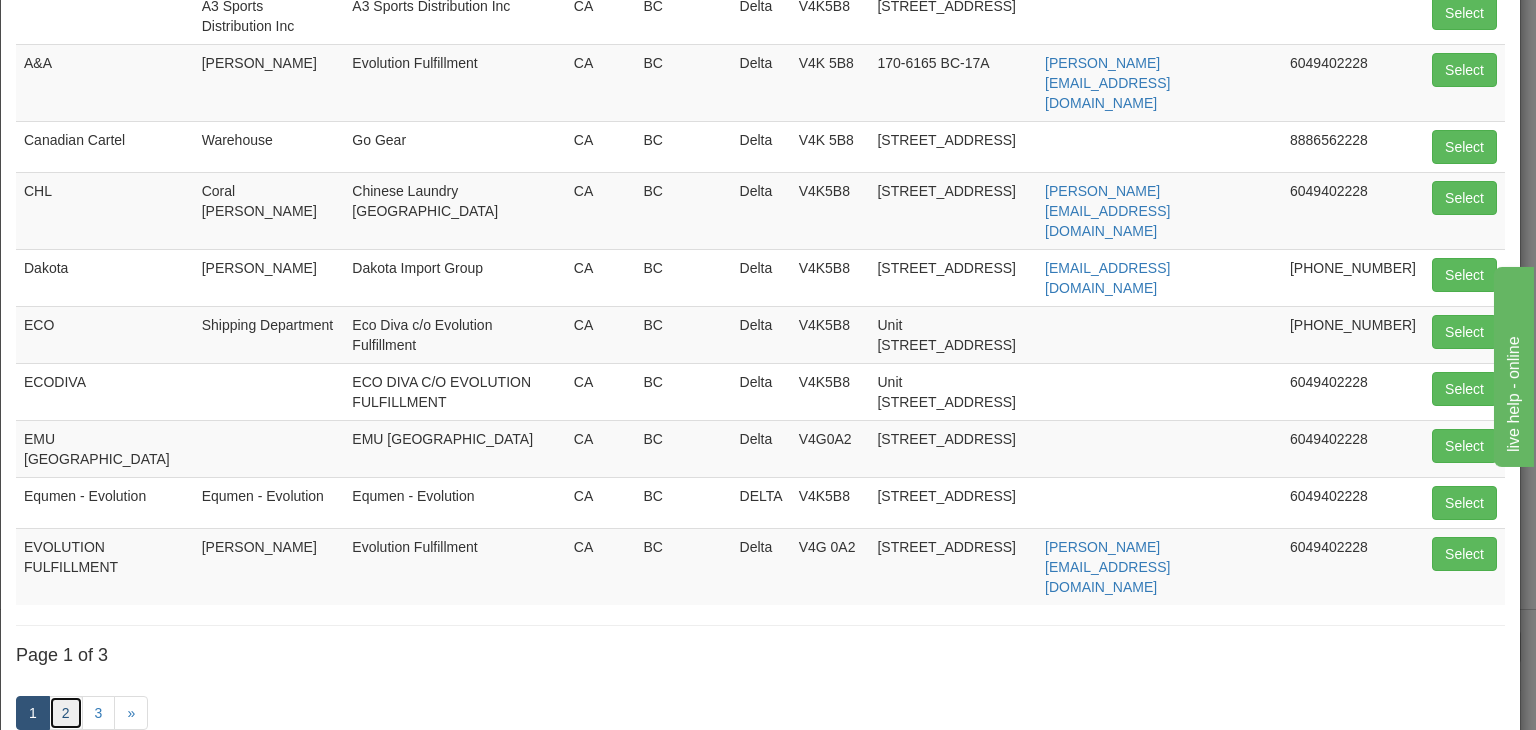 click on "2" at bounding box center (66, 713) 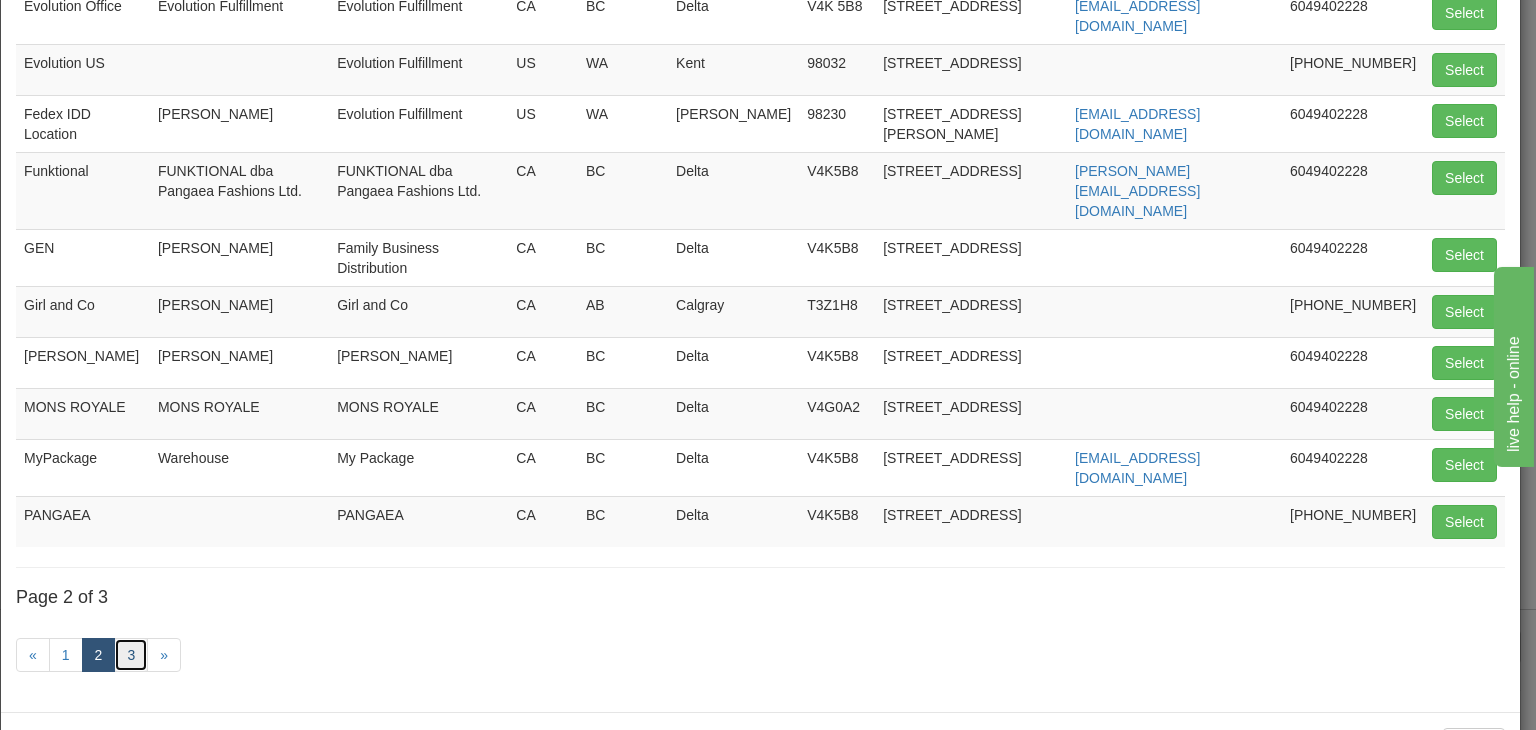 click on "3" at bounding box center (131, 655) 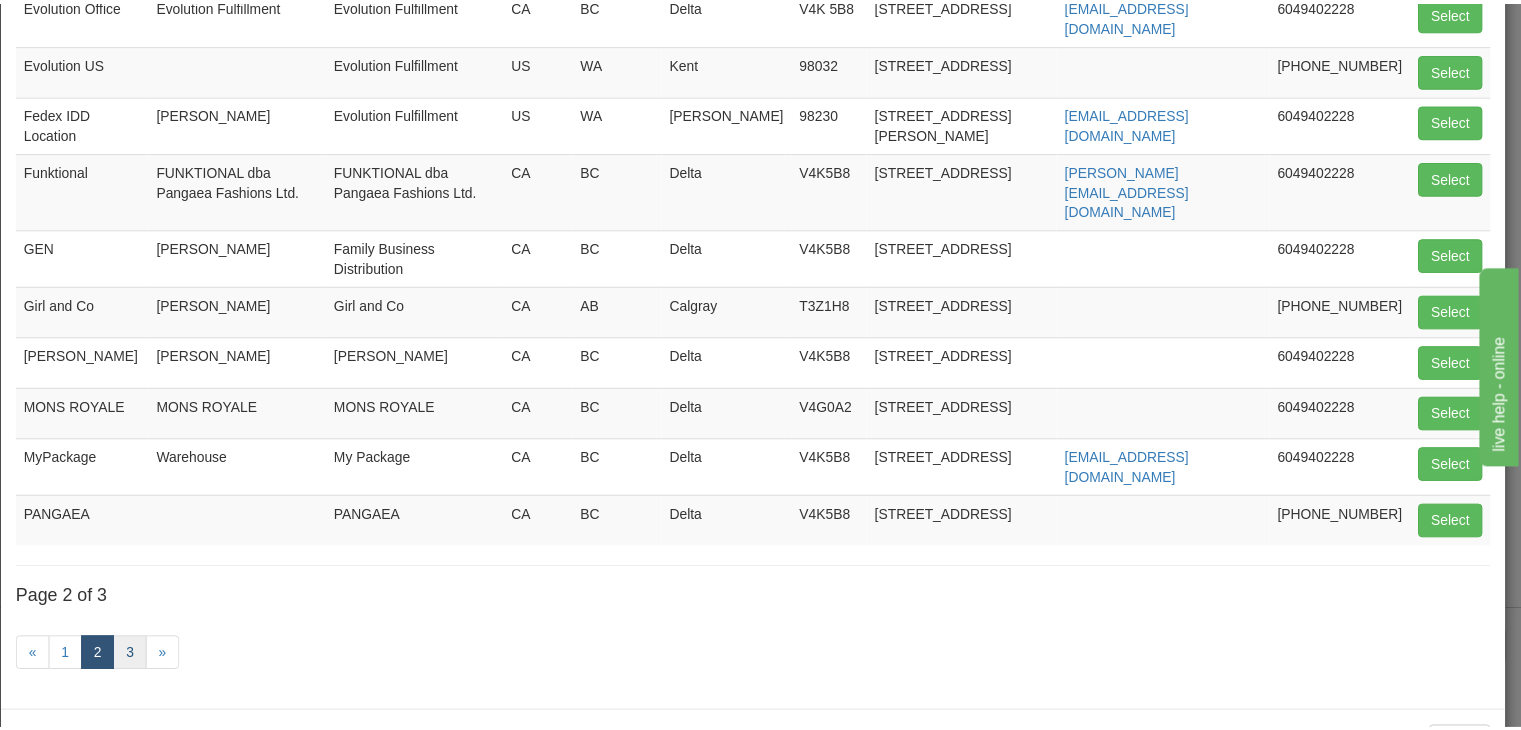 scroll, scrollTop: 0, scrollLeft: 0, axis: both 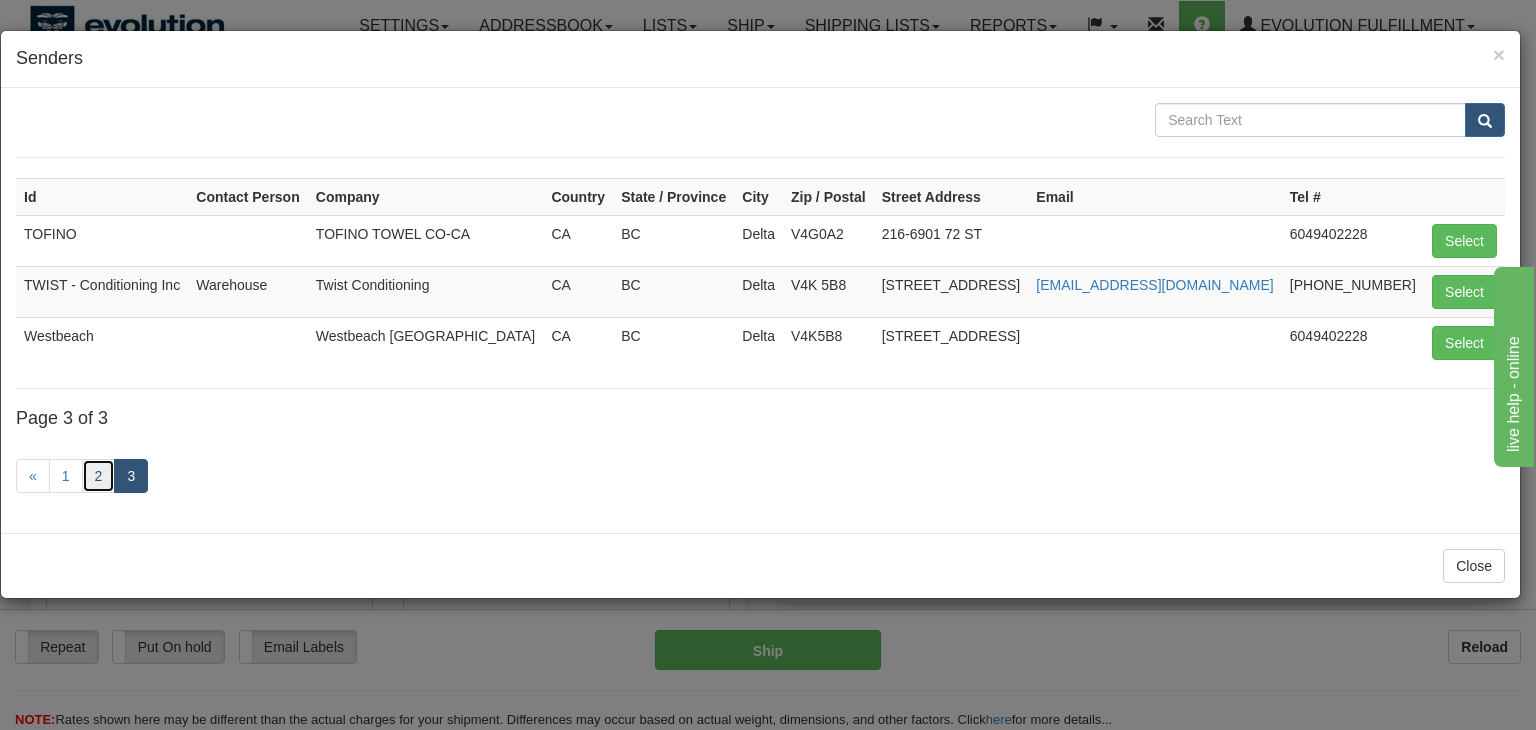 click on "2" at bounding box center [99, 476] 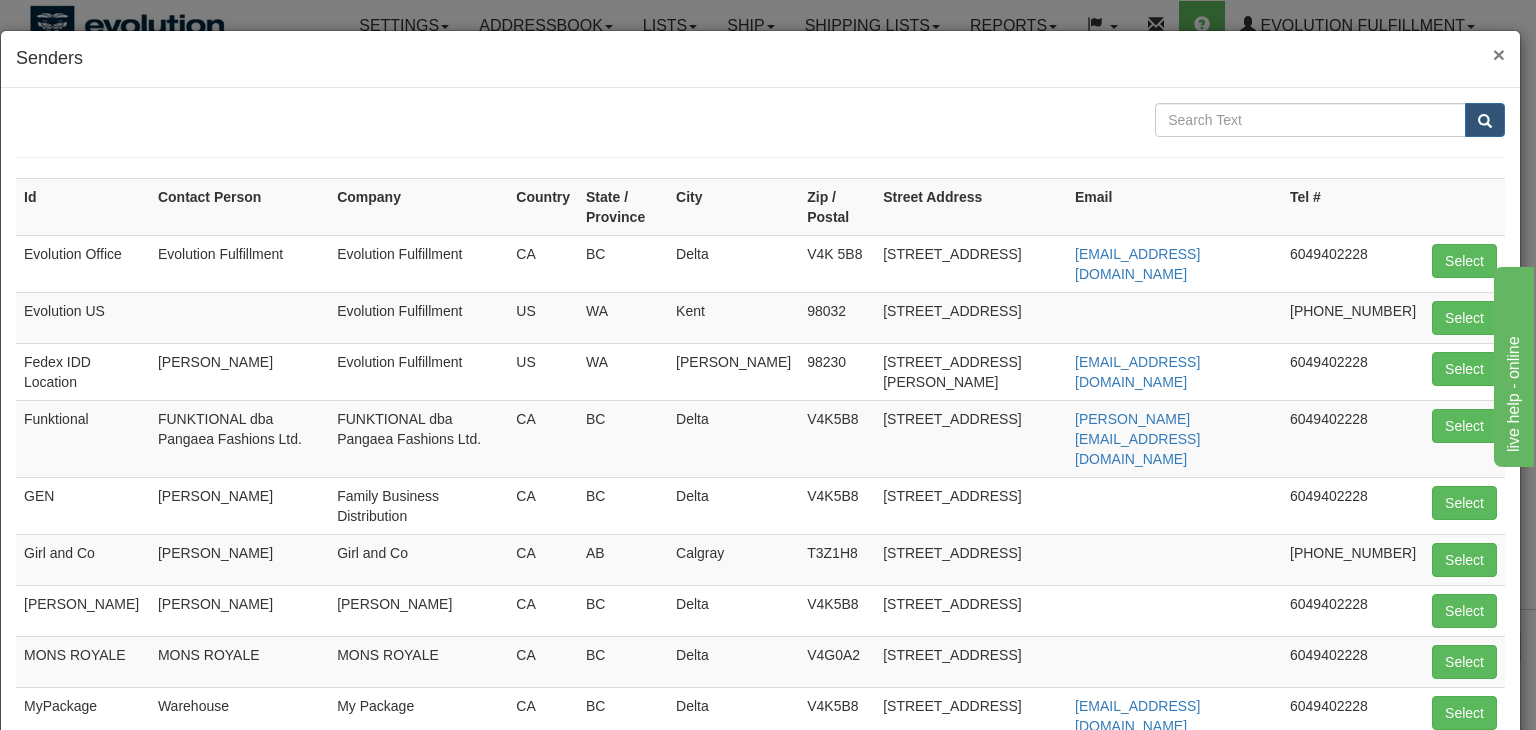 click on "×" at bounding box center (1499, 54) 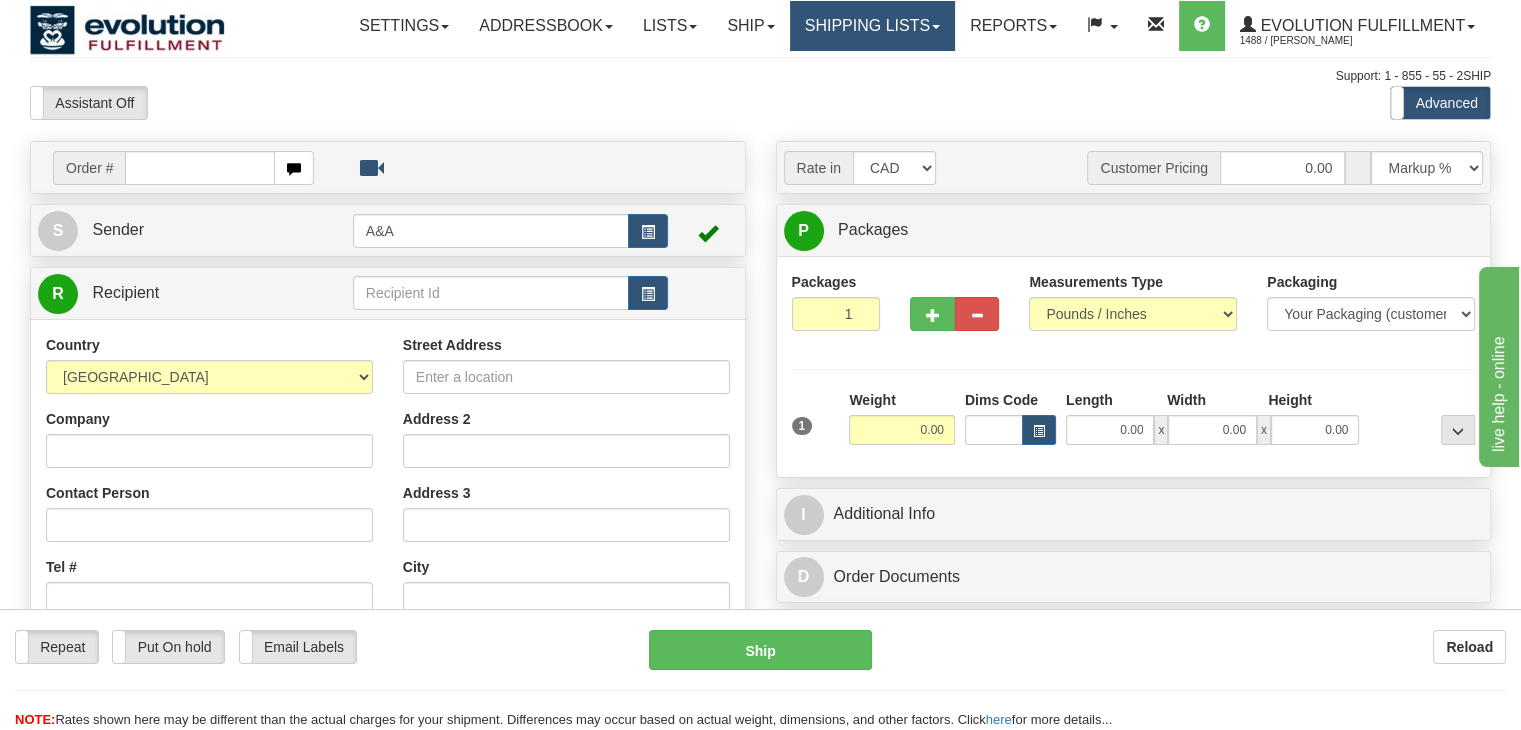 click on "Shipping lists" at bounding box center [872, 26] 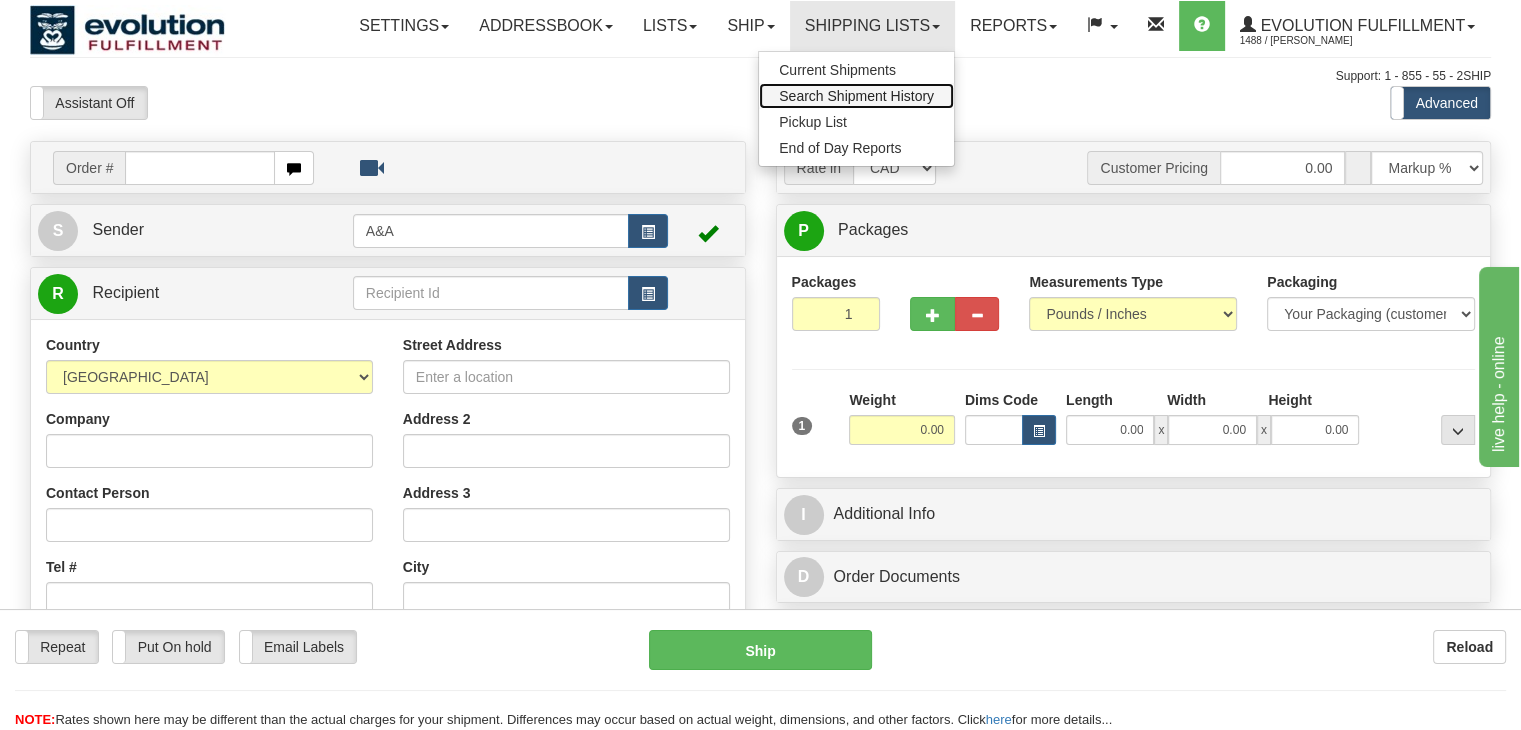 click on "Search Shipment History" at bounding box center (856, 96) 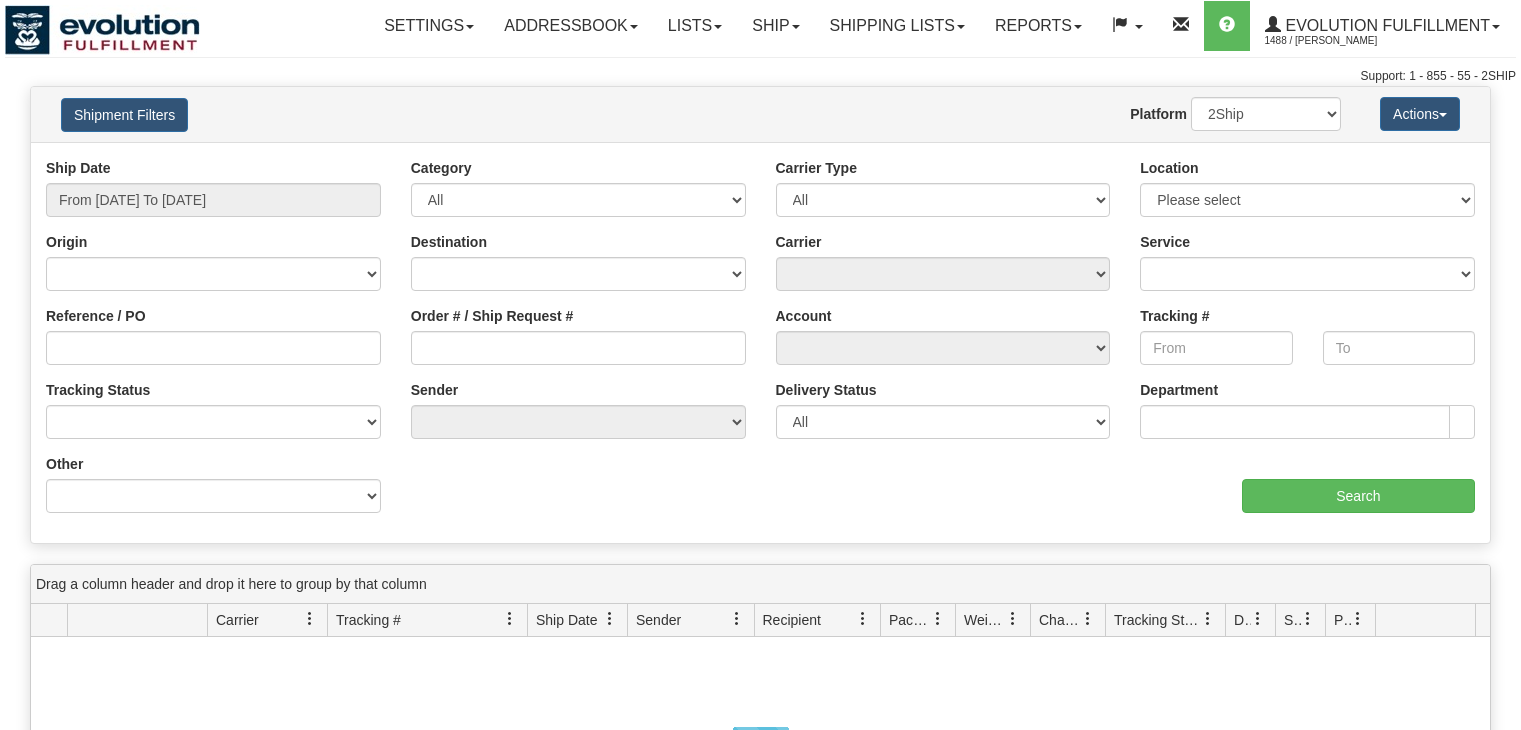 scroll, scrollTop: 0, scrollLeft: 0, axis: both 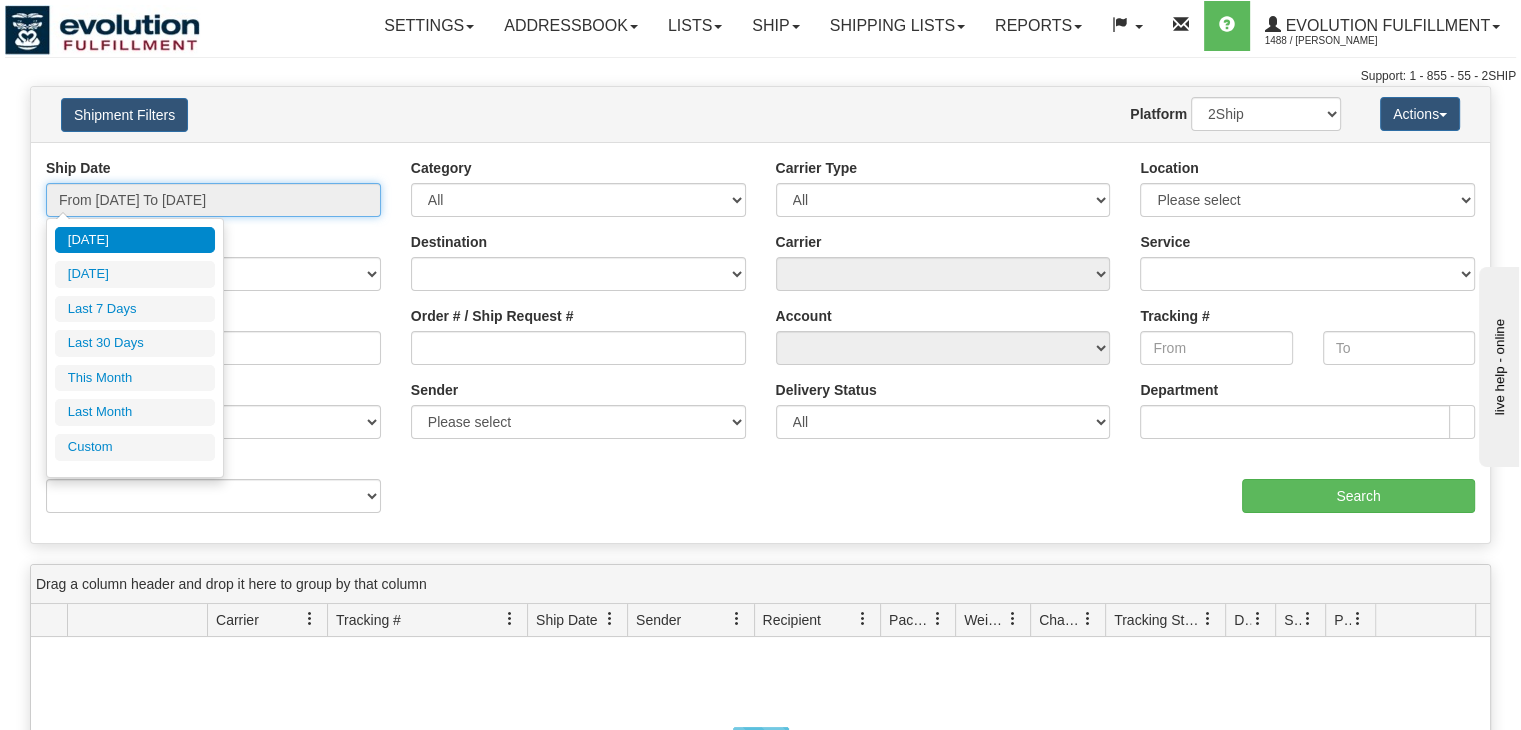 click on "From [DATE] To [DATE]" at bounding box center [213, 200] 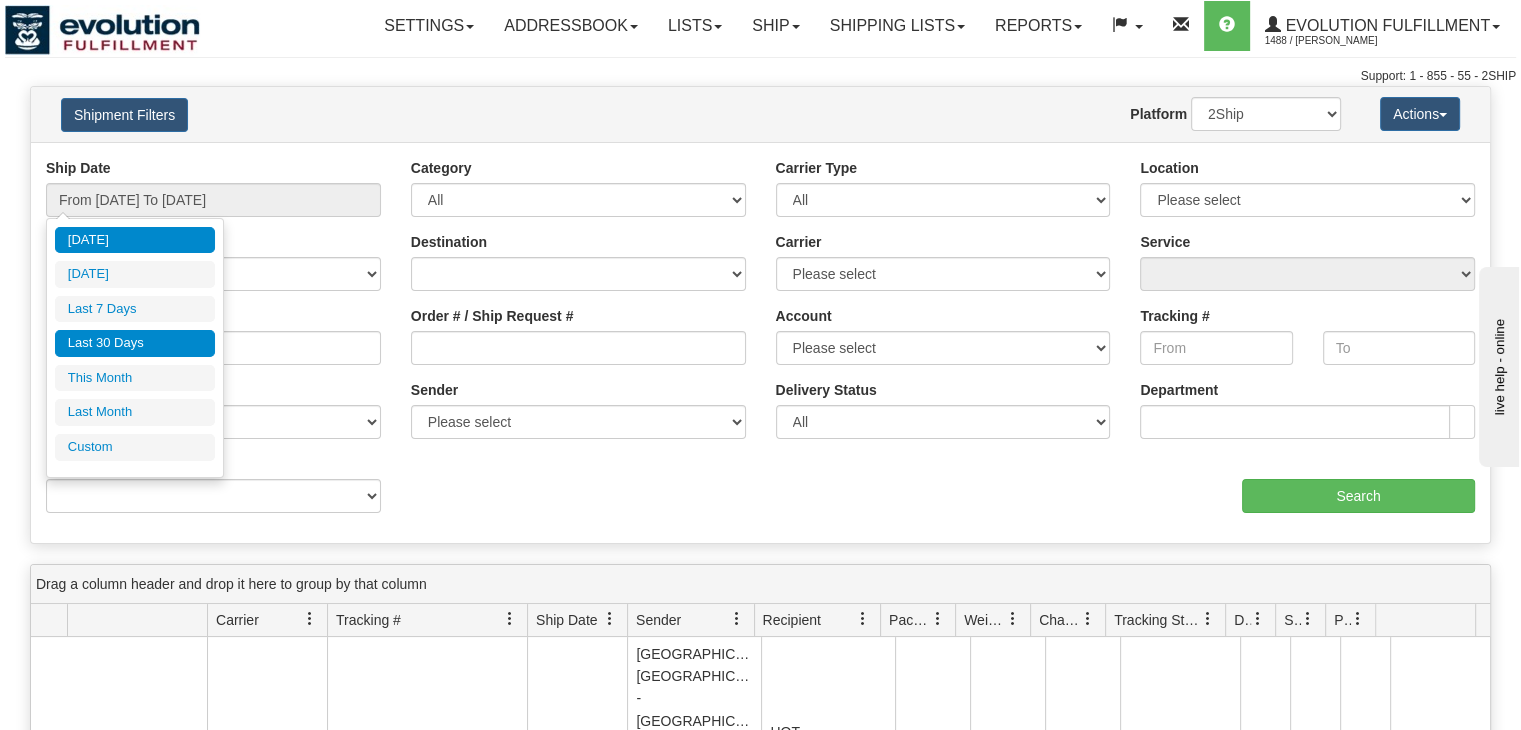 click on "Last 30 Days" at bounding box center [135, 343] 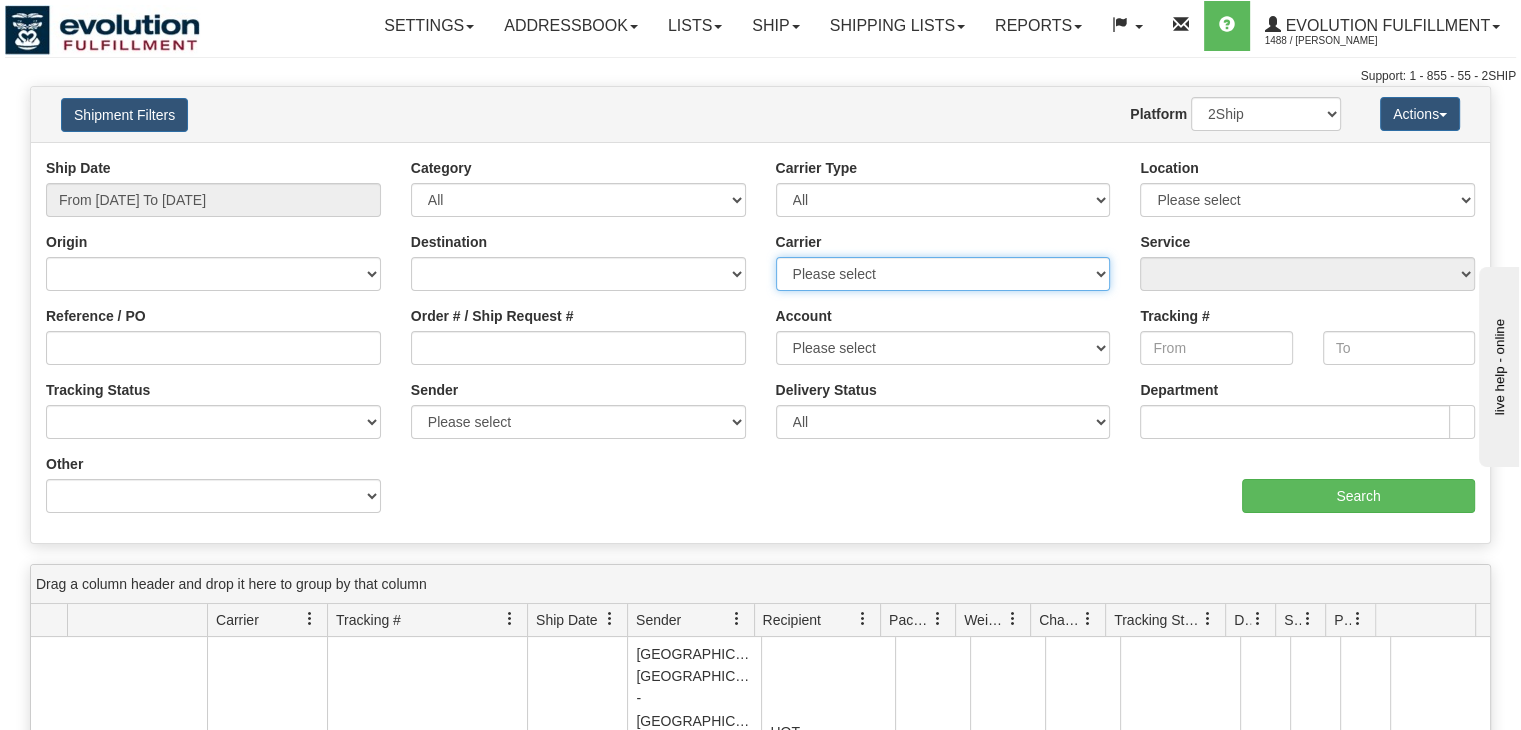 click on "Please select Canada Post Canpar DHL FedEx FedEx Express® FleetOptics Inc. GTA GSM Heavy Weight [PERSON_NAME] Server Purolator Purolator Server TNT UPS Wizmo" at bounding box center (943, 274) 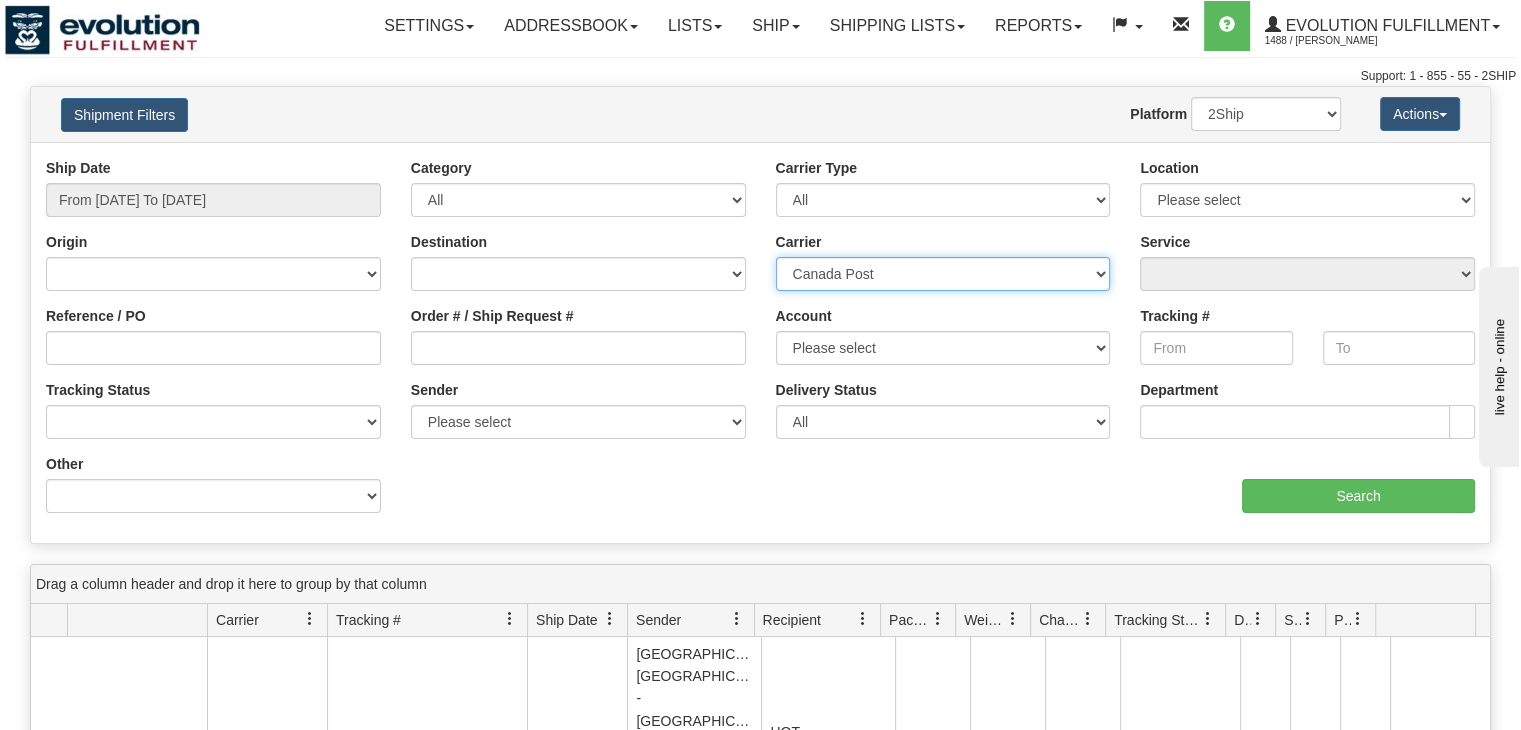 click on "Please select Canada Post Canpar DHL FedEx FedEx Express® FleetOptics Inc. GTA GSM Heavy Weight [PERSON_NAME] Server Purolator Purolator Server TNT UPS Wizmo" at bounding box center [943, 274] 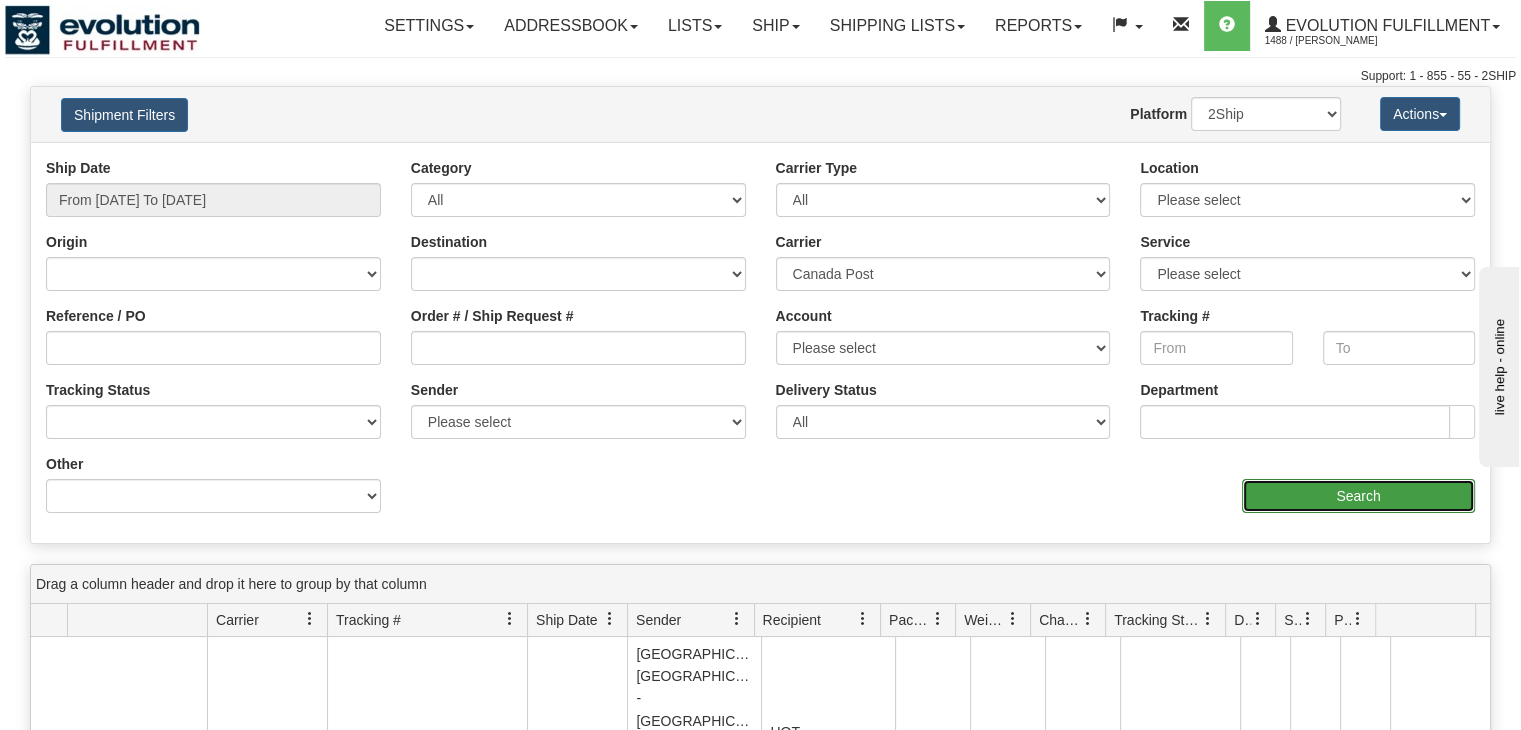 click on "Search" at bounding box center (1358, 496) 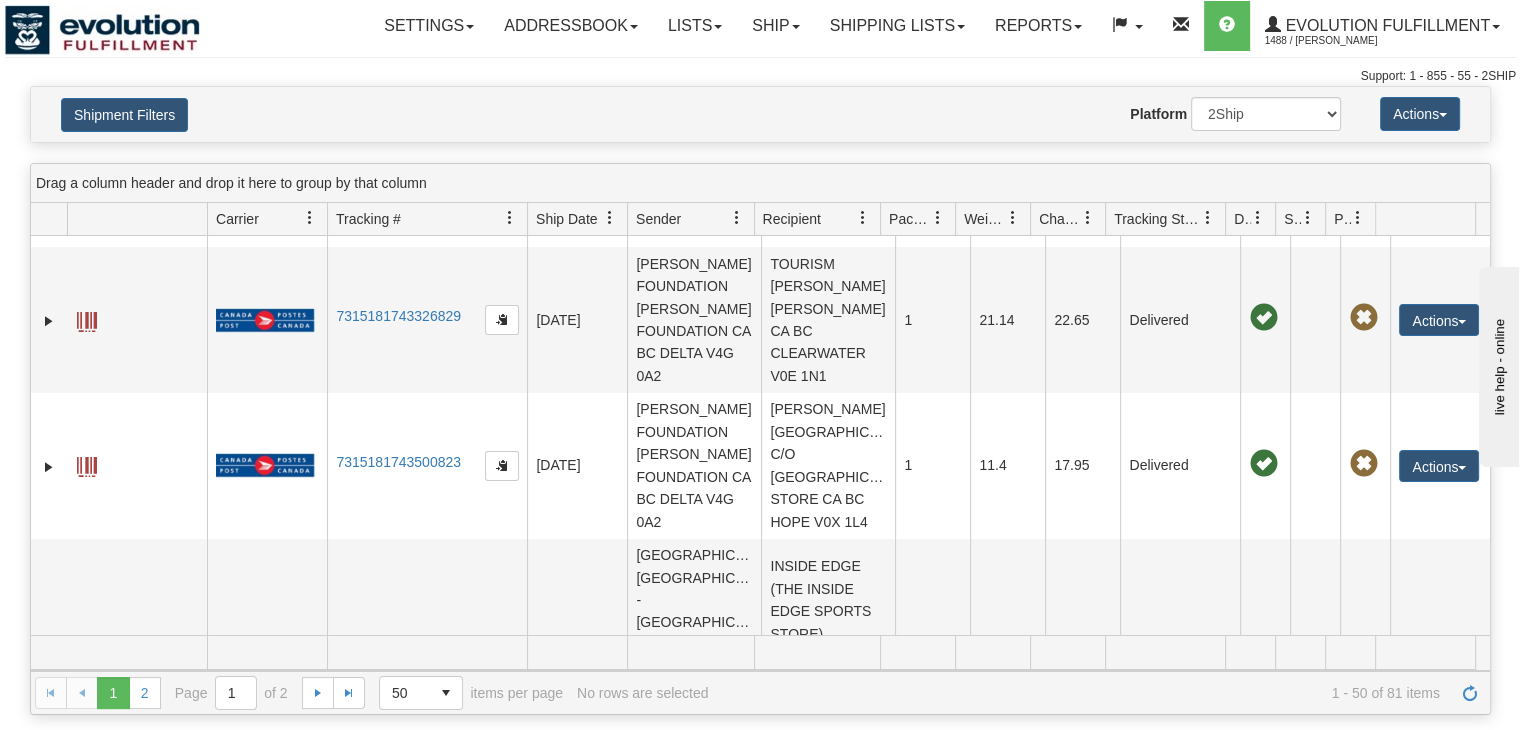 scroll, scrollTop: 828, scrollLeft: 0, axis: vertical 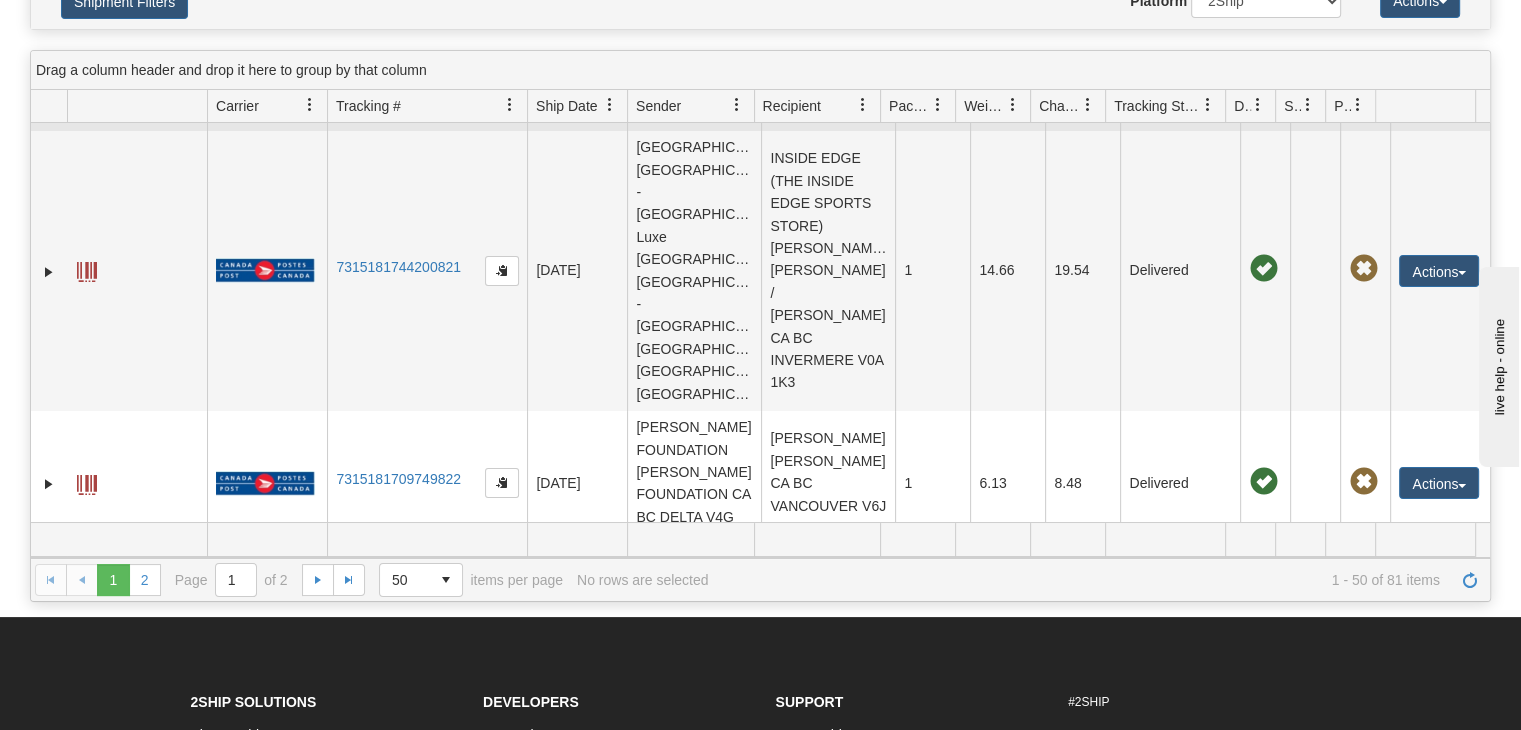 click on "Actions" at bounding box center (1439, 58) 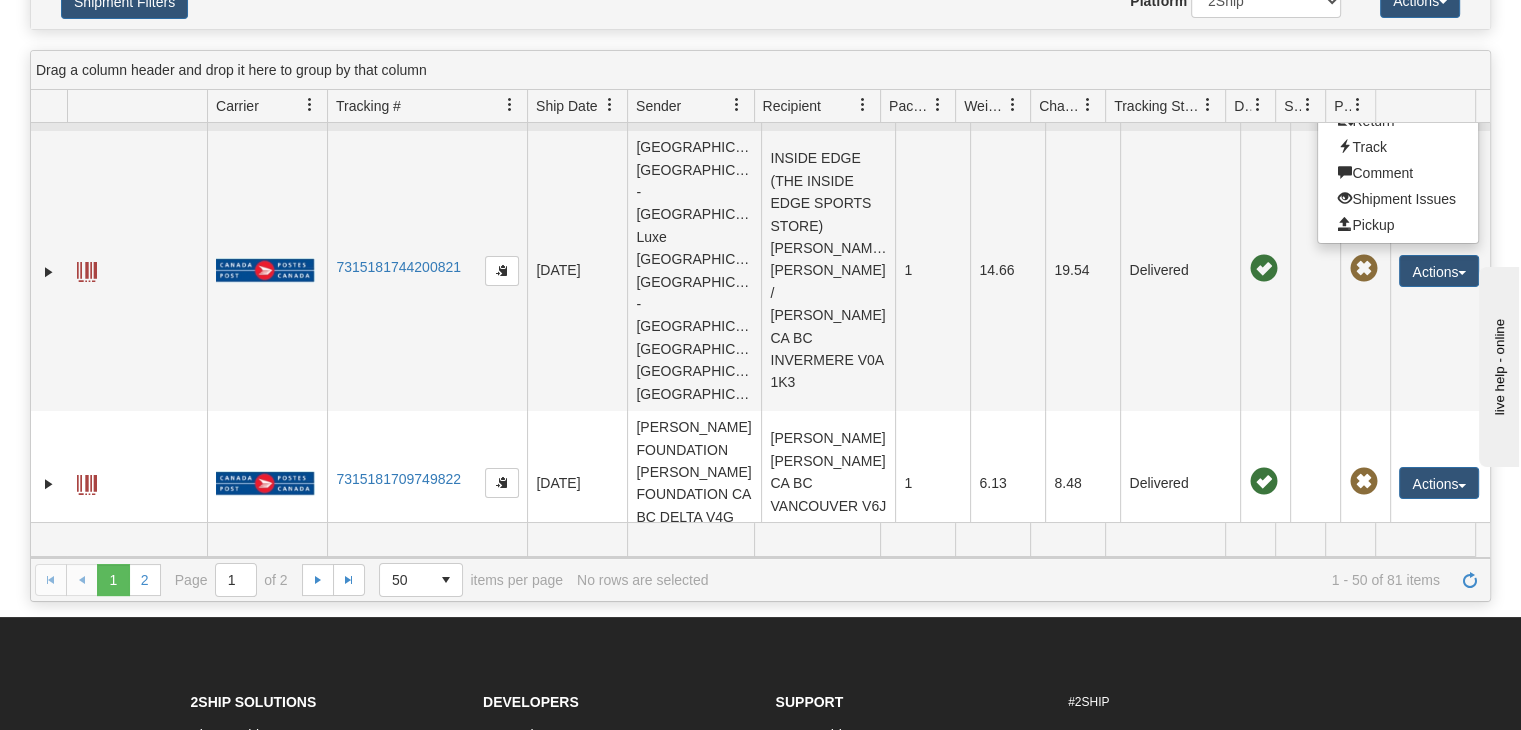 click at bounding box center [49, 59] 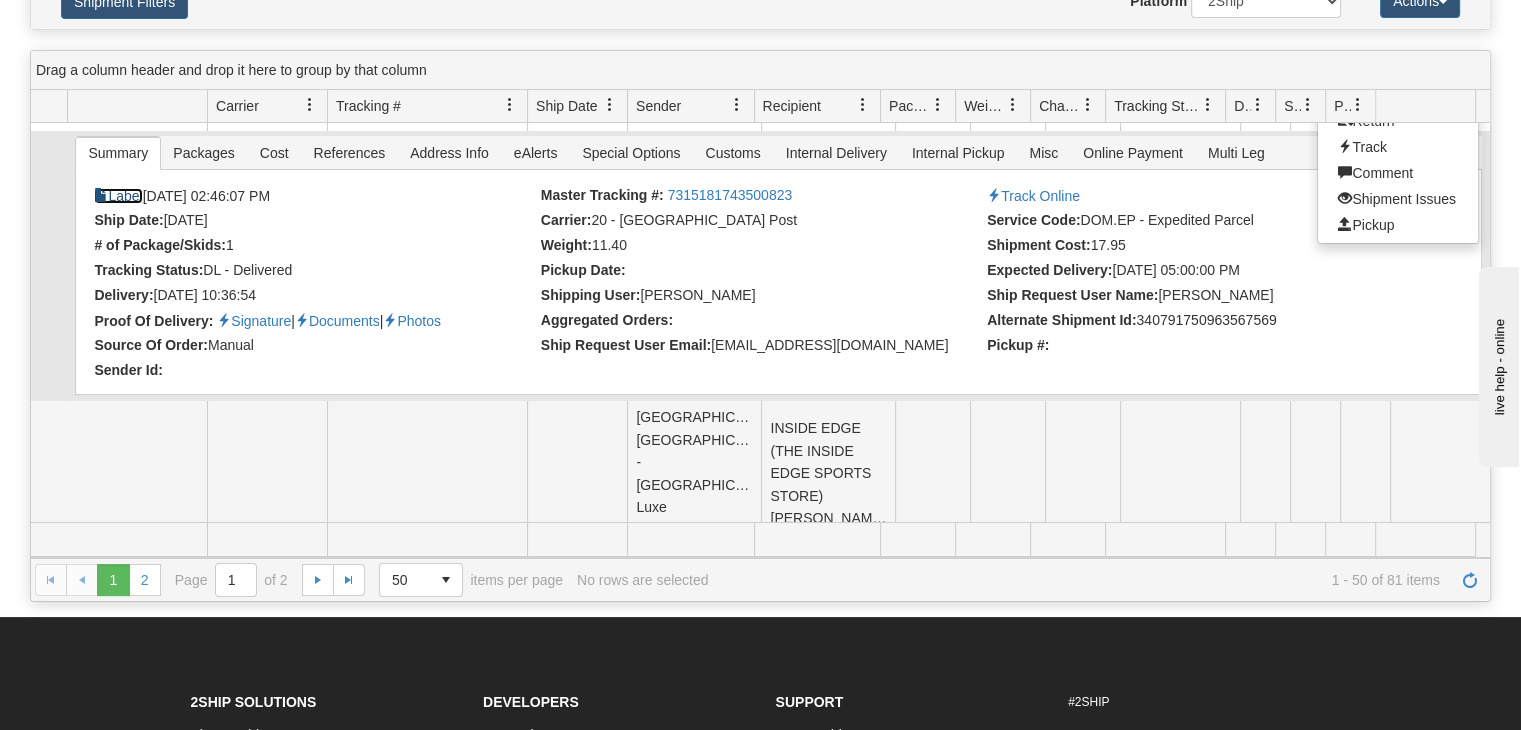 click on "Label" at bounding box center (118, 196) 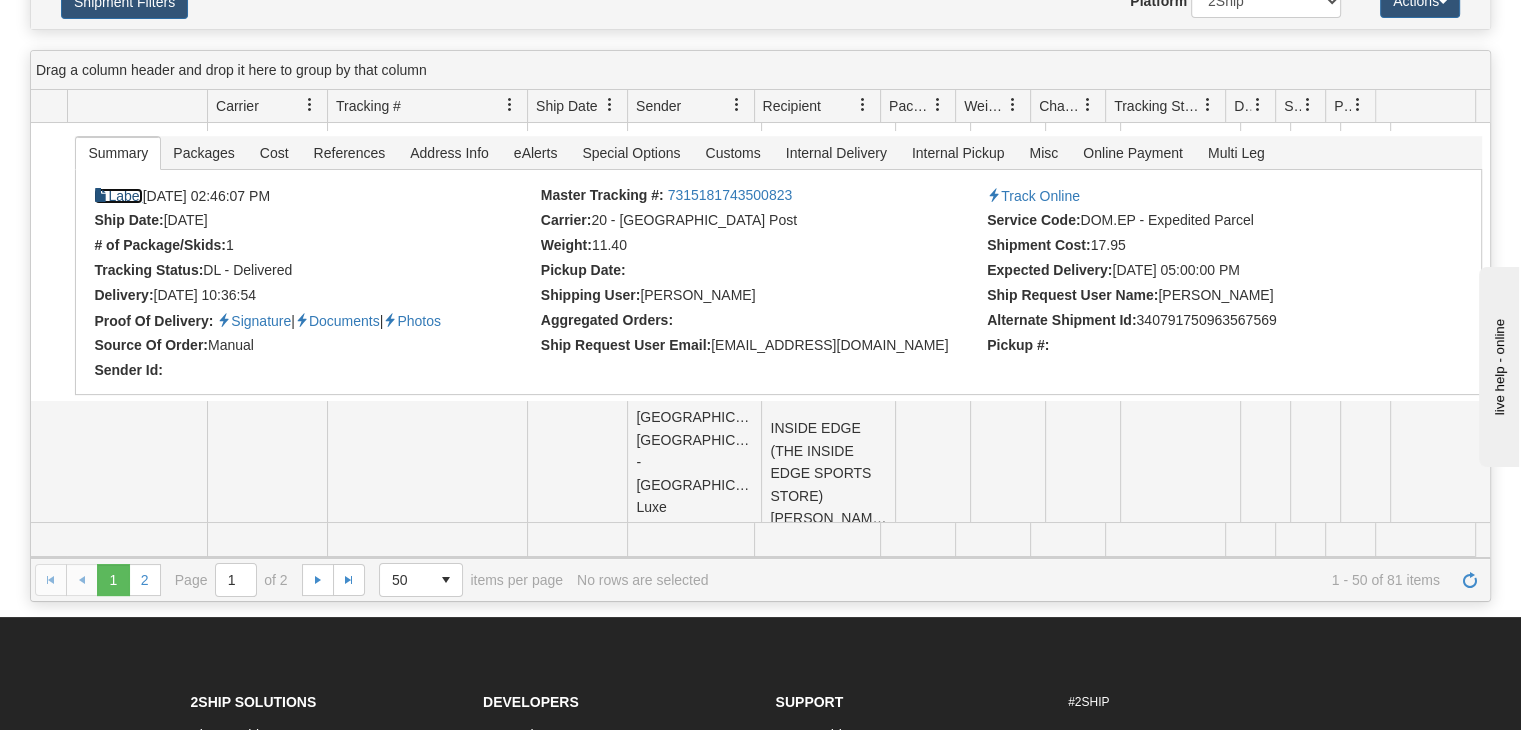 scroll, scrollTop: 0, scrollLeft: 0, axis: both 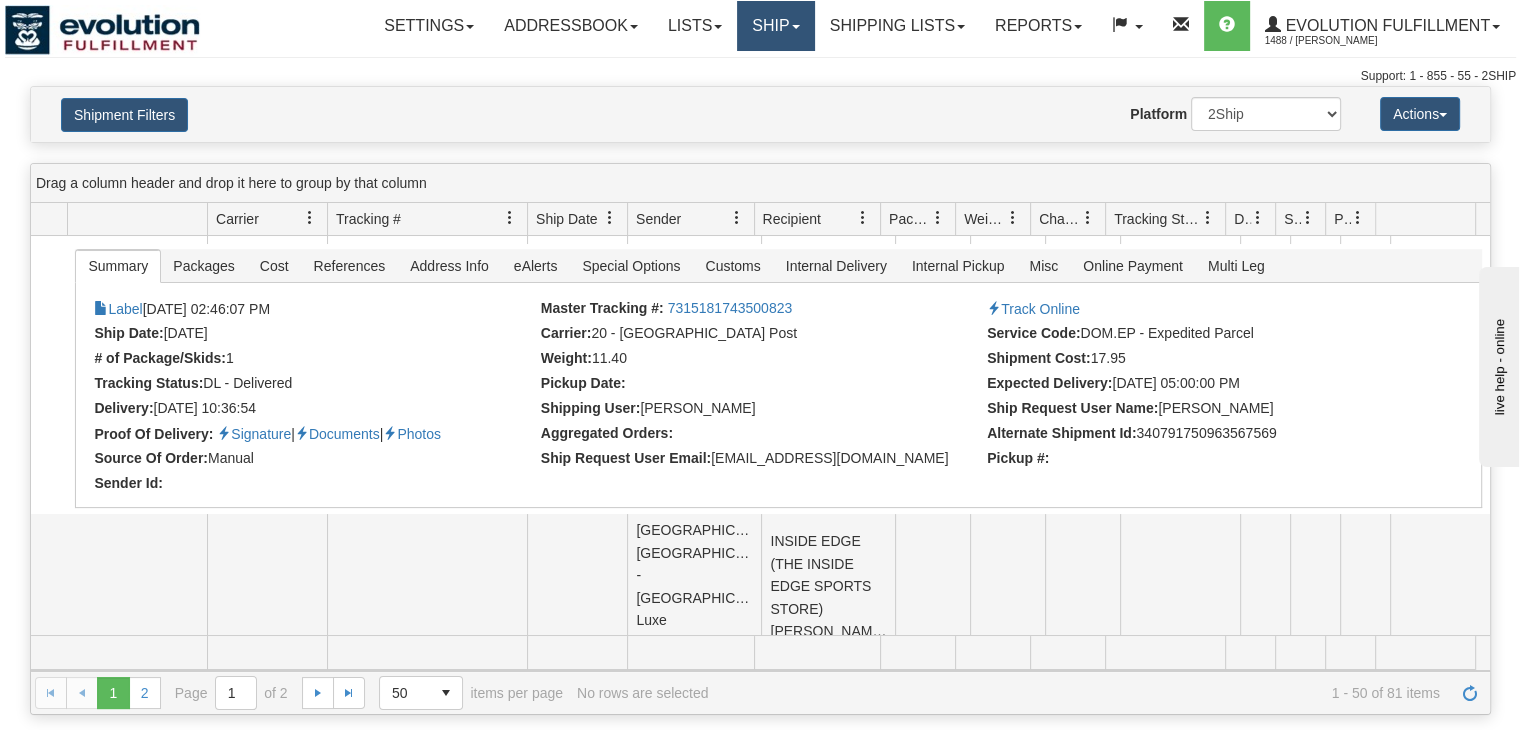 click on "Ship" at bounding box center (775, 26) 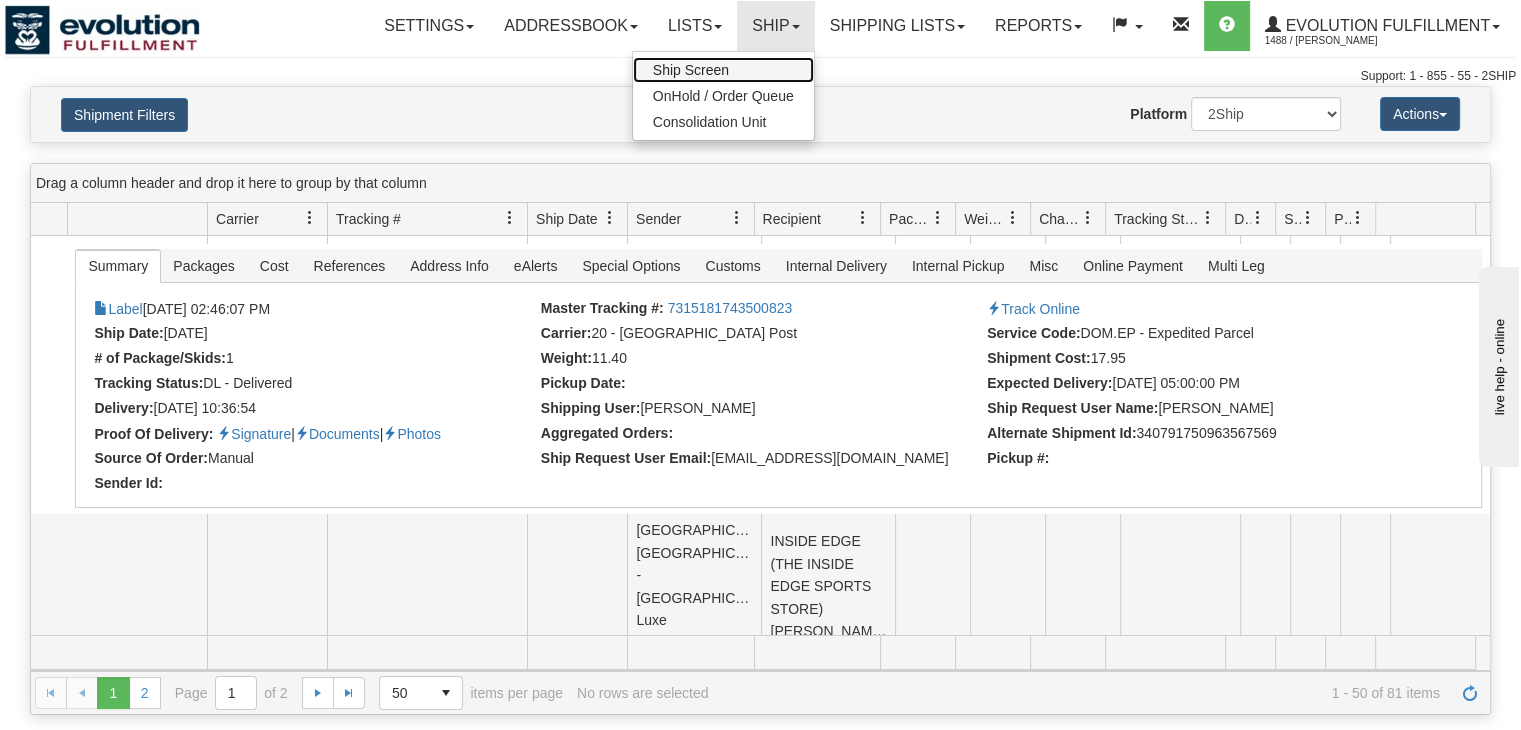 click on "Ship Screen" at bounding box center [723, 70] 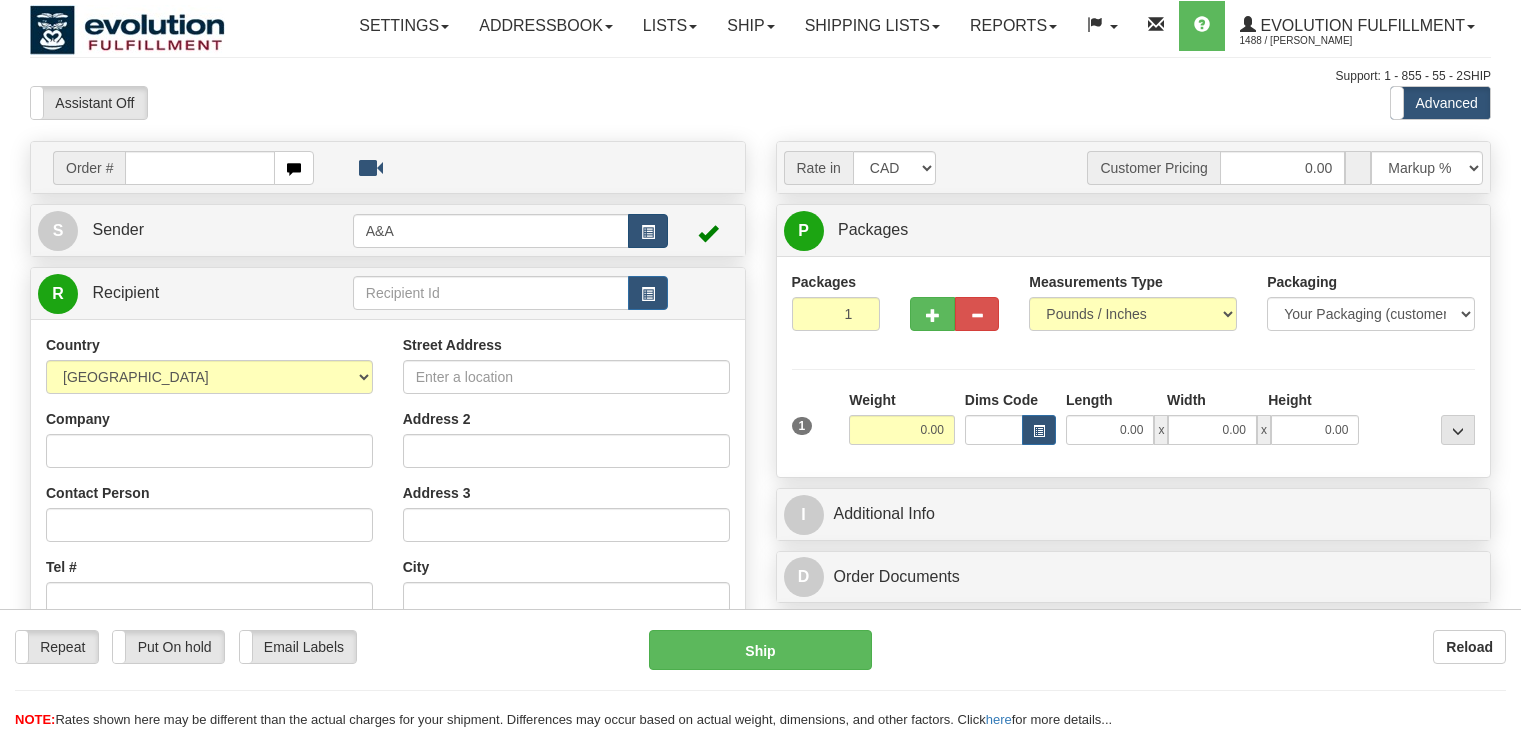 scroll, scrollTop: 0, scrollLeft: 0, axis: both 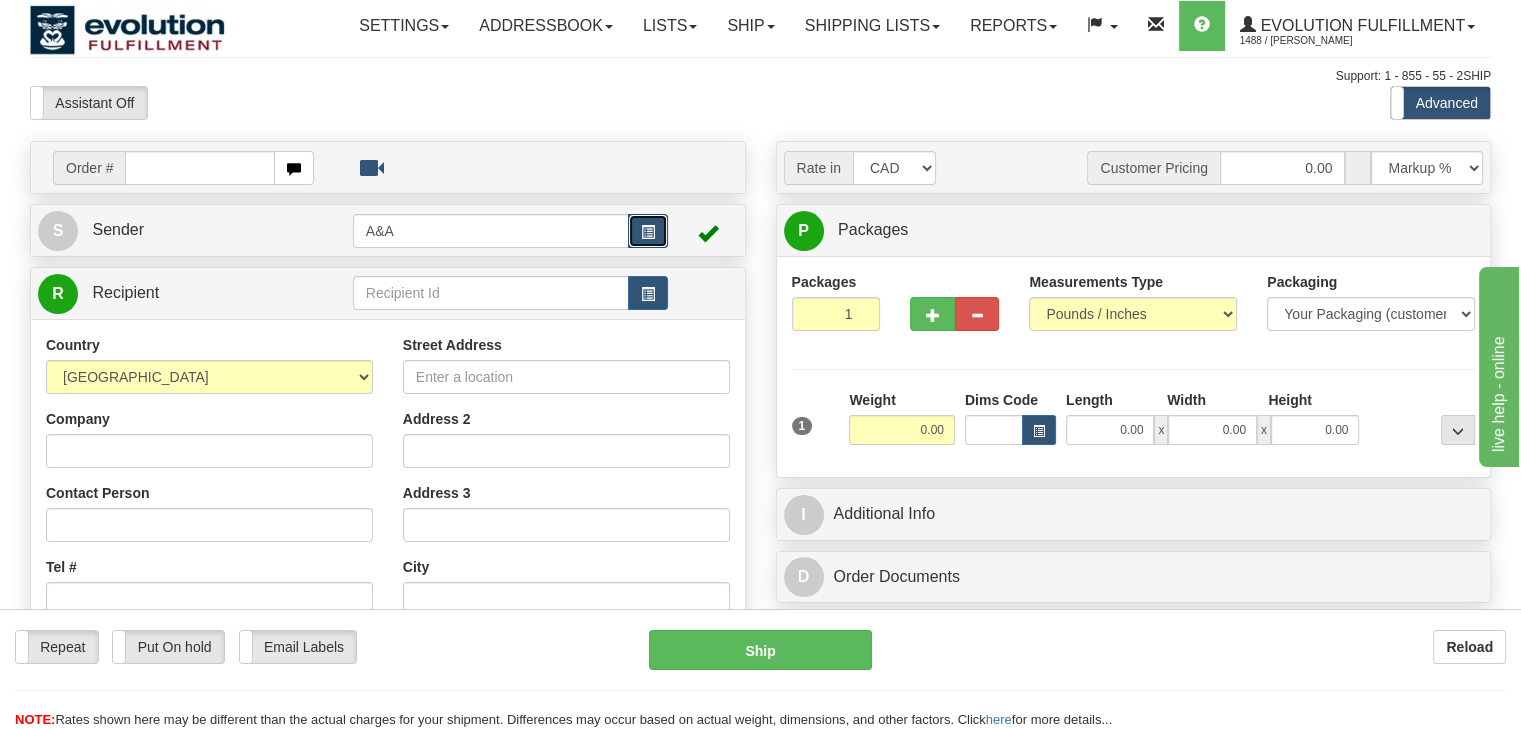 click at bounding box center [648, 232] 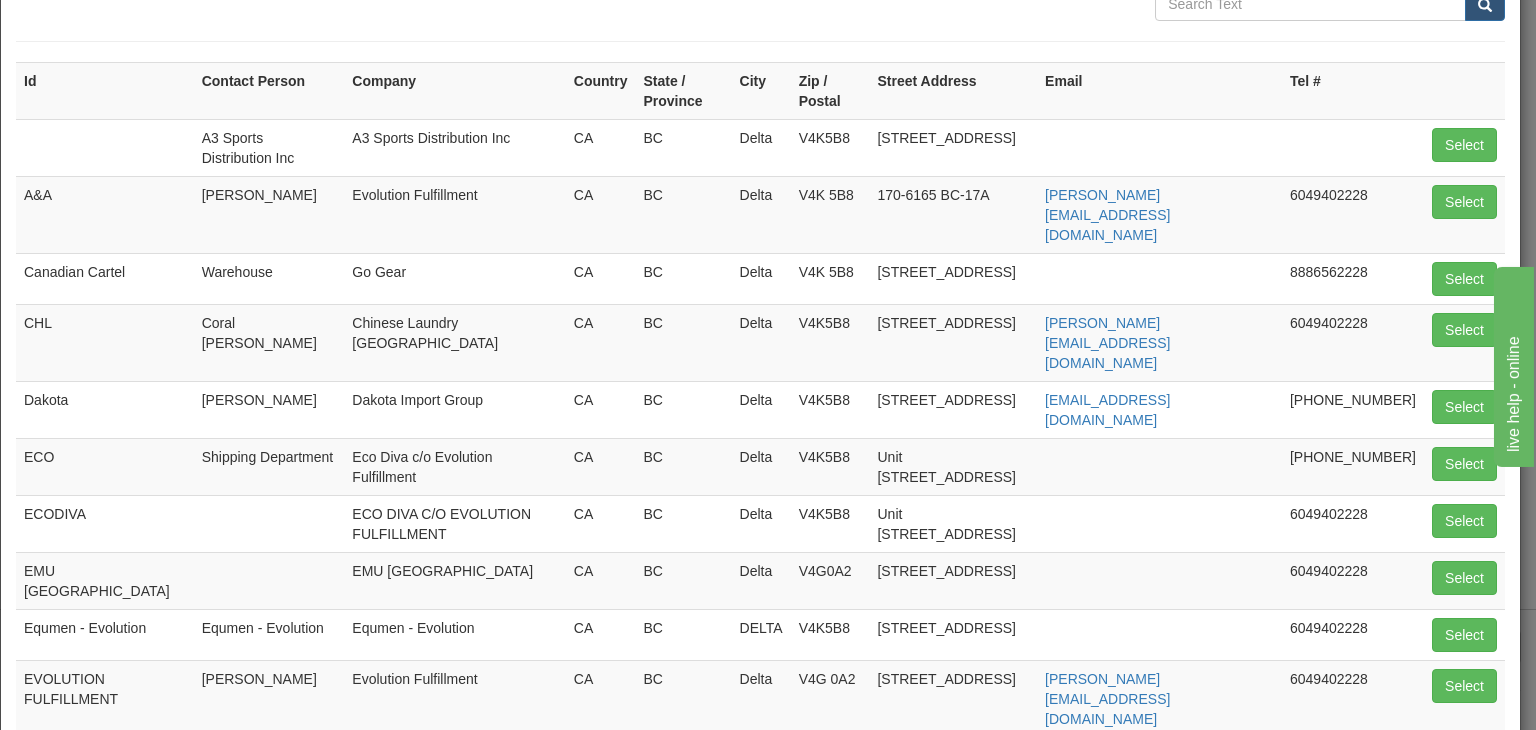 scroll, scrollTop: 120, scrollLeft: 0, axis: vertical 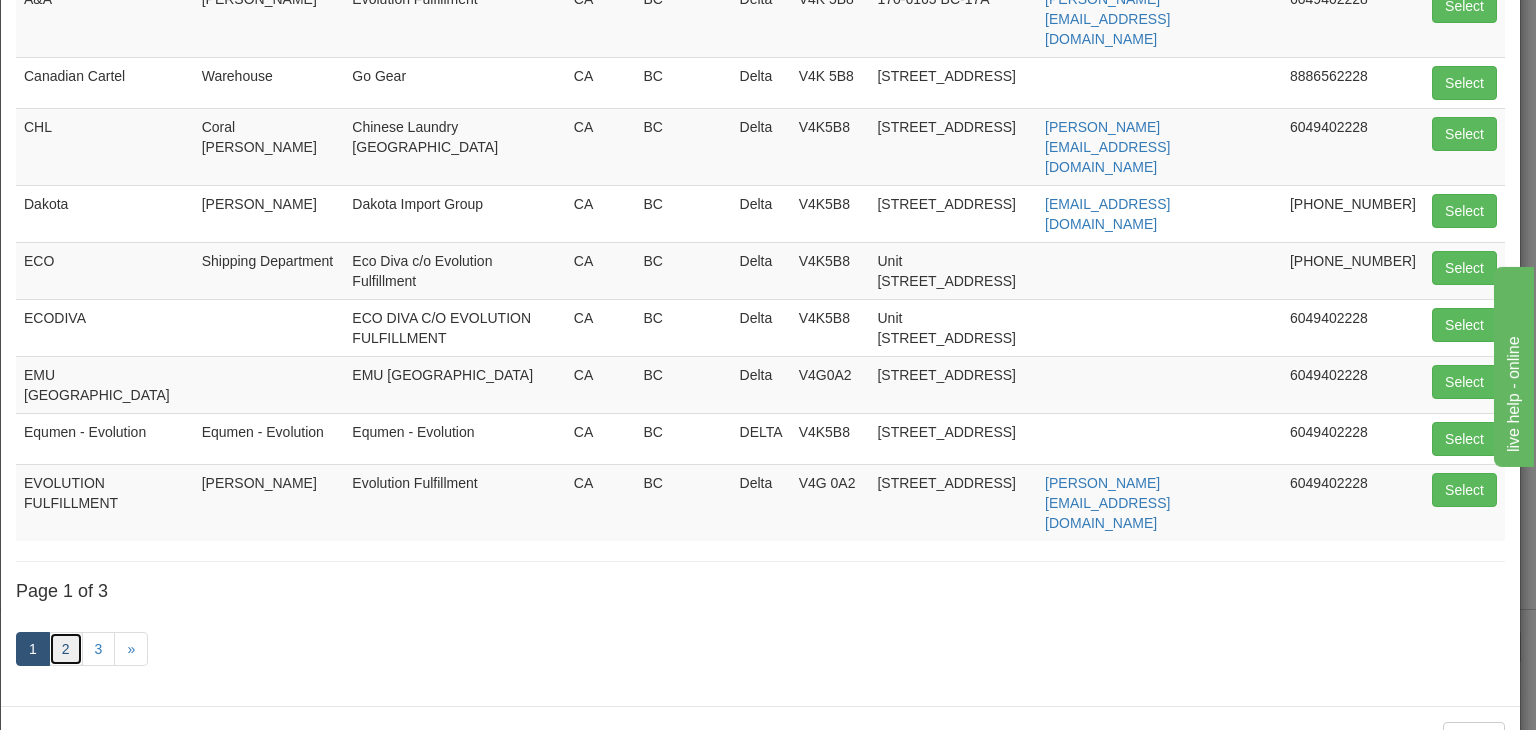 click on "2" at bounding box center [66, 649] 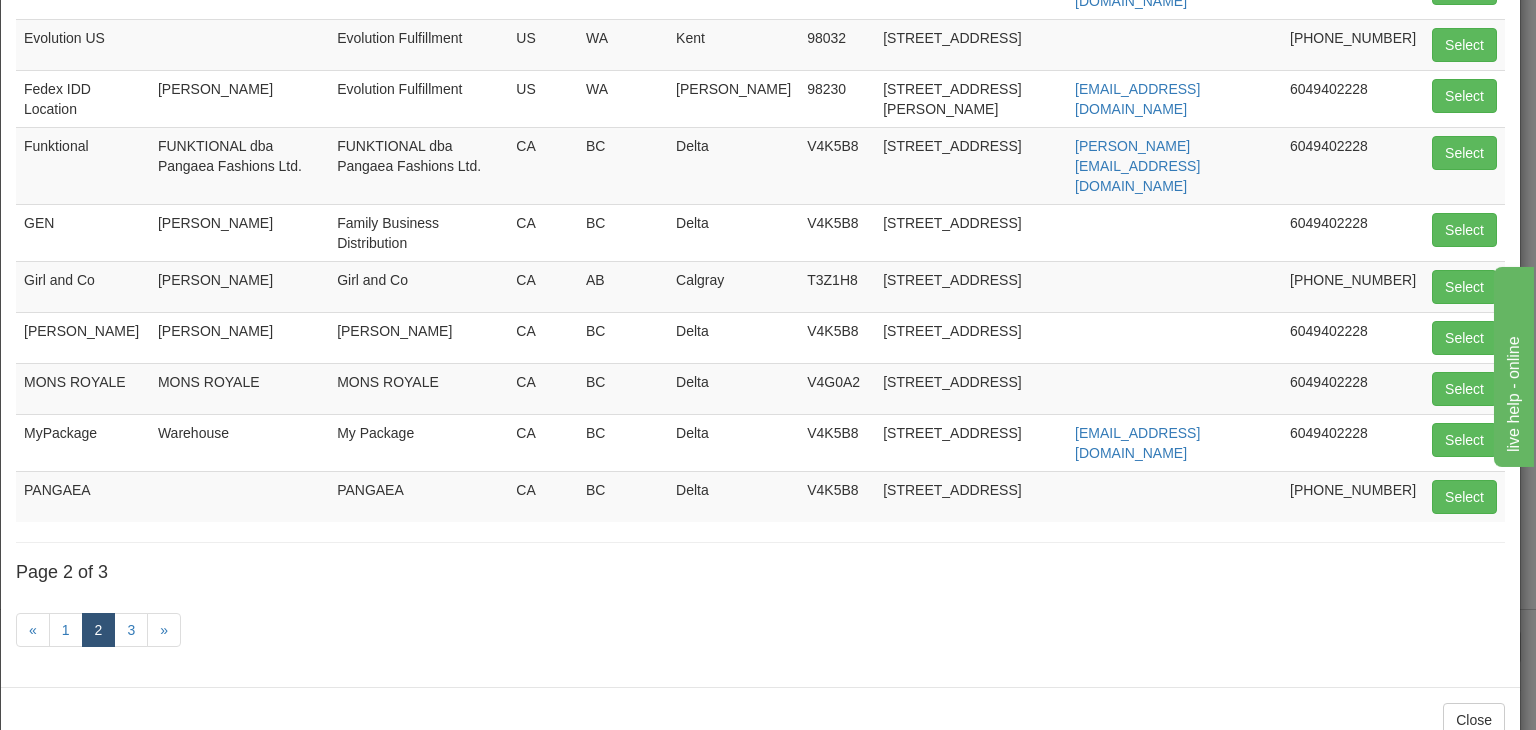scroll, scrollTop: 287, scrollLeft: 0, axis: vertical 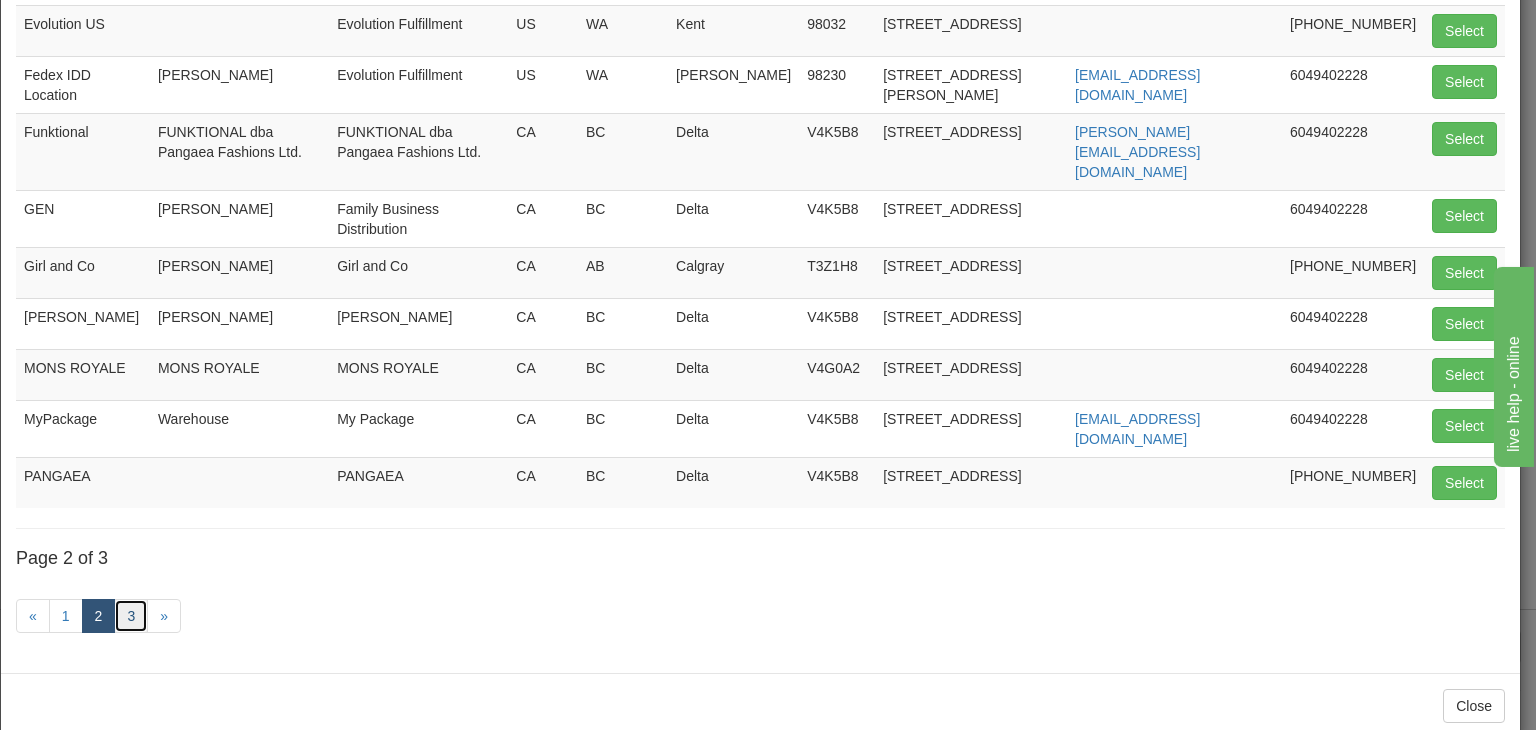 click on "3" at bounding box center [131, 616] 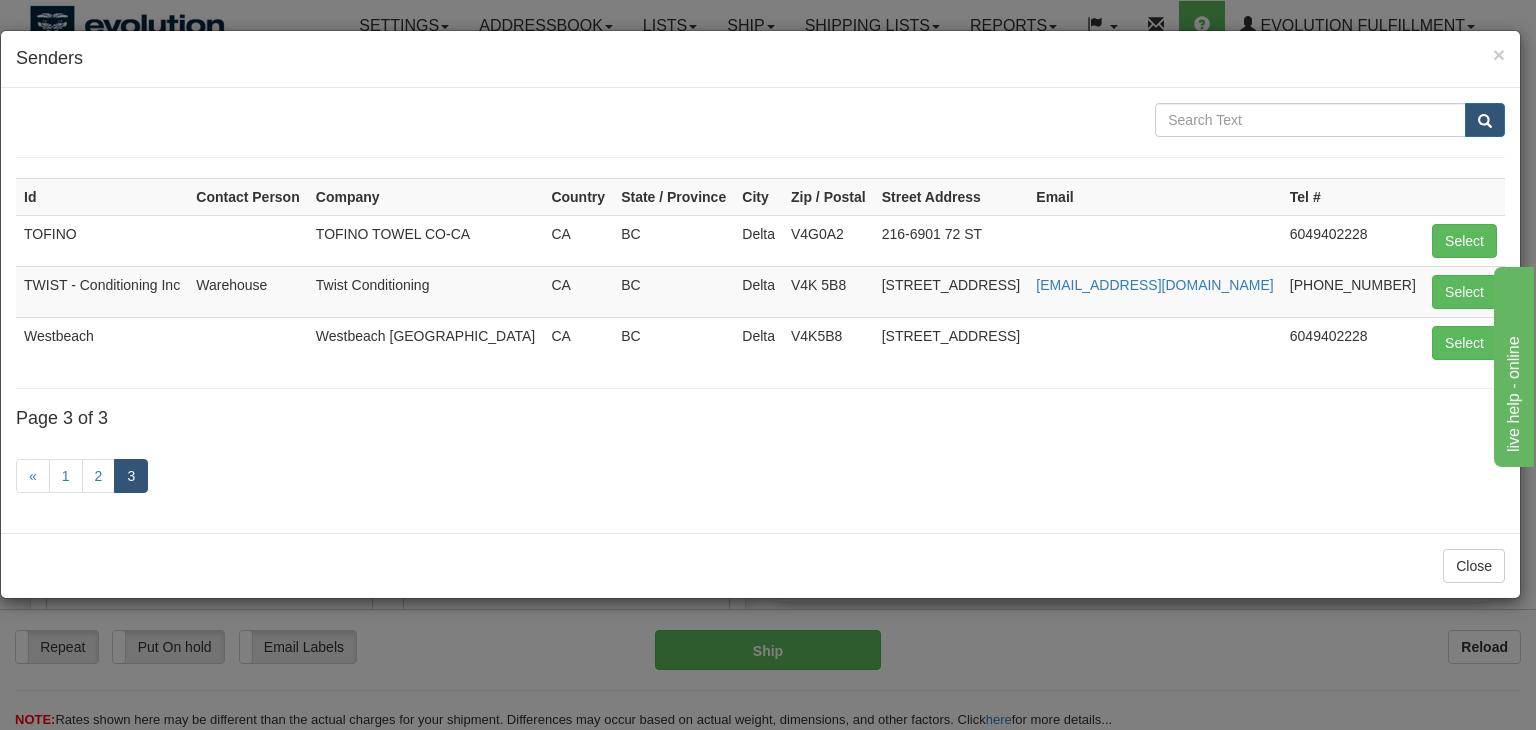 scroll, scrollTop: 0, scrollLeft: 0, axis: both 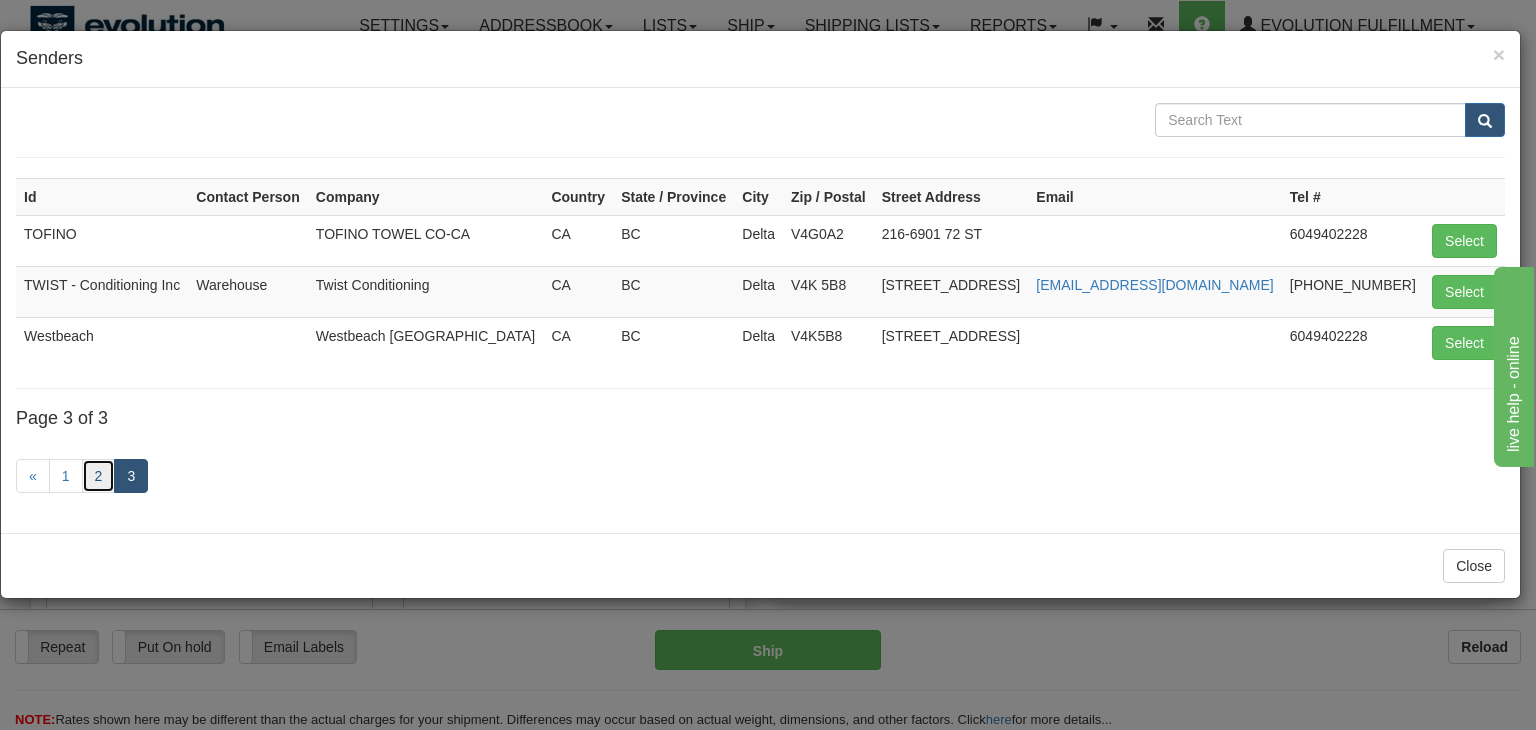 click on "2" at bounding box center [99, 476] 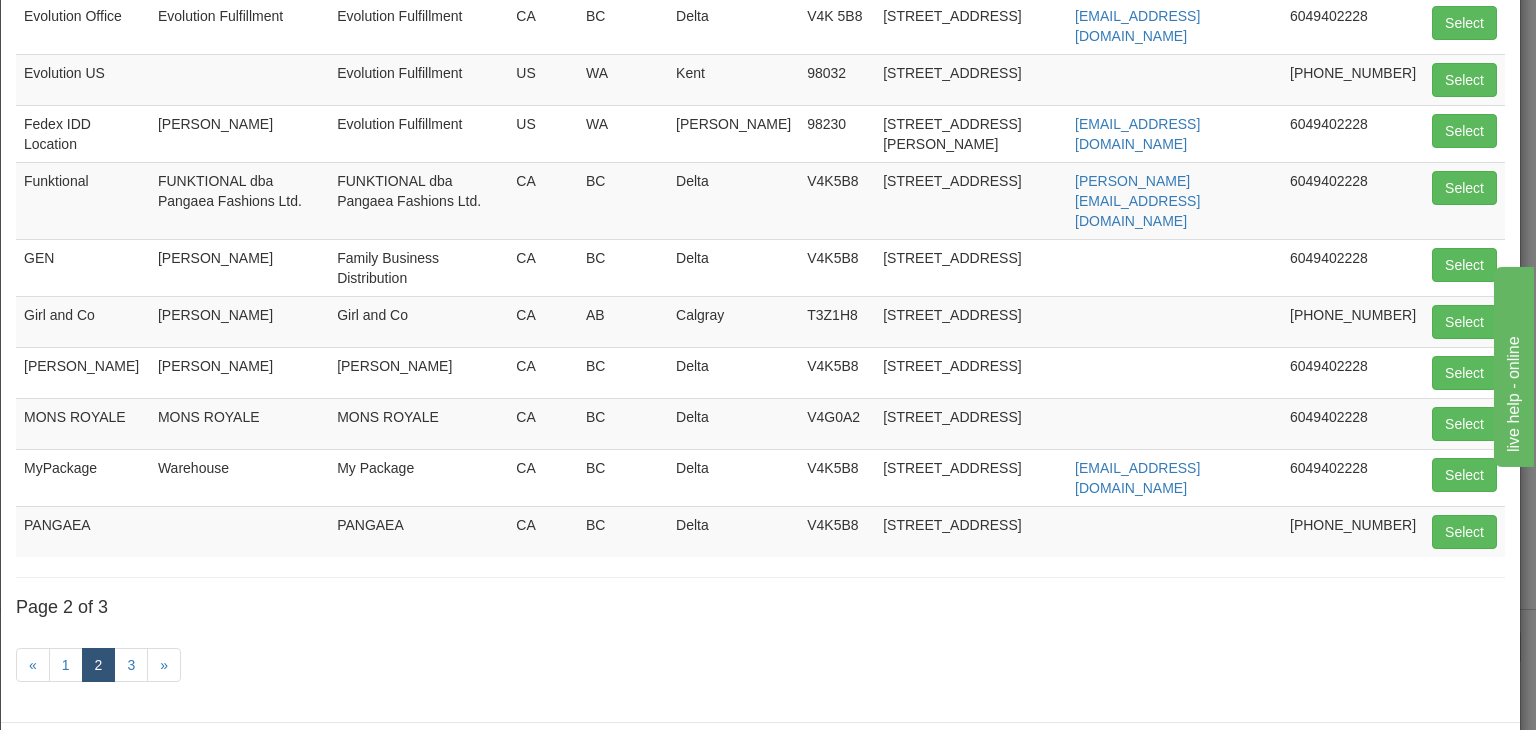 scroll, scrollTop: 307, scrollLeft: 0, axis: vertical 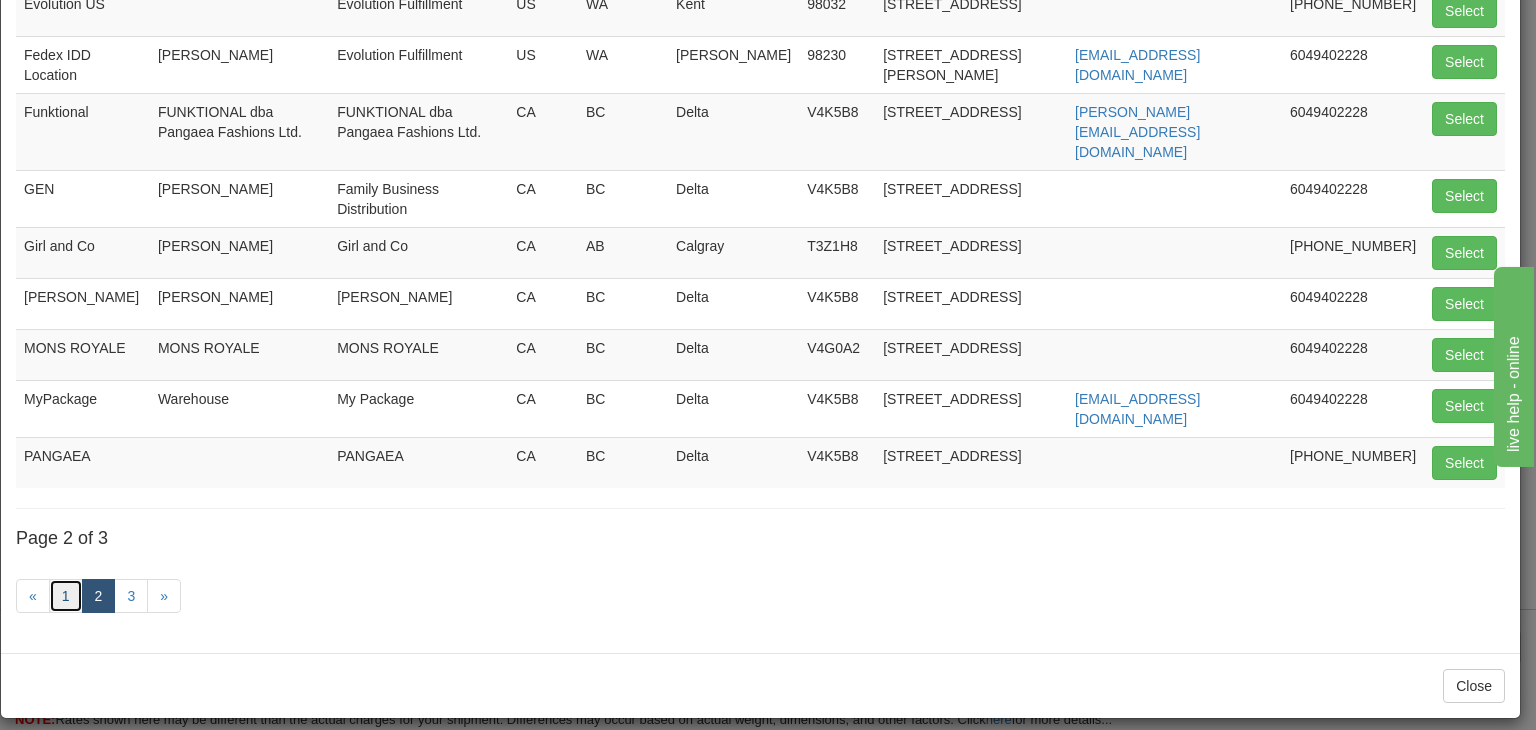 click on "1" at bounding box center [66, 596] 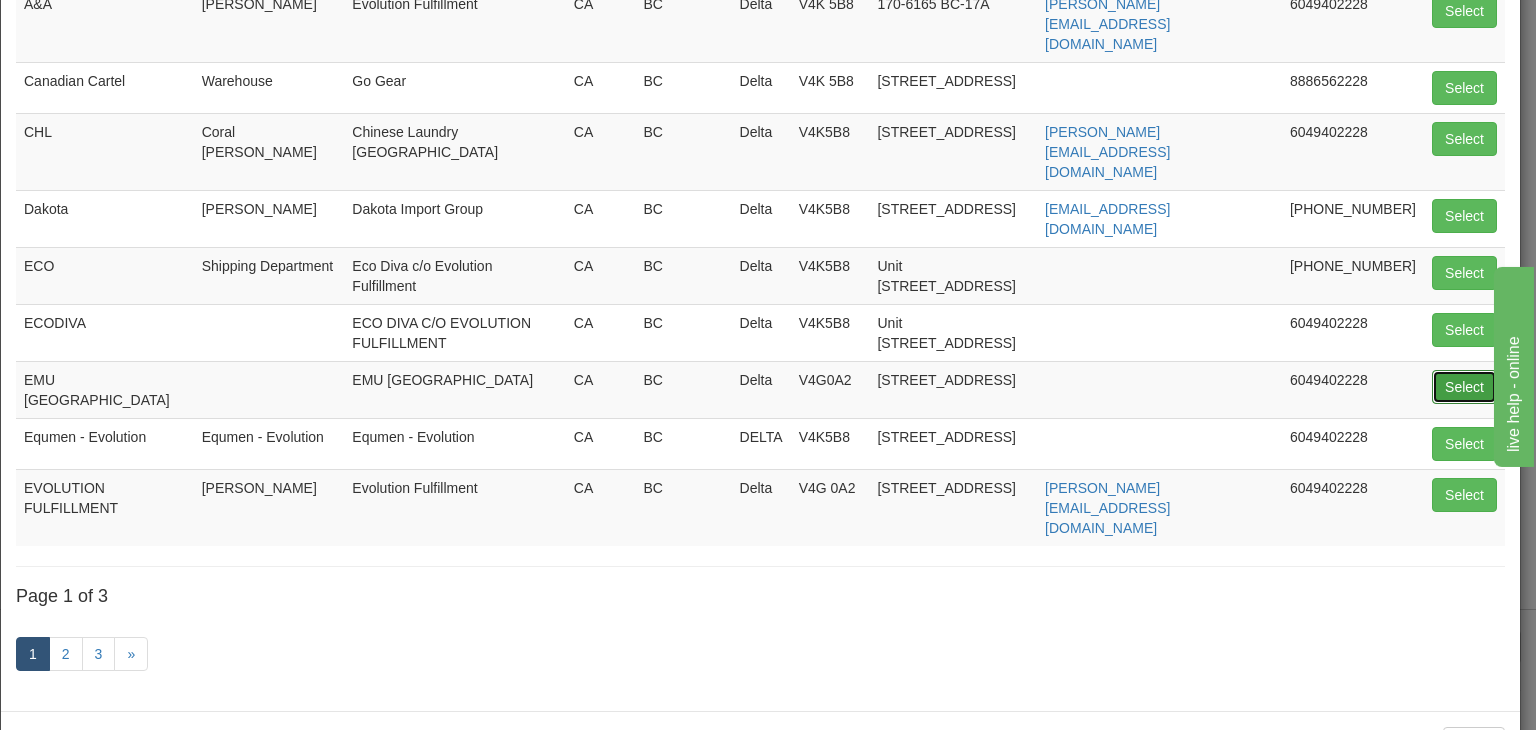 click on "Select" at bounding box center (1464, 387) 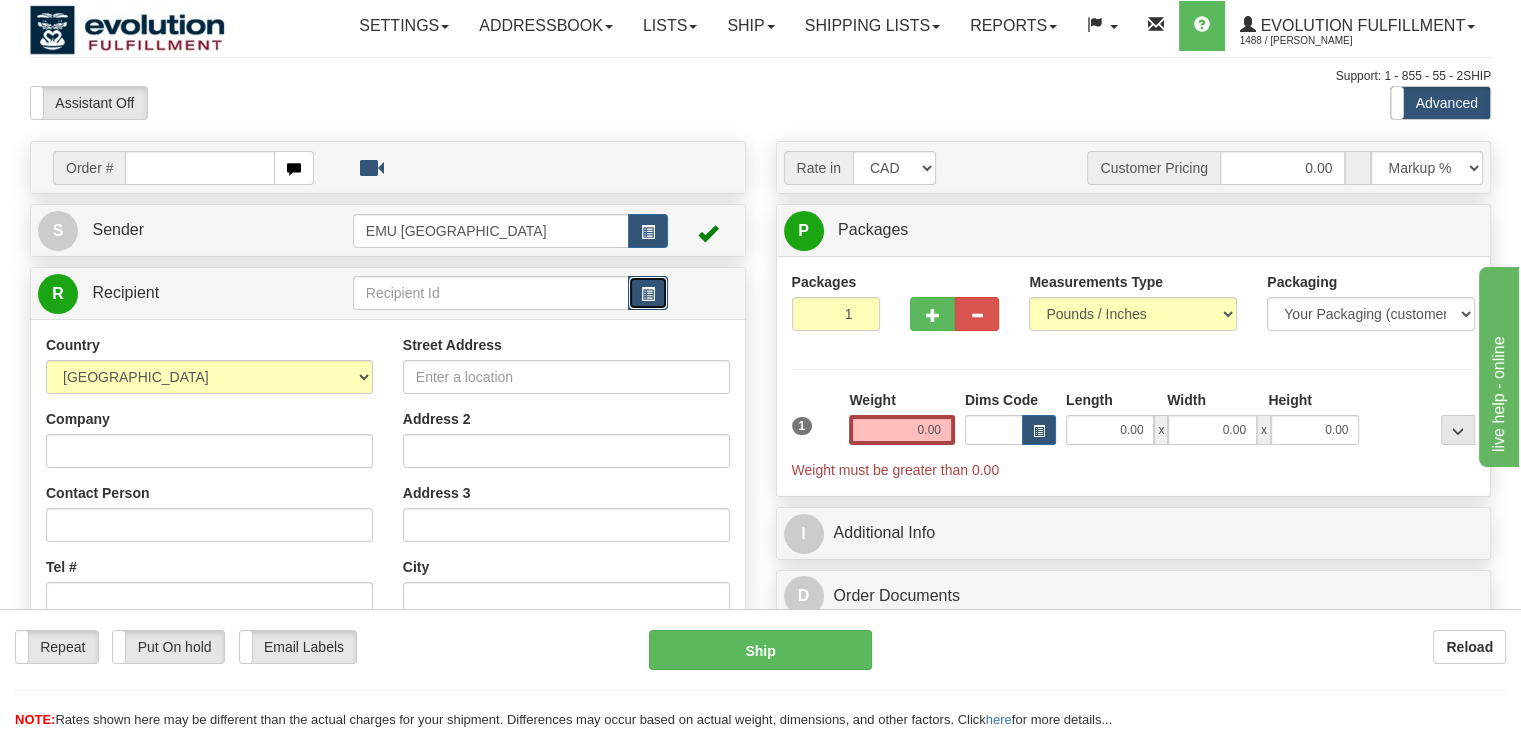 click at bounding box center [648, 293] 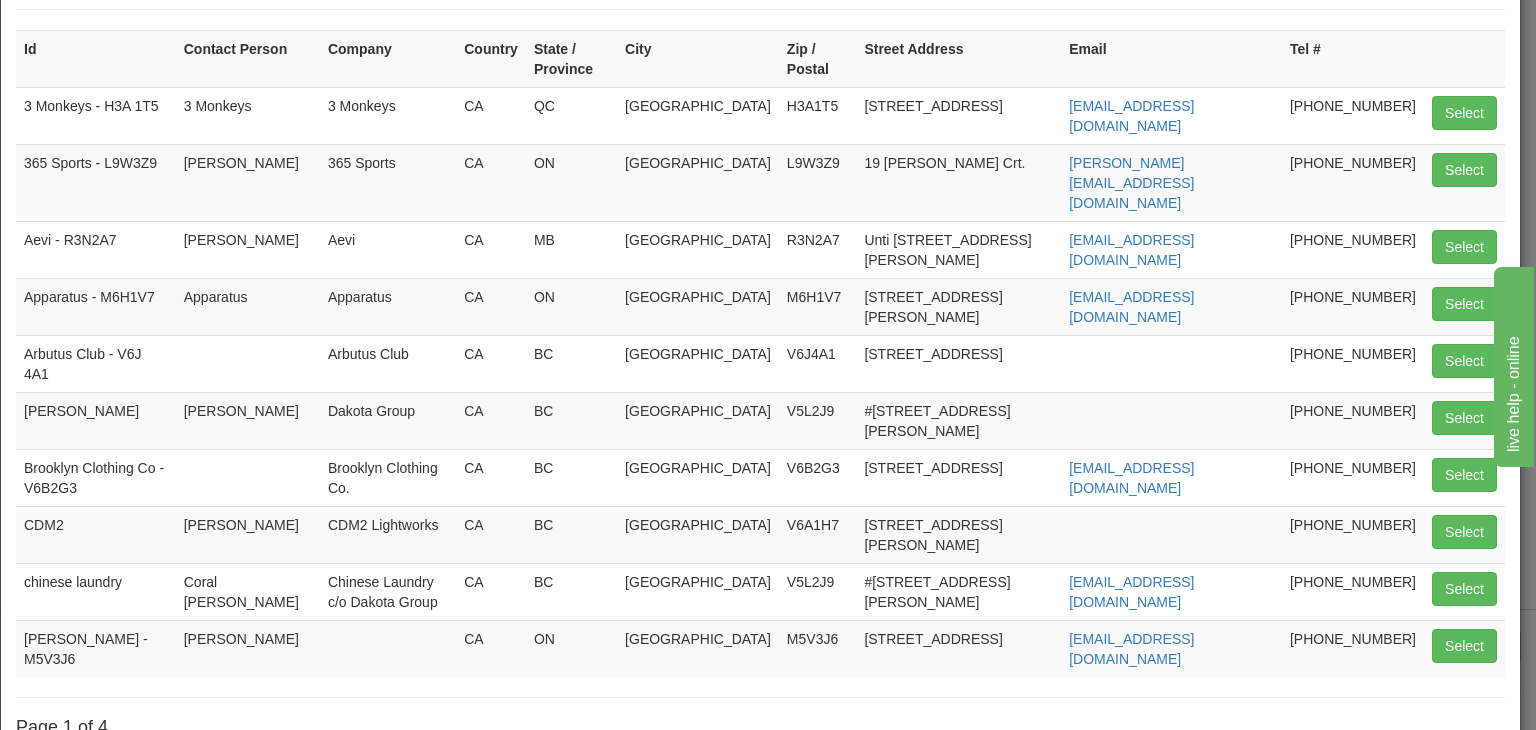 scroll, scrollTop: 155, scrollLeft: 0, axis: vertical 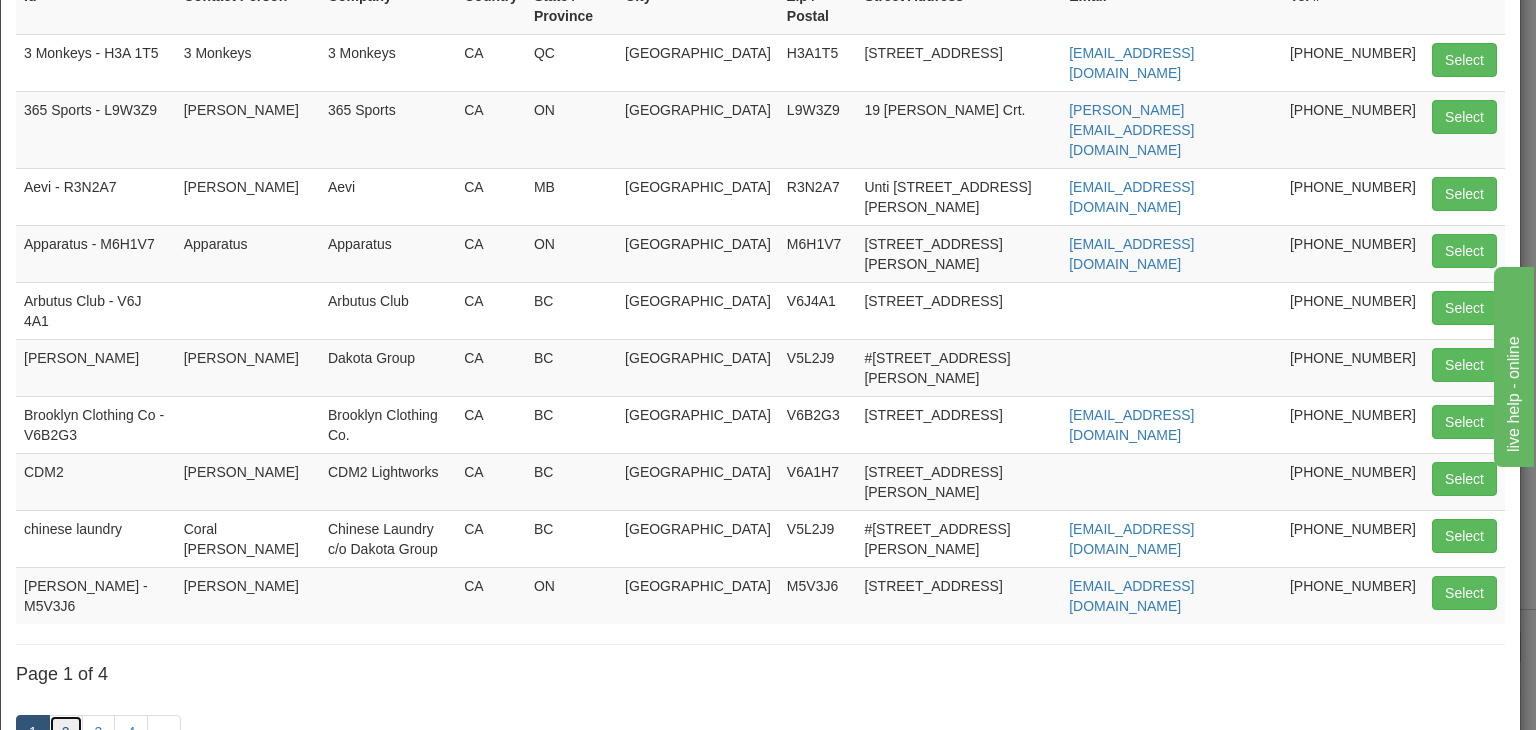 click on "2" at bounding box center (66, 732) 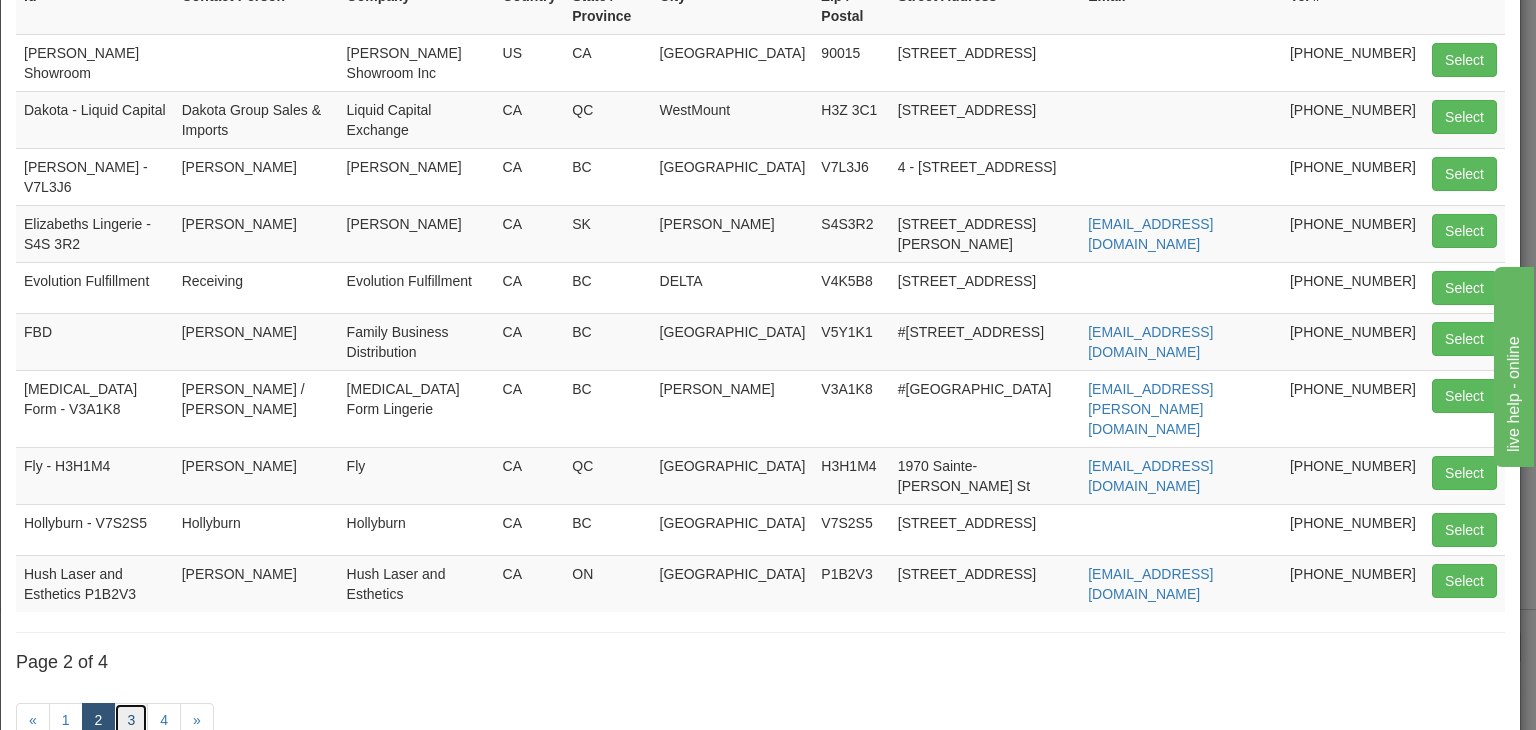 click on "3" at bounding box center (131, 720) 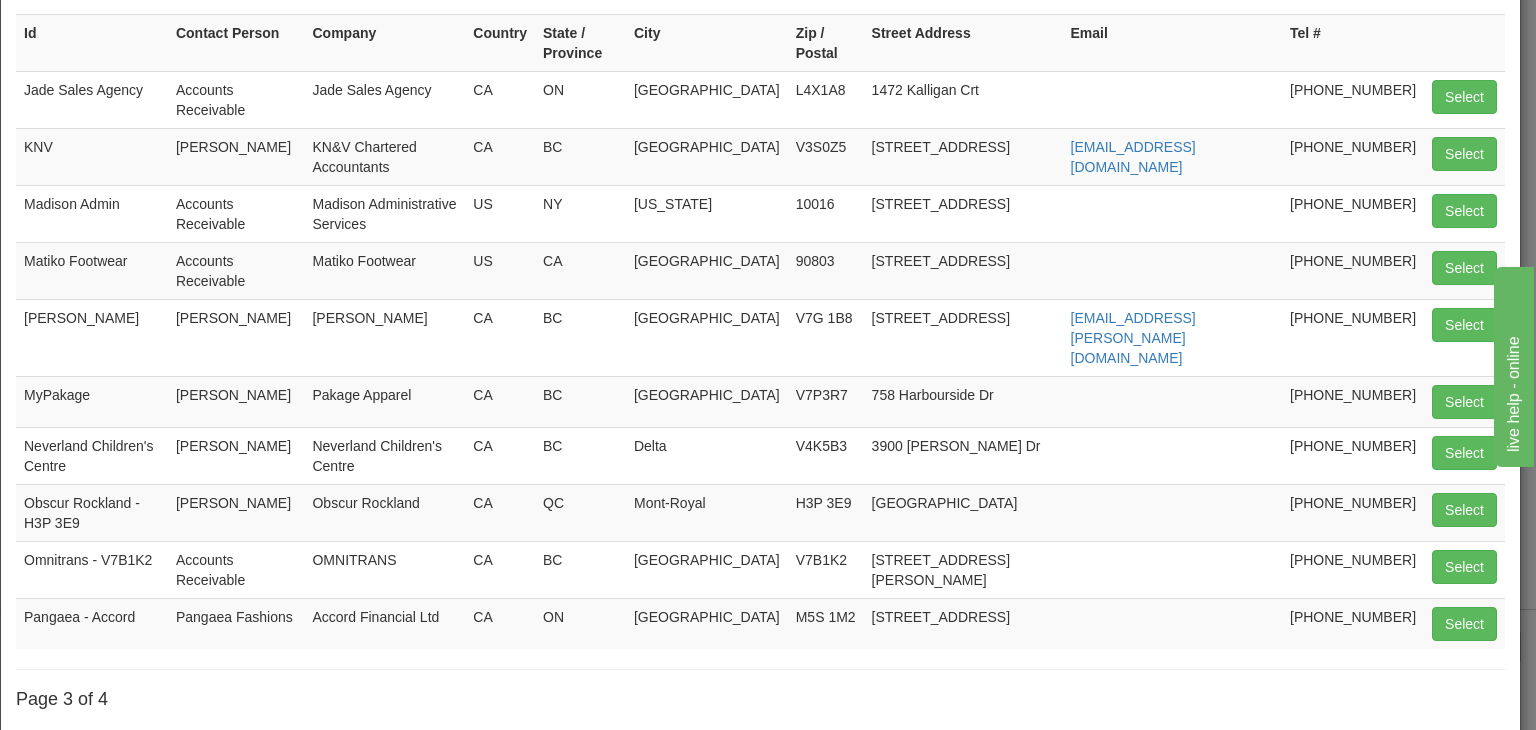 scroll, scrollTop: 170, scrollLeft: 0, axis: vertical 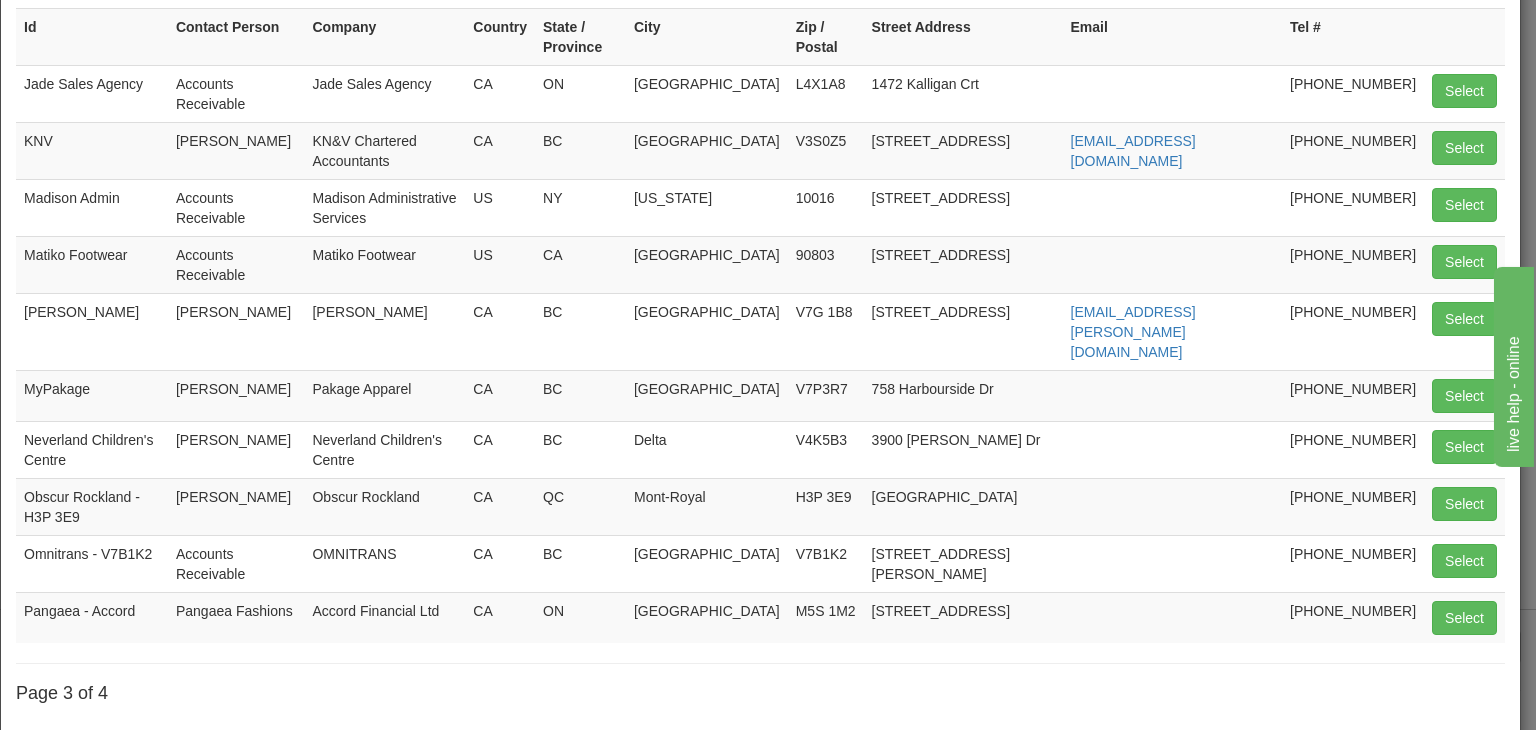 click on "4" at bounding box center [164, 751] 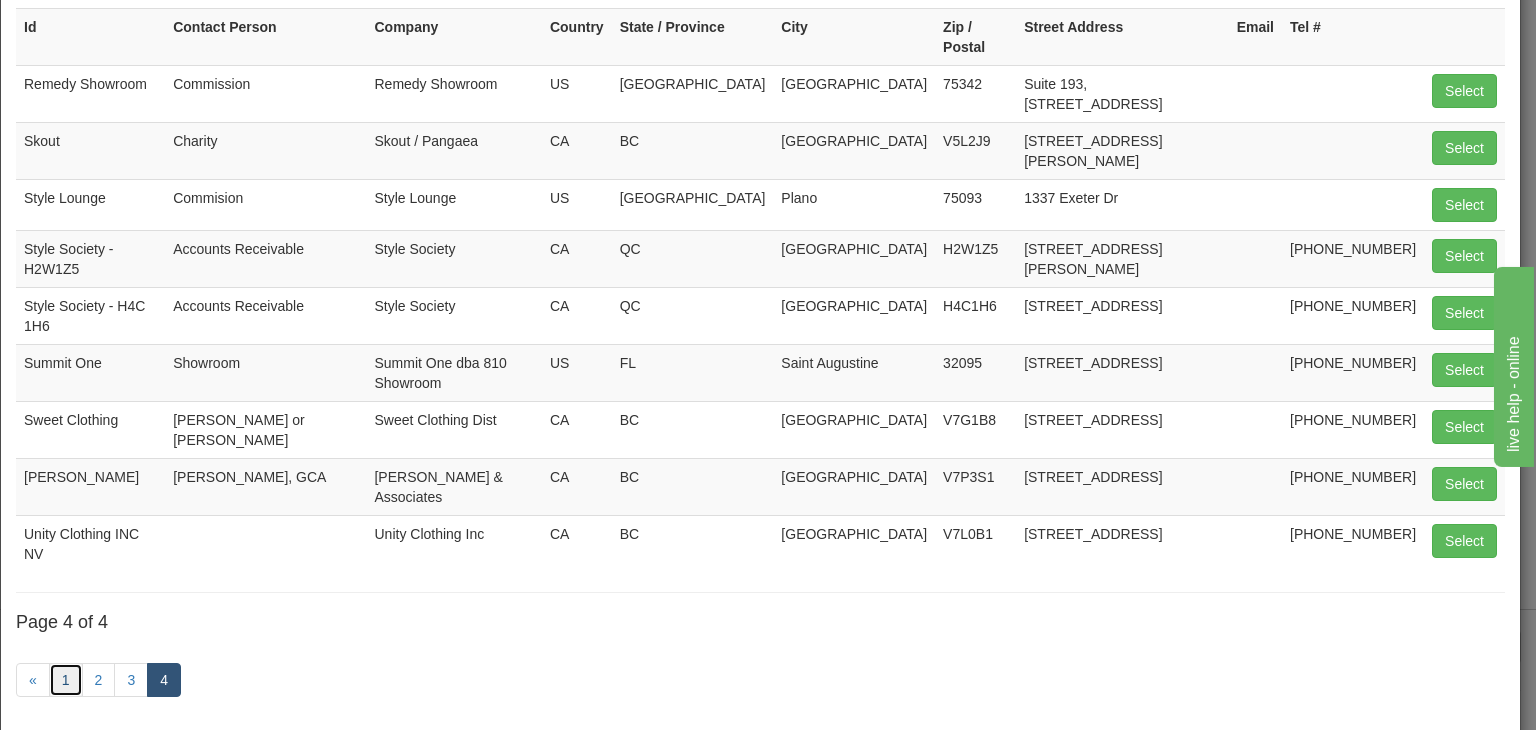 click on "1" at bounding box center [66, 680] 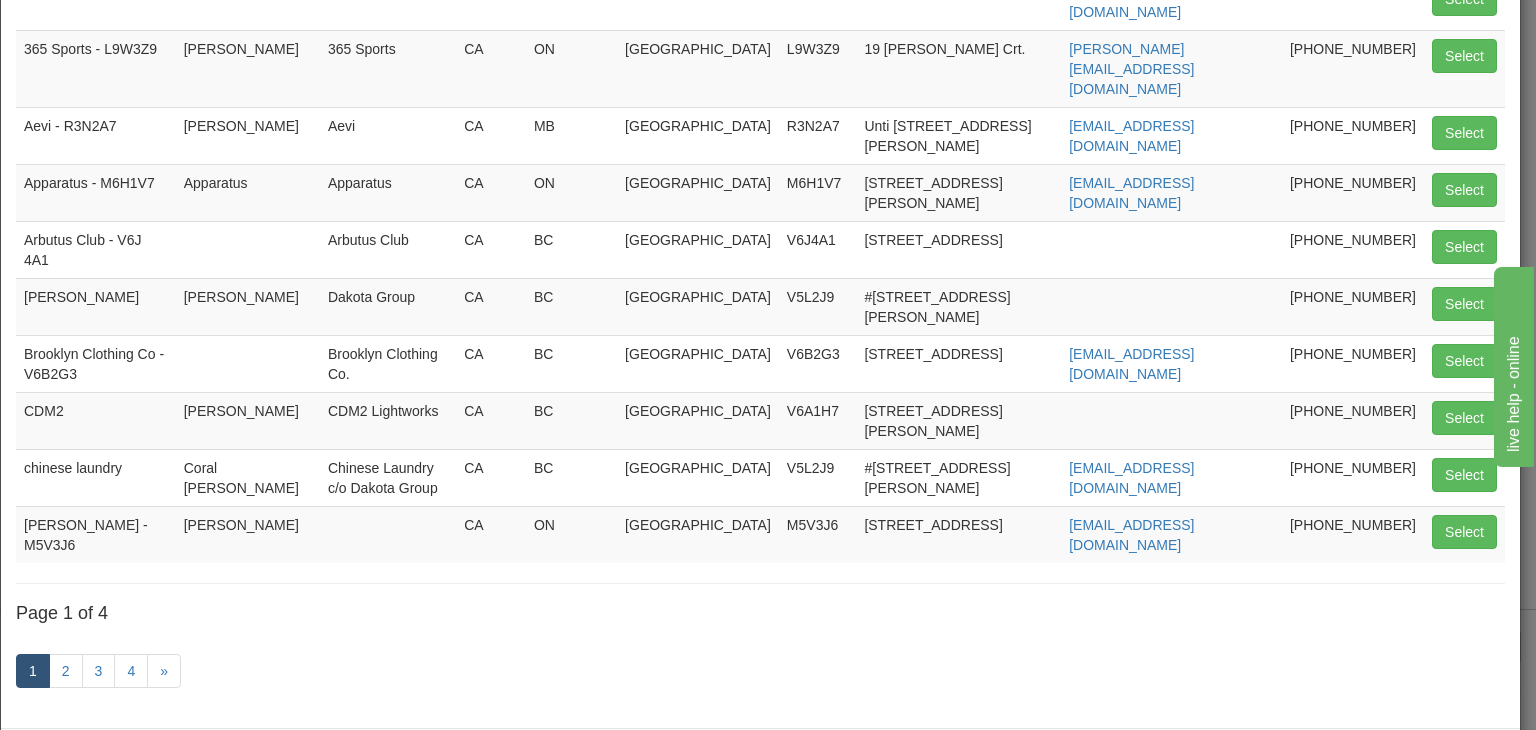 scroll, scrollTop: 264, scrollLeft: 0, axis: vertical 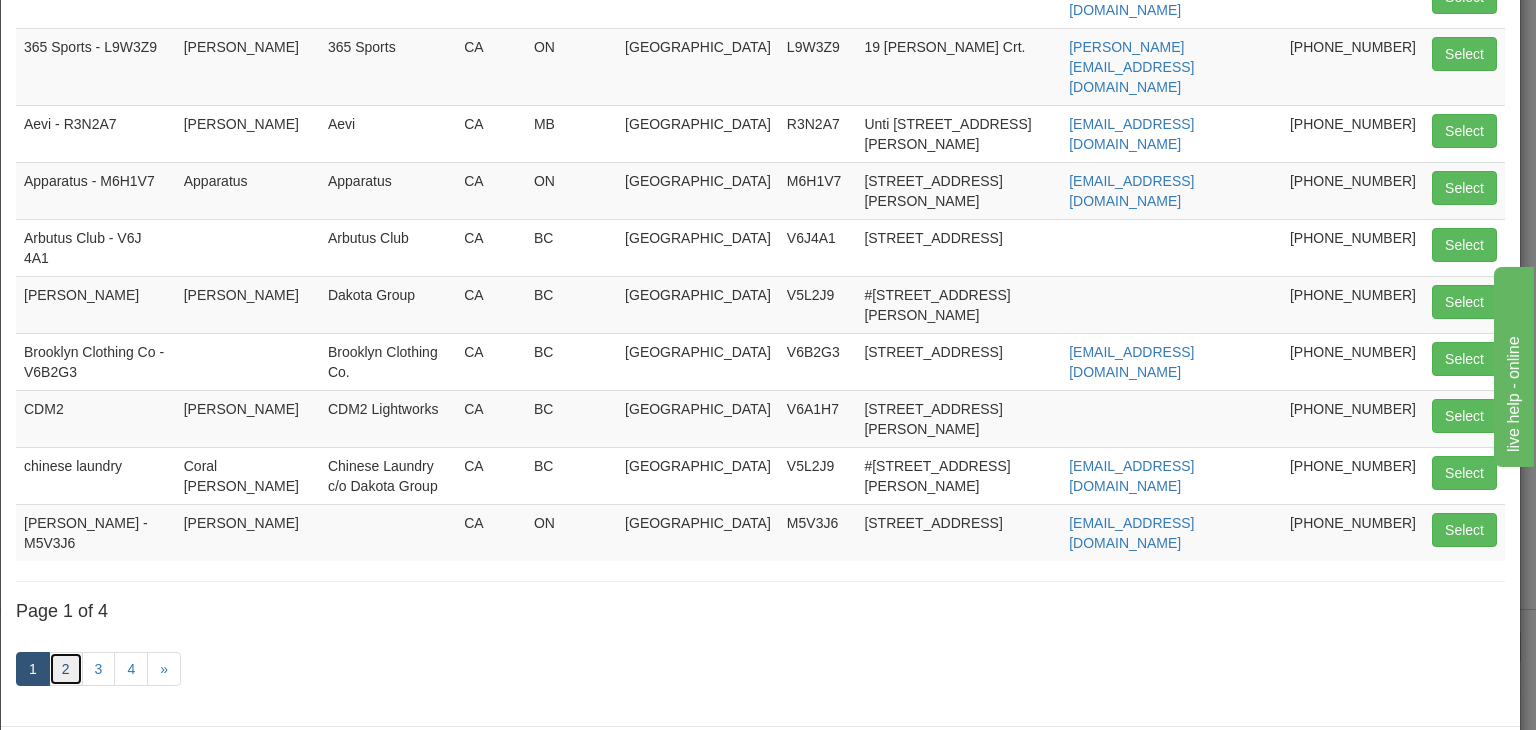 click on "2" at bounding box center (66, 669) 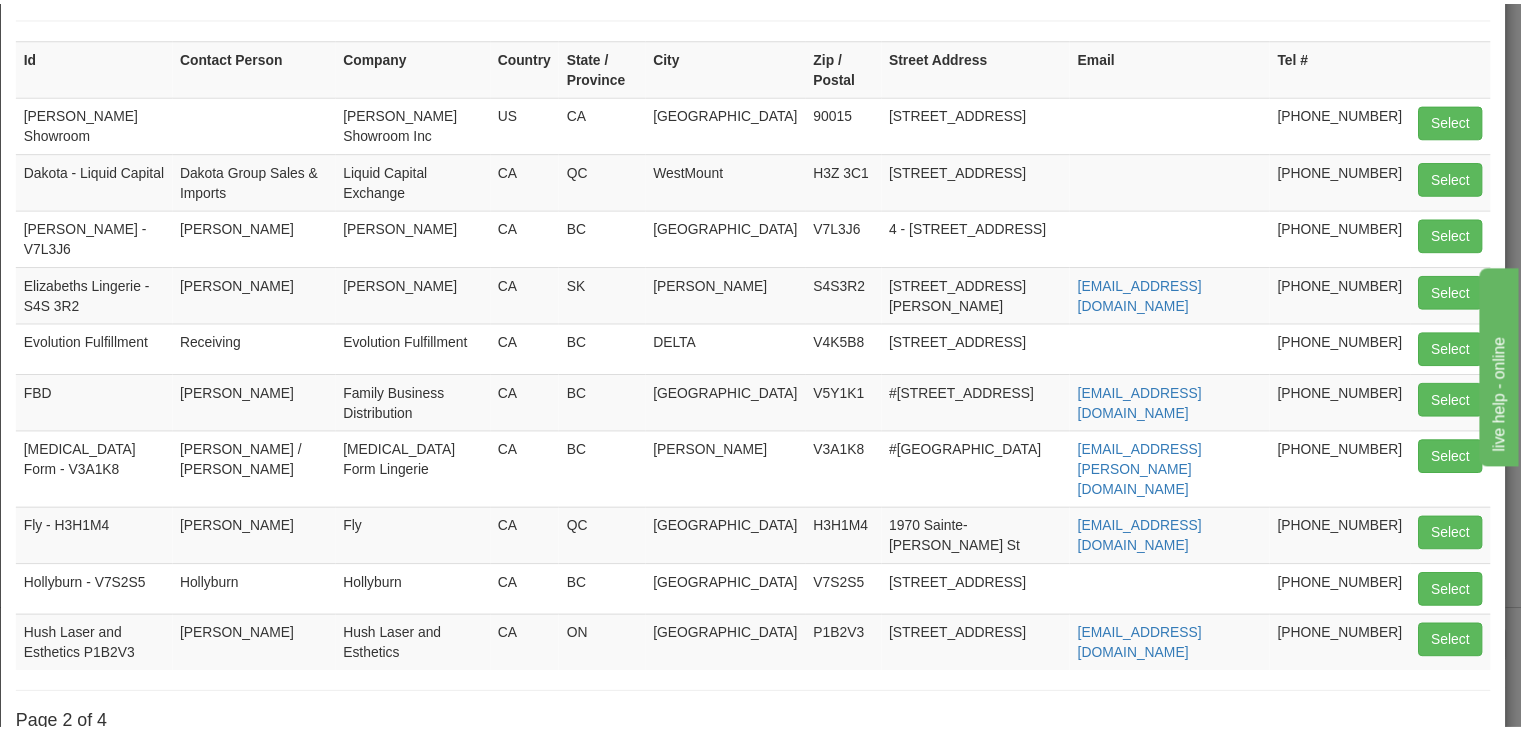 scroll, scrollTop: 141, scrollLeft: 0, axis: vertical 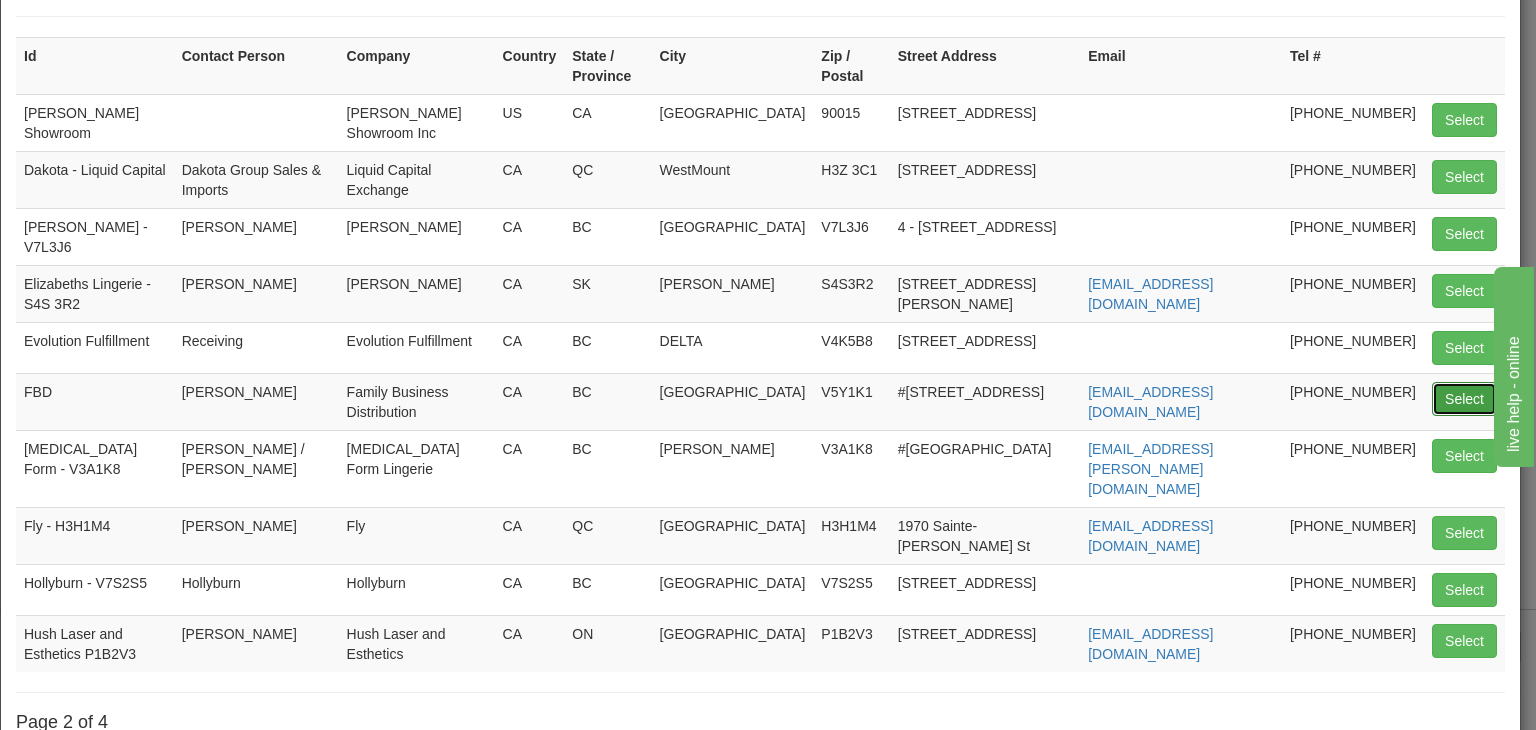 click on "Select" at bounding box center (1464, 399) 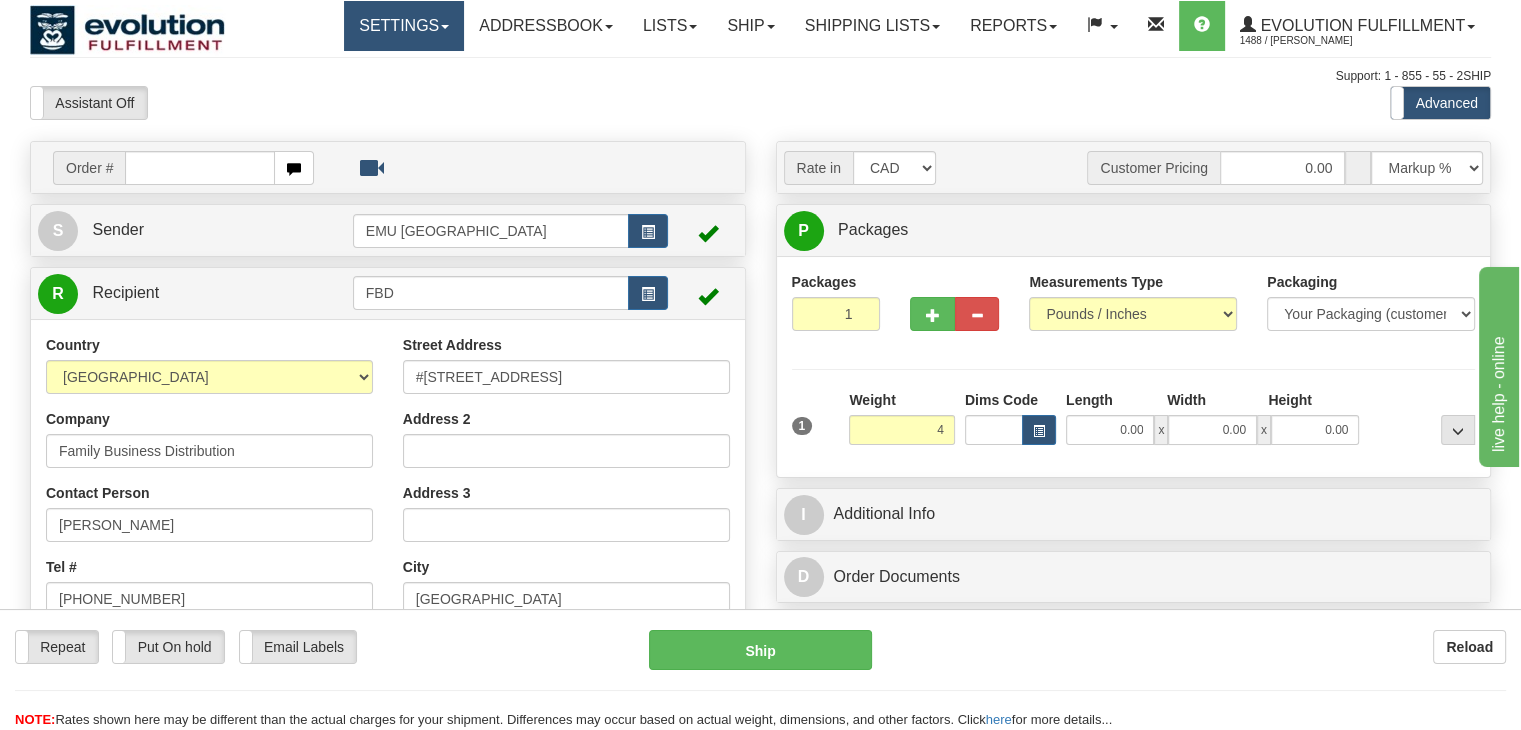 type on "4.00" 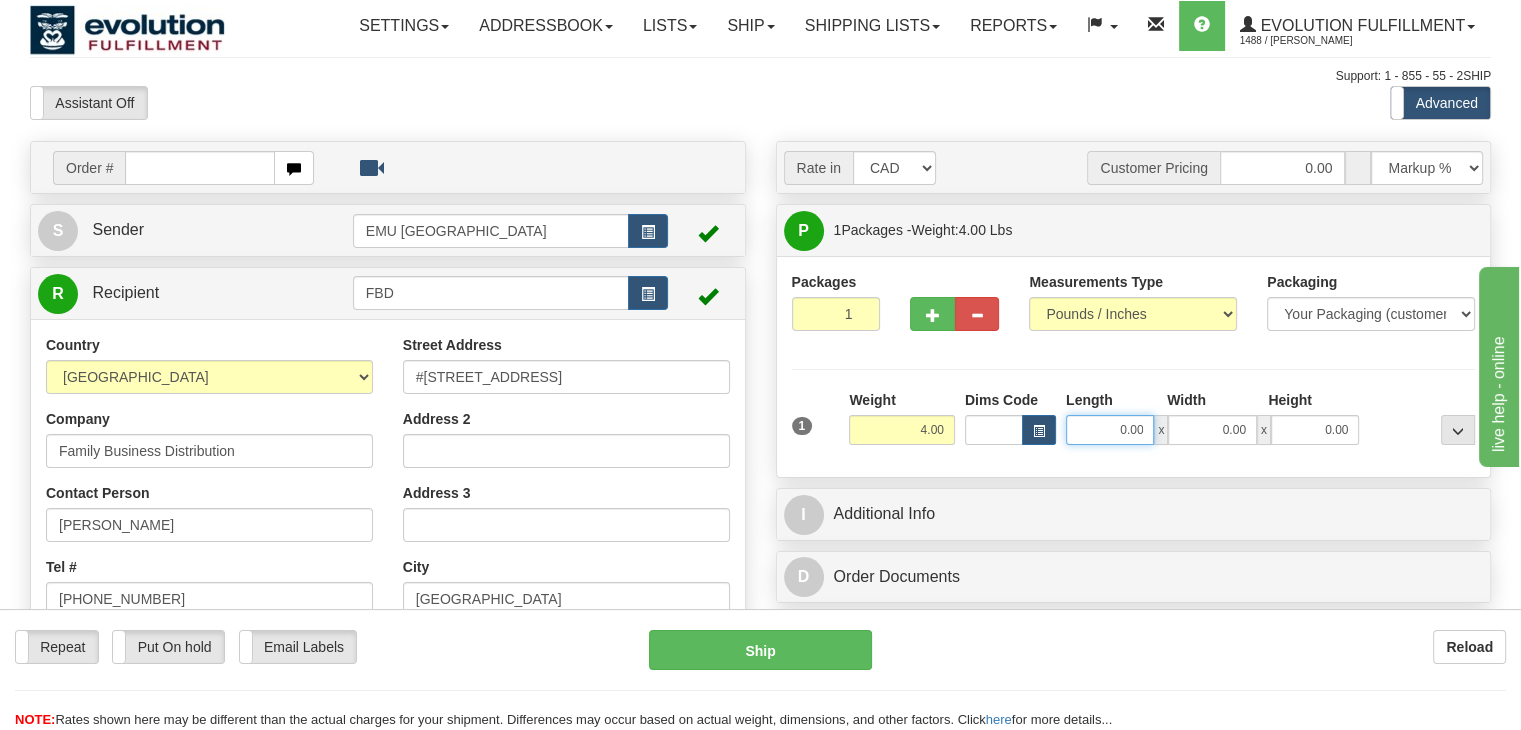 click on "0.00" at bounding box center (1110, 430) 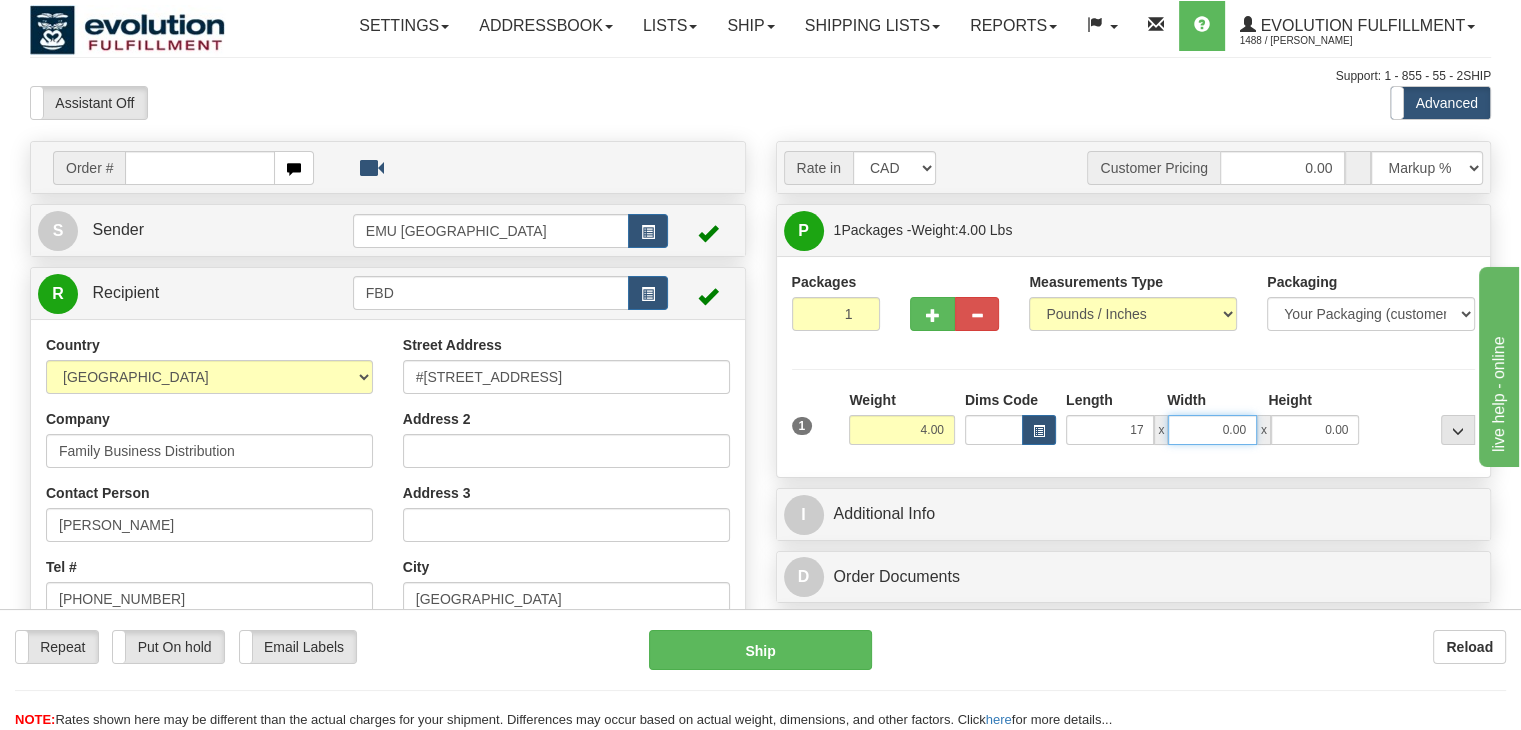 type on "17.00" 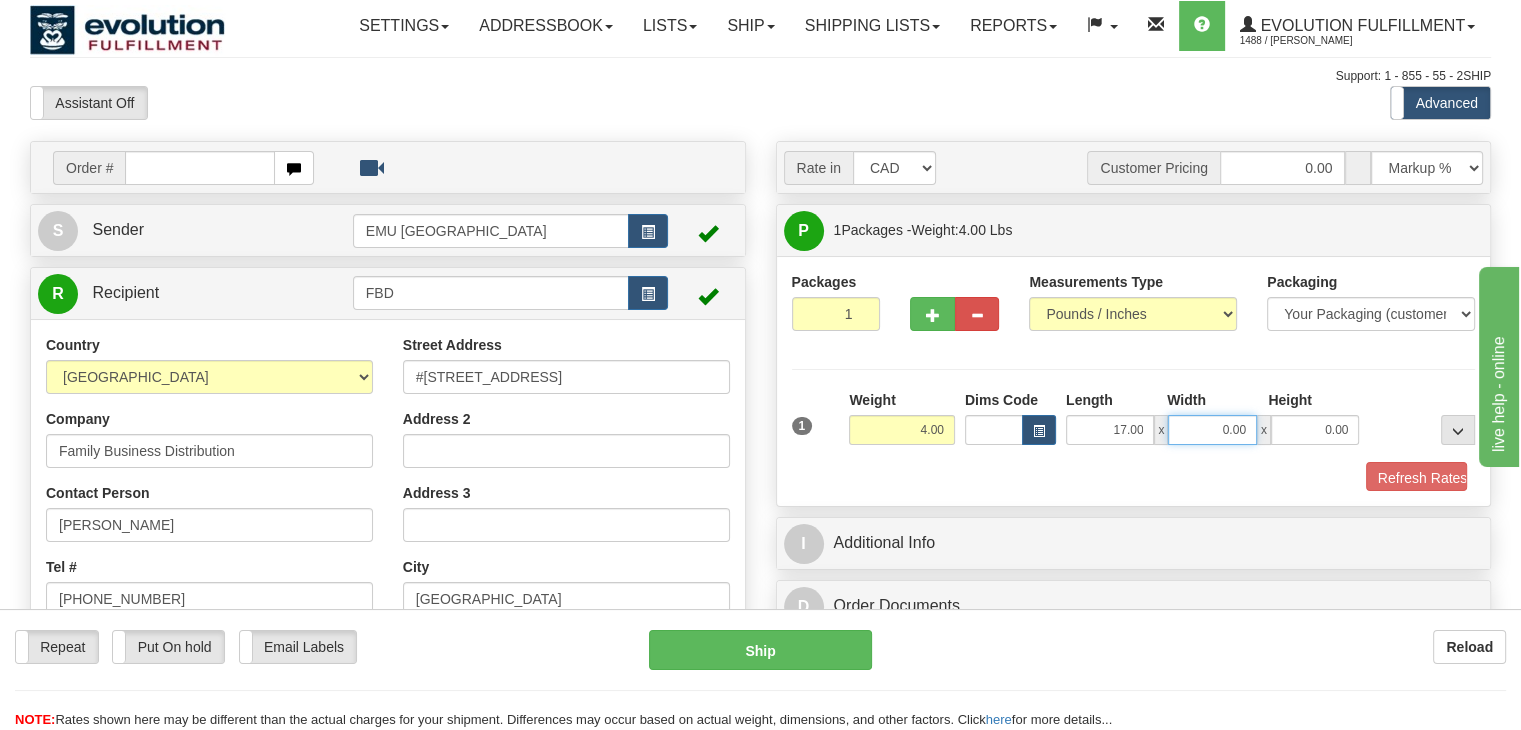 click on "0.00" at bounding box center [1212, 430] 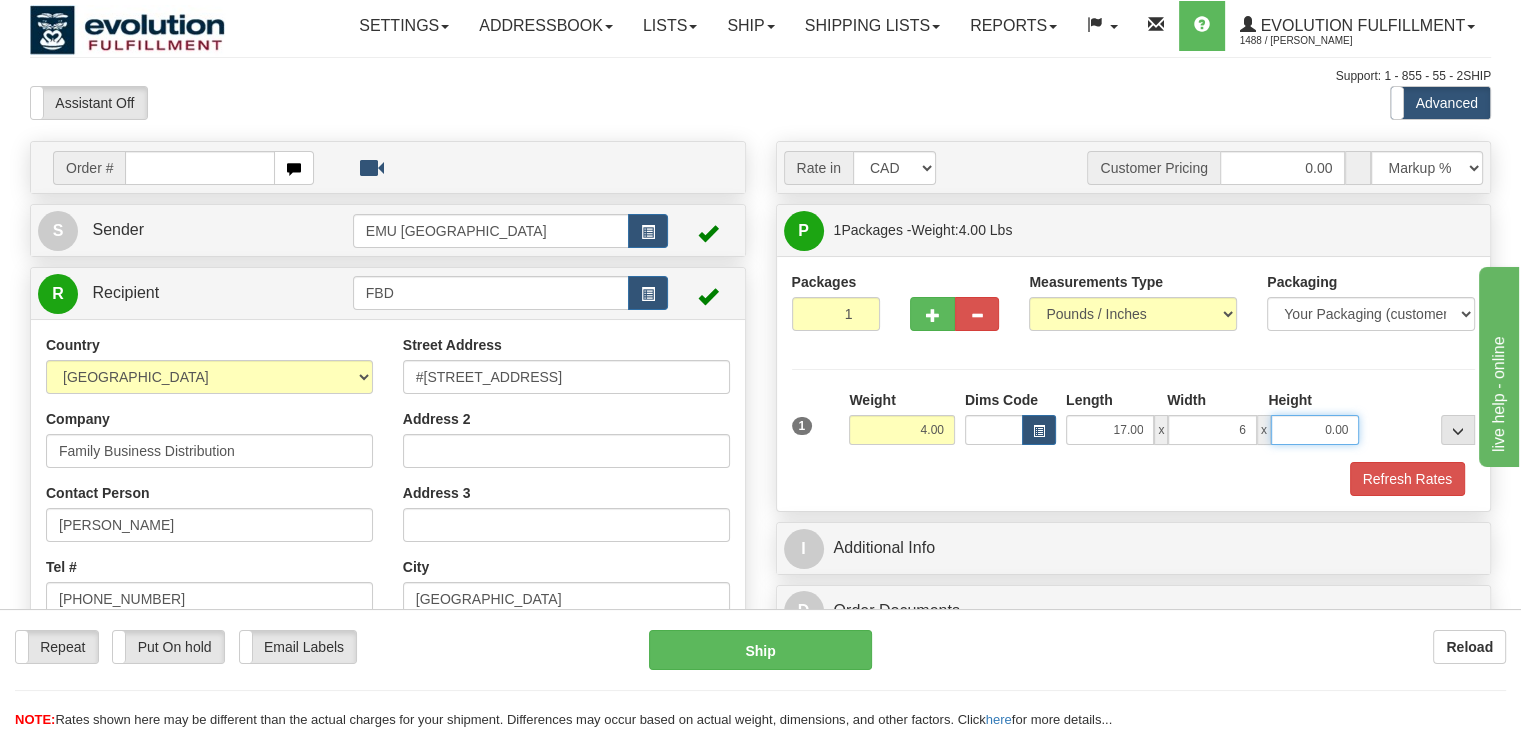 type on "6.00" 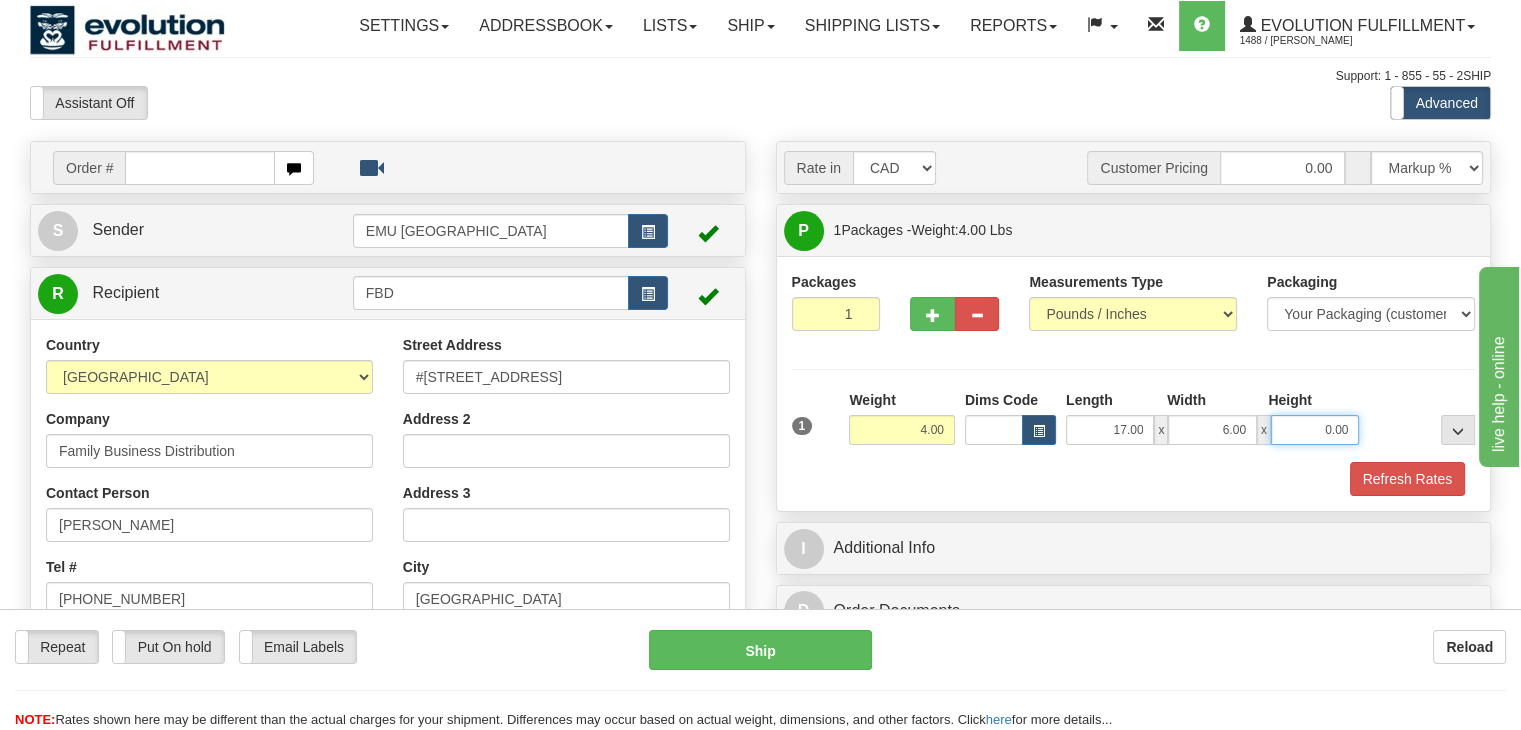 click on "0.00" at bounding box center [1315, 430] 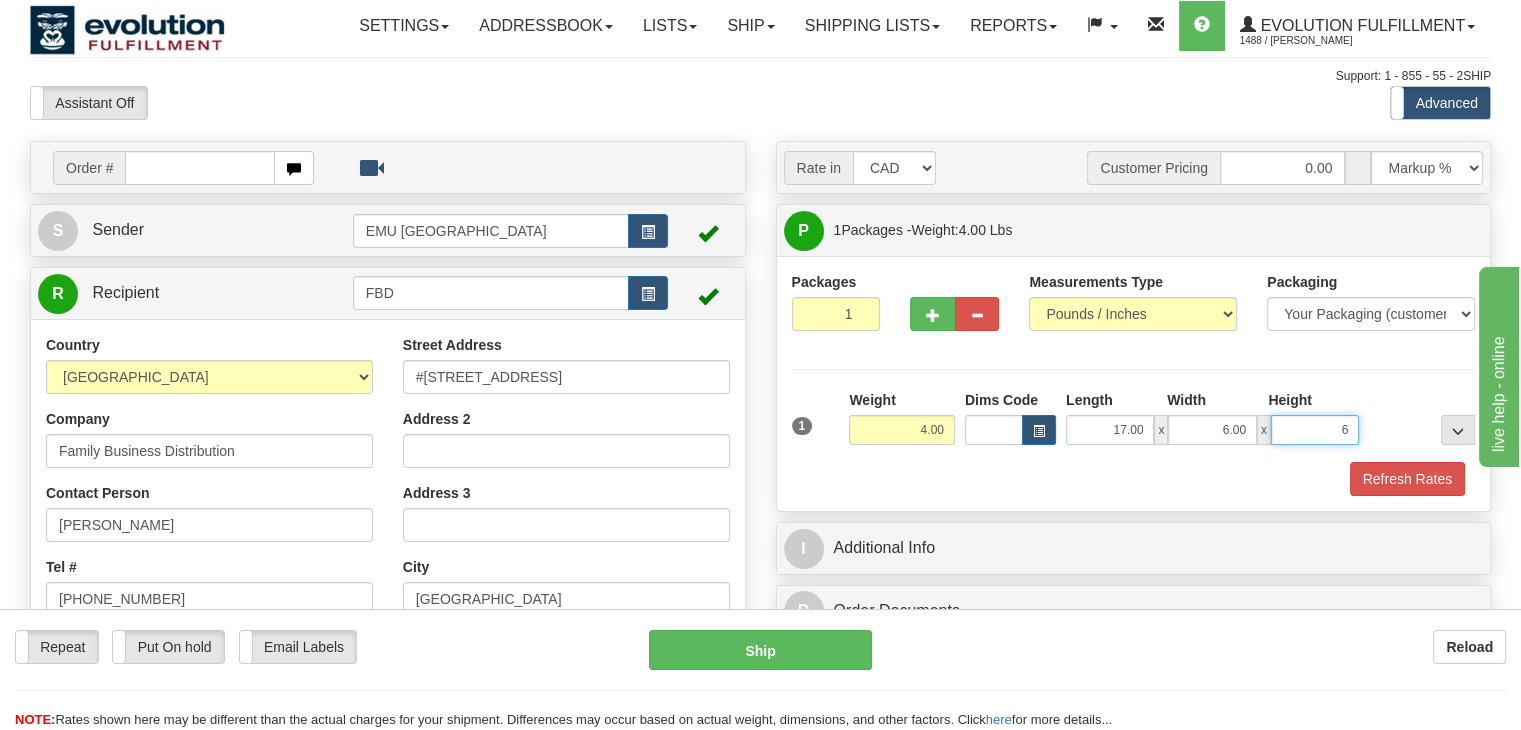 click on "Delete" at bounding box center [0, 0] 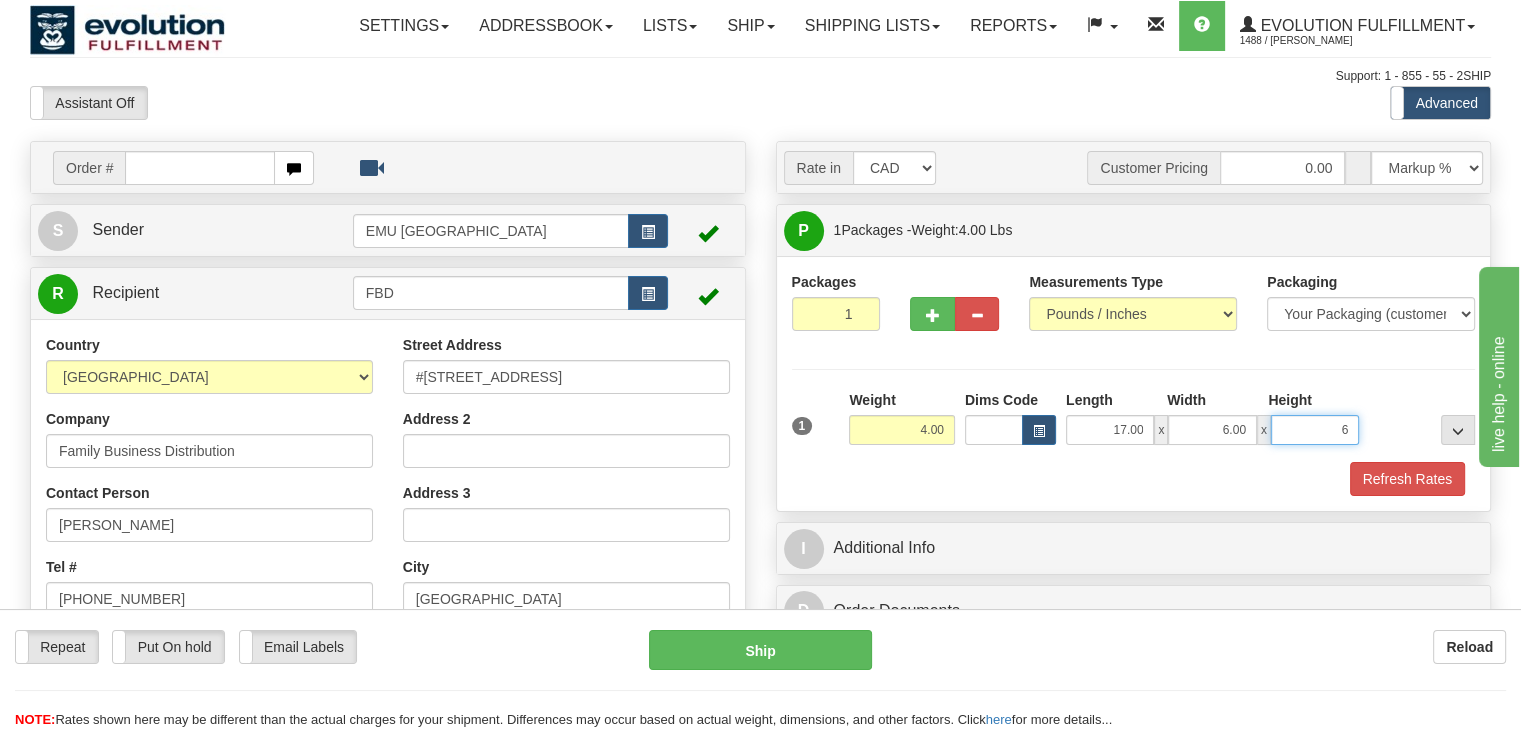 type on "6.00" 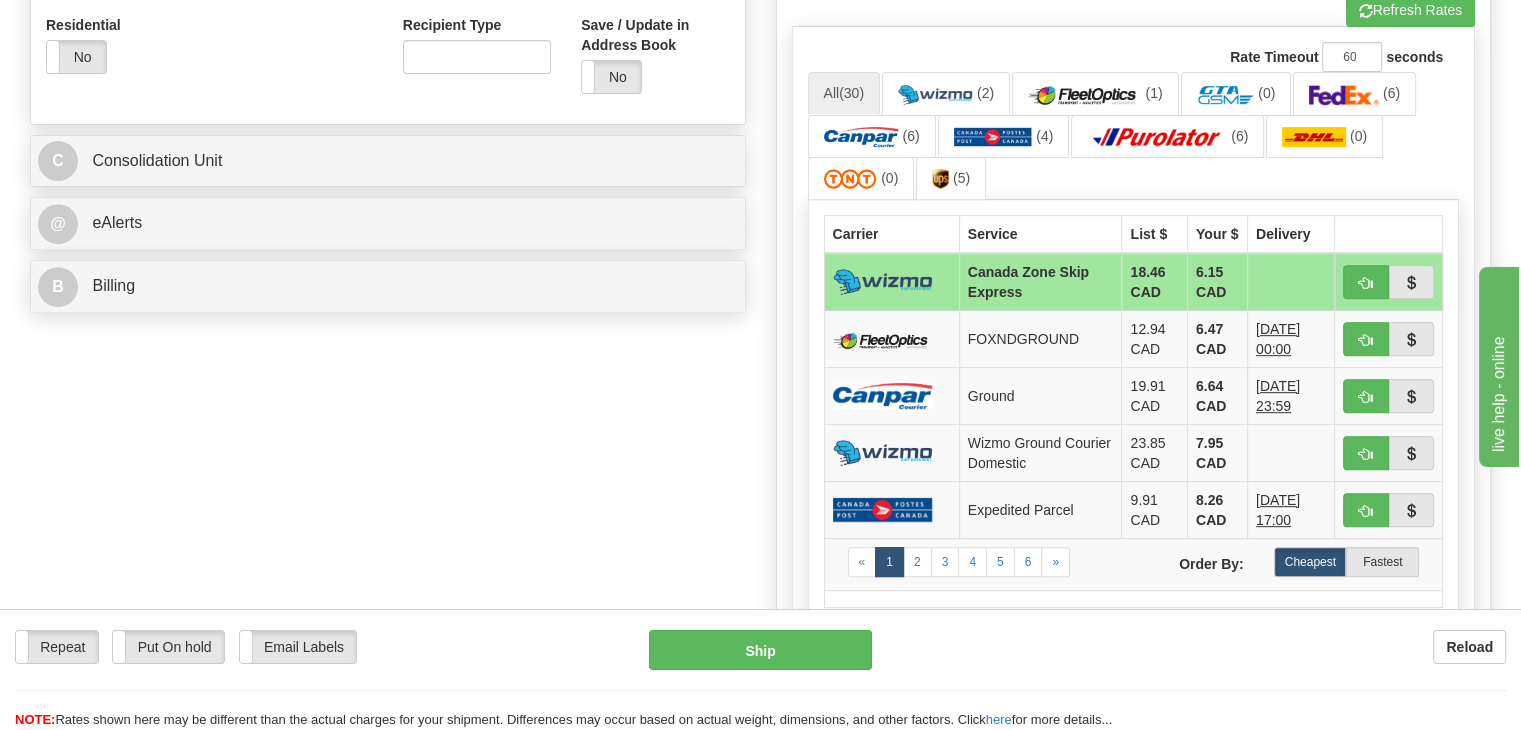 scroll, scrollTop: 766, scrollLeft: 0, axis: vertical 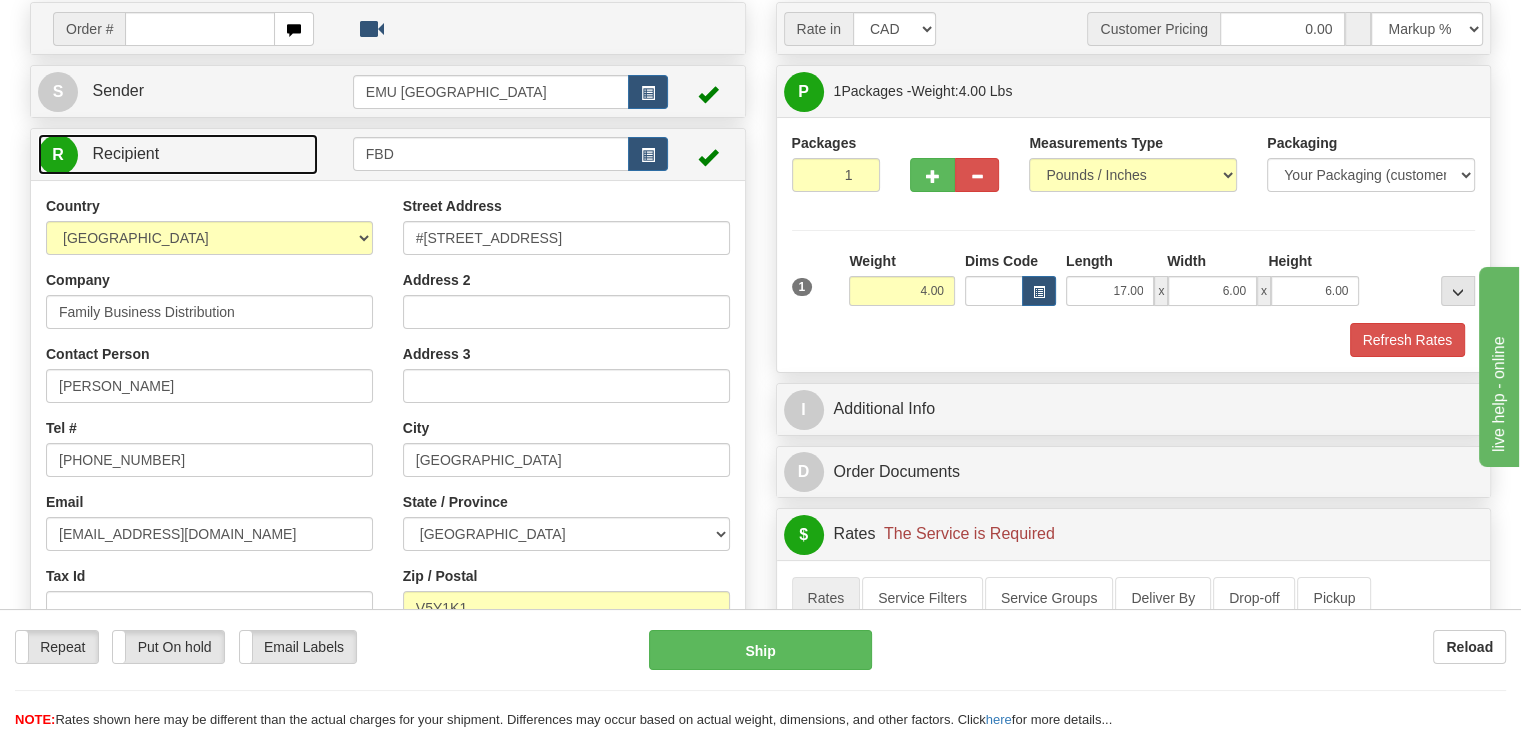 click on "R
Recipient" at bounding box center [178, 154] 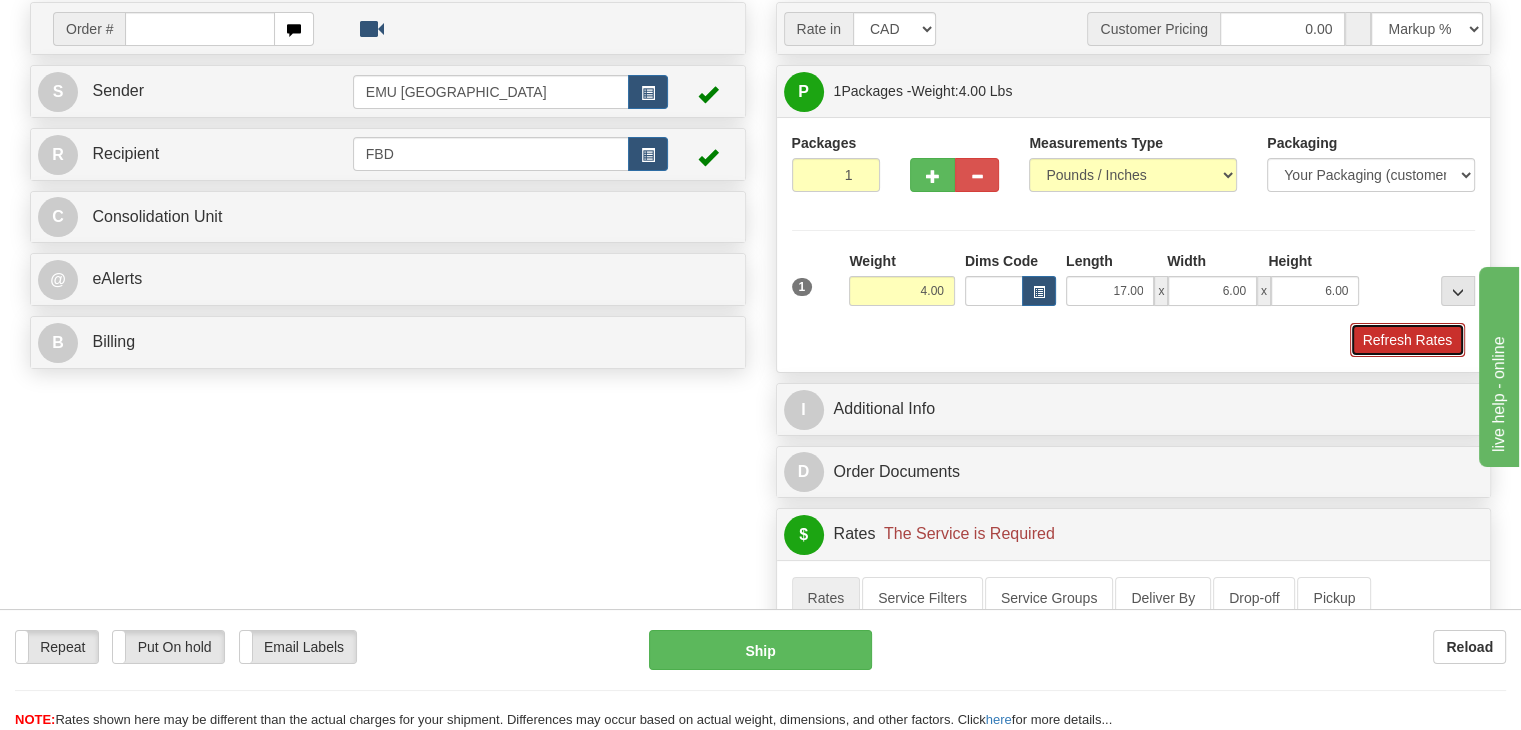 click on "Refresh Rates" at bounding box center [1407, 340] 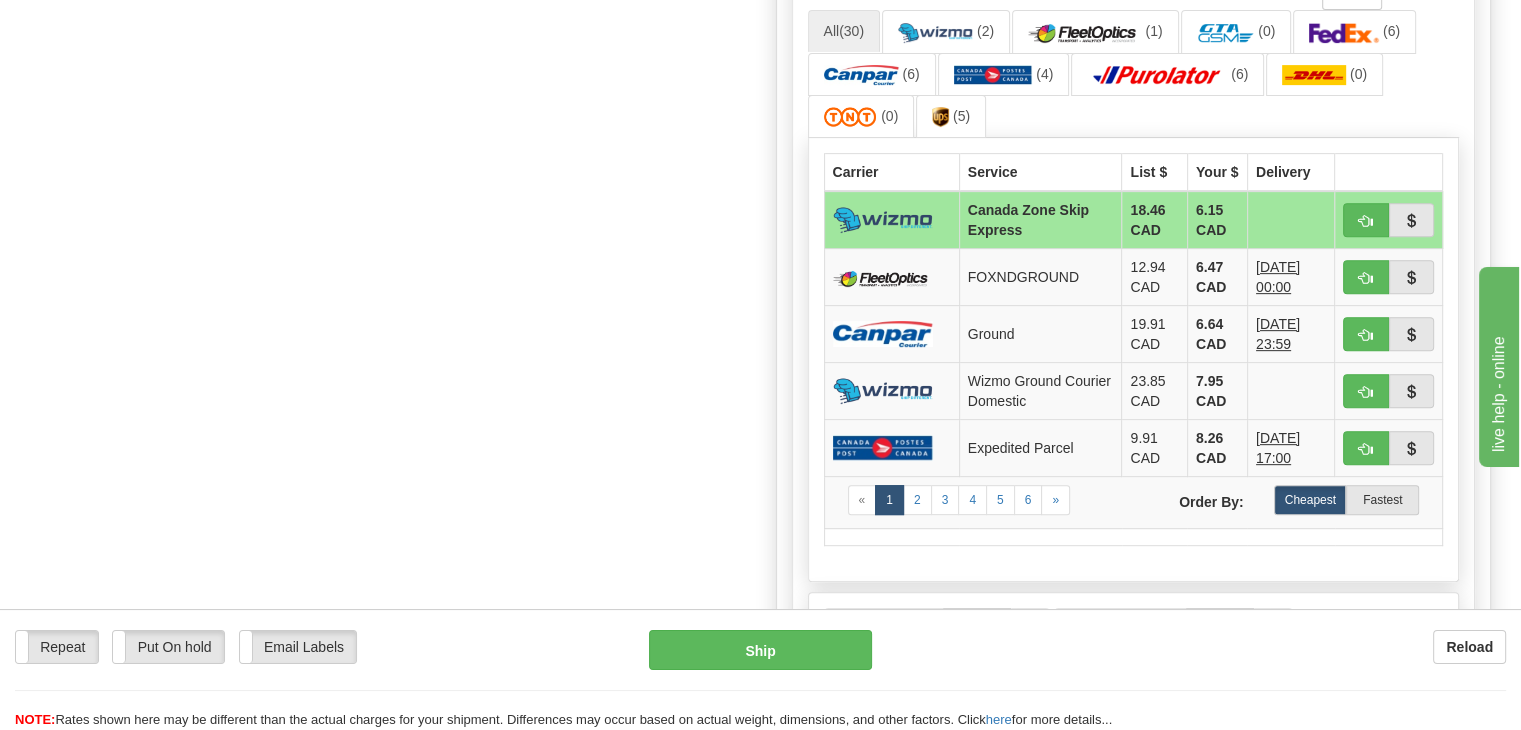 scroll, scrollTop: 795, scrollLeft: 0, axis: vertical 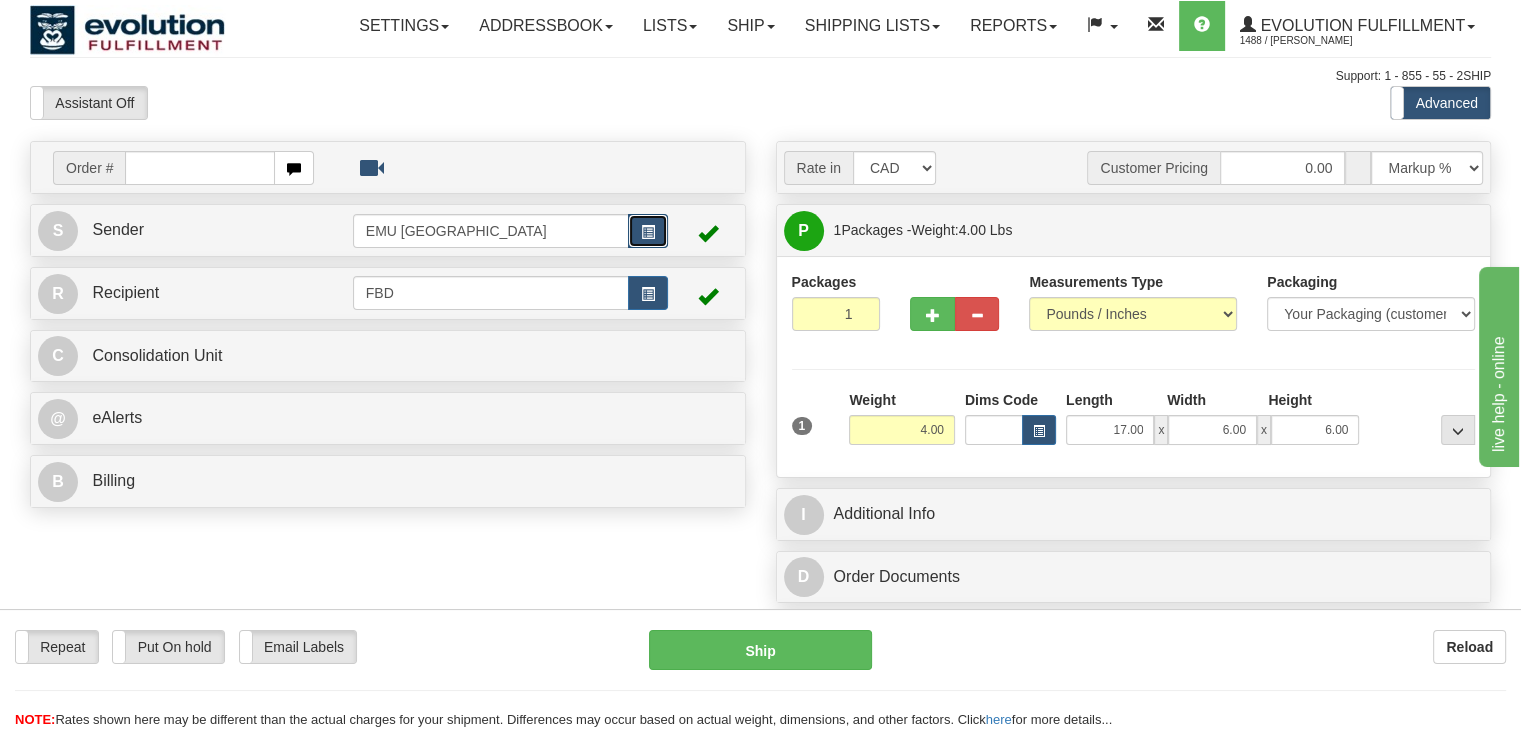 click at bounding box center [648, 231] 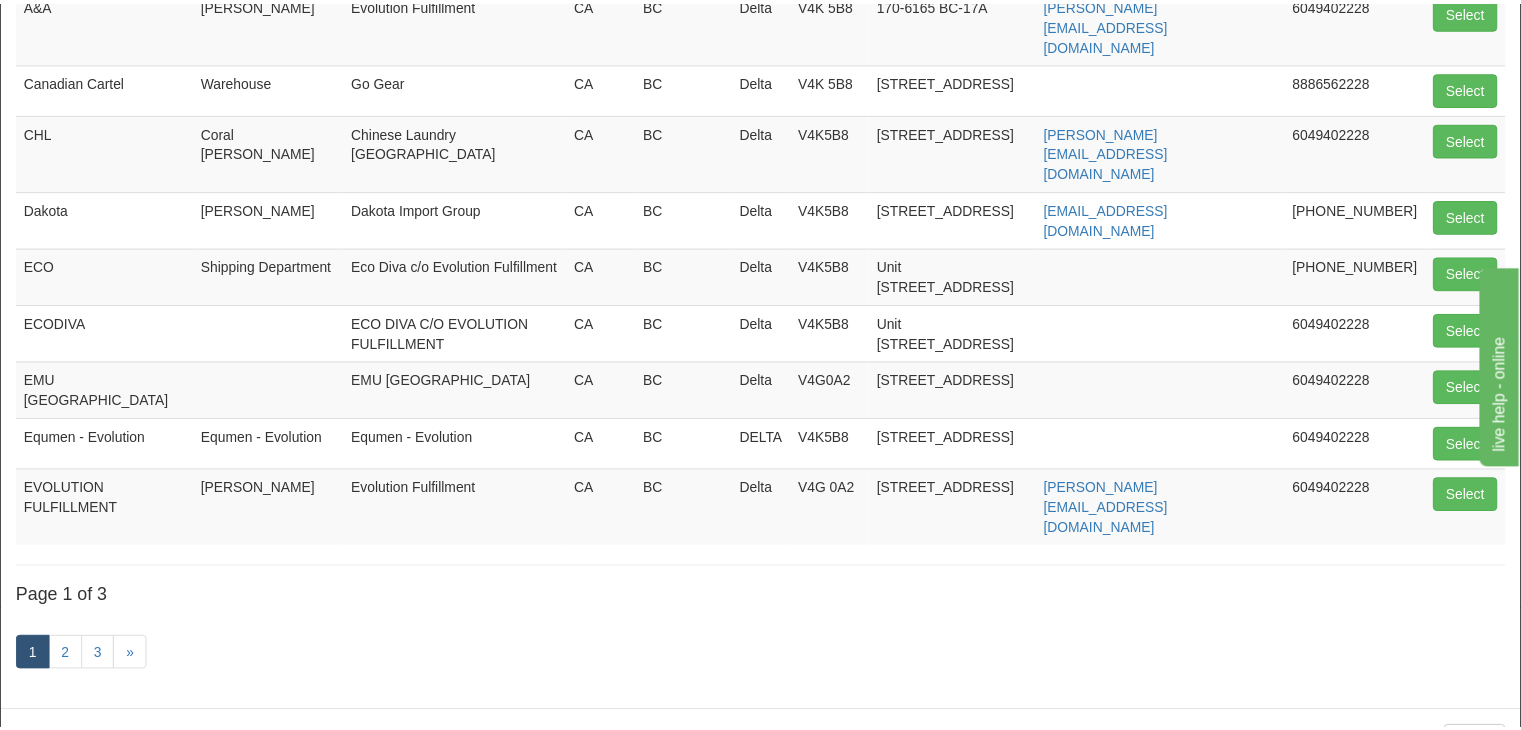 scroll, scrollTop: 0, scrollLeft: 0, axis: both 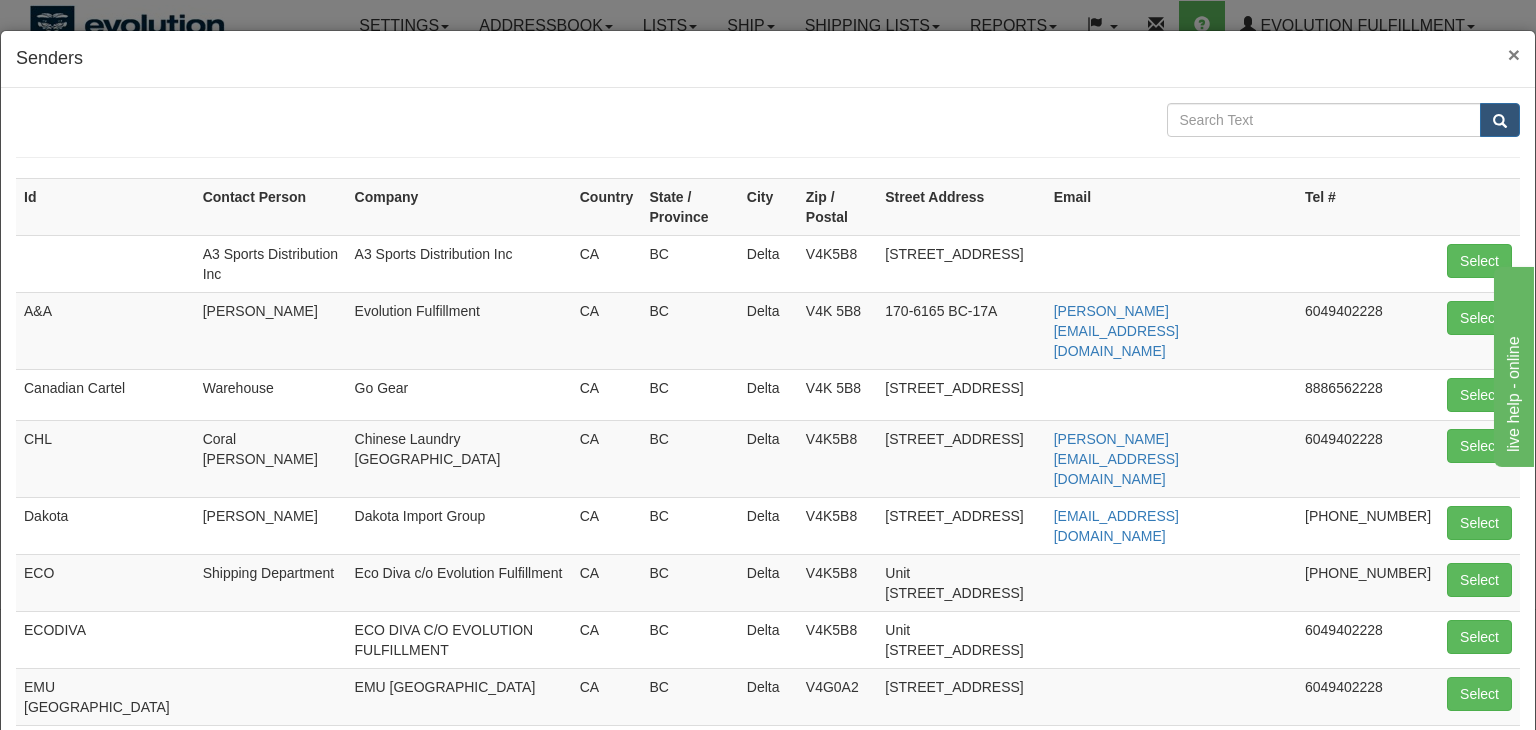 click on "×" at bounding box center [1514, 54] 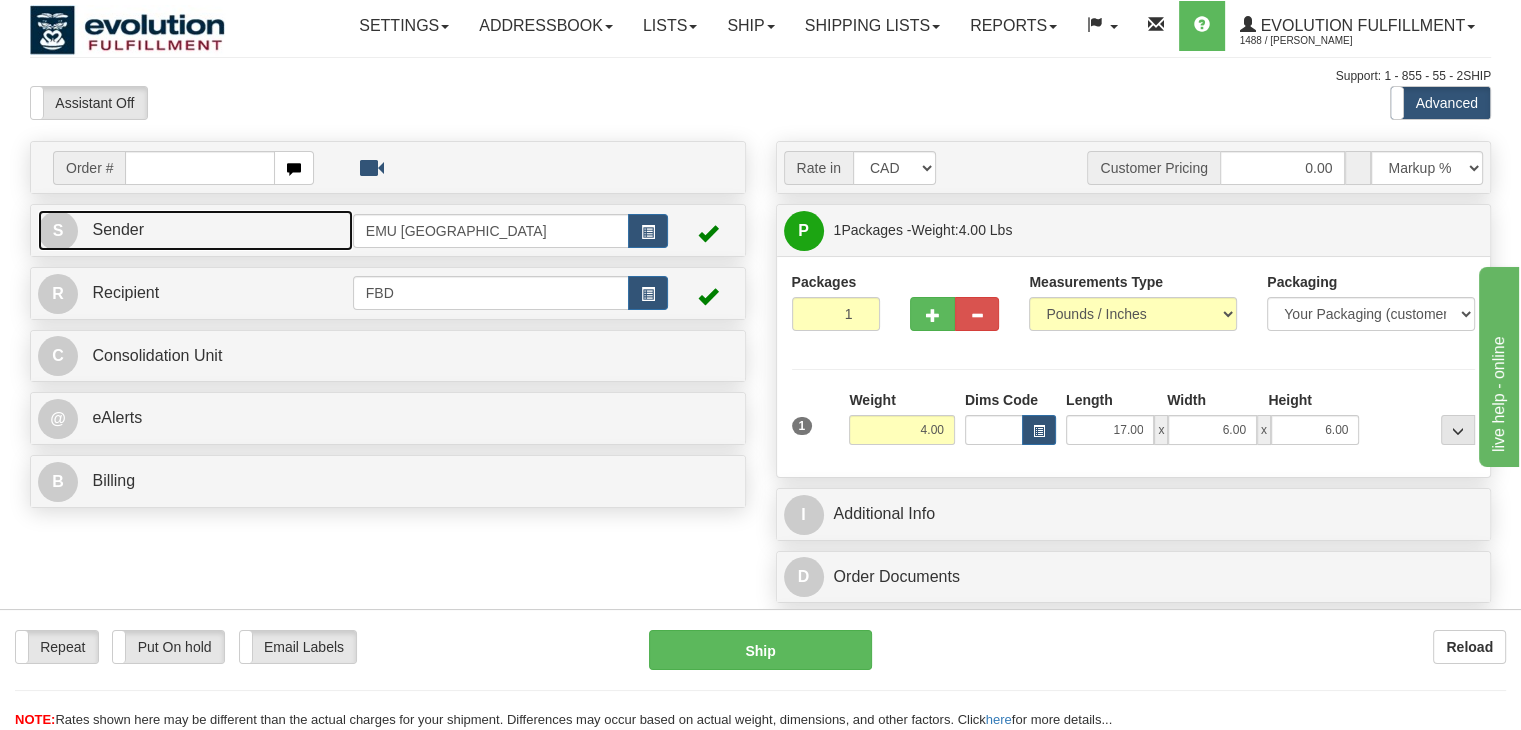 click on "S
Sender" at bounding box center [195, 230] 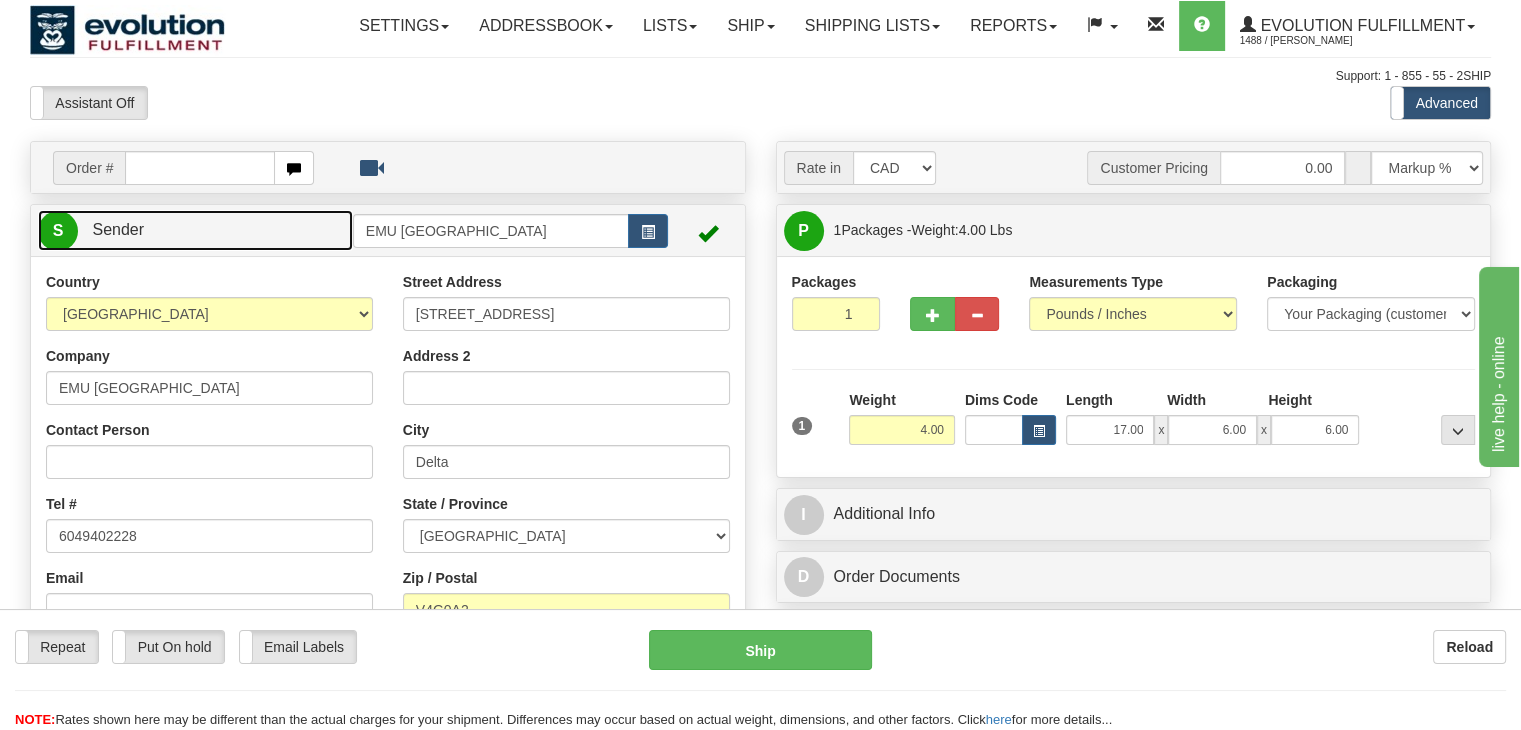 click on "S
Sender" at bounding box center [195, 230] 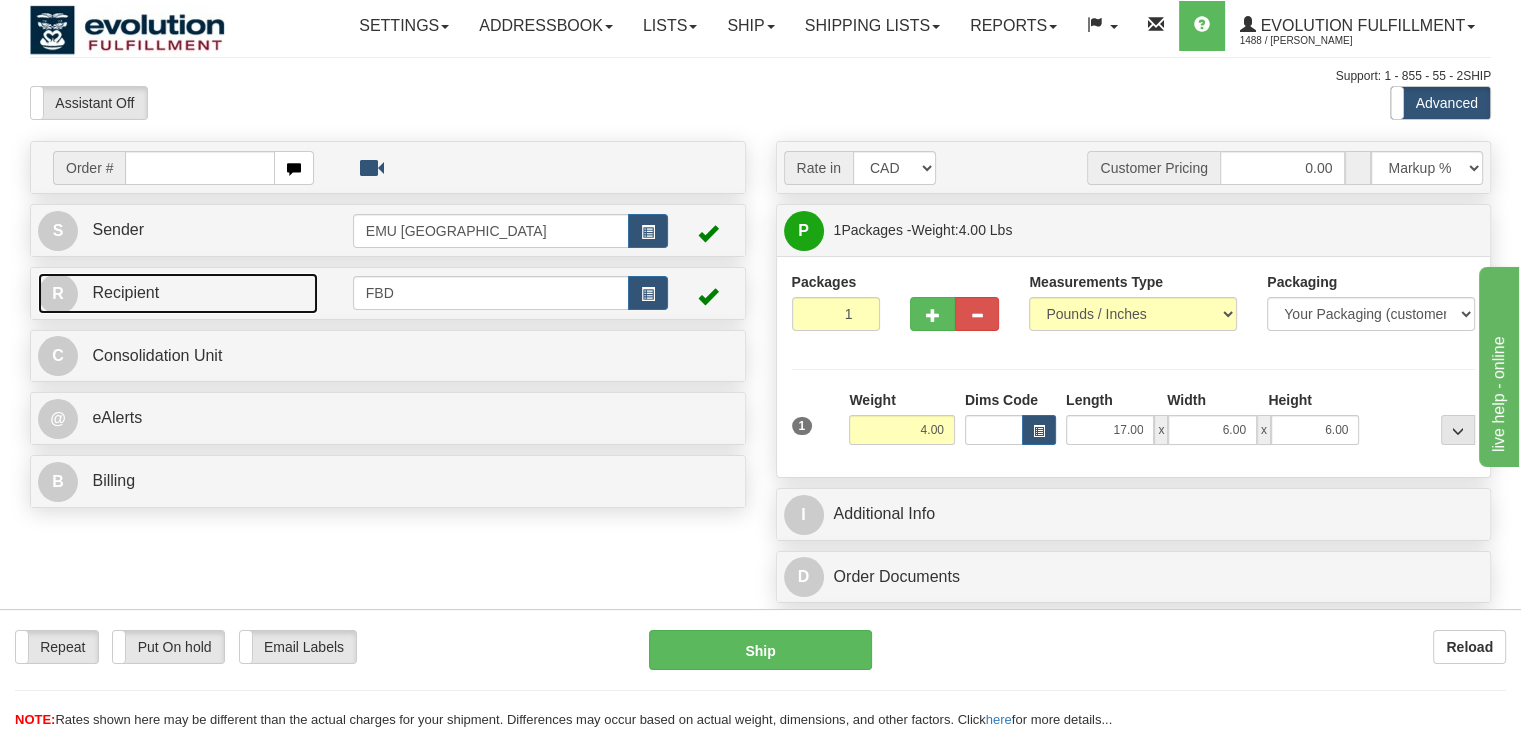 click on "R
Recipient" at bounding box center [178, 293] 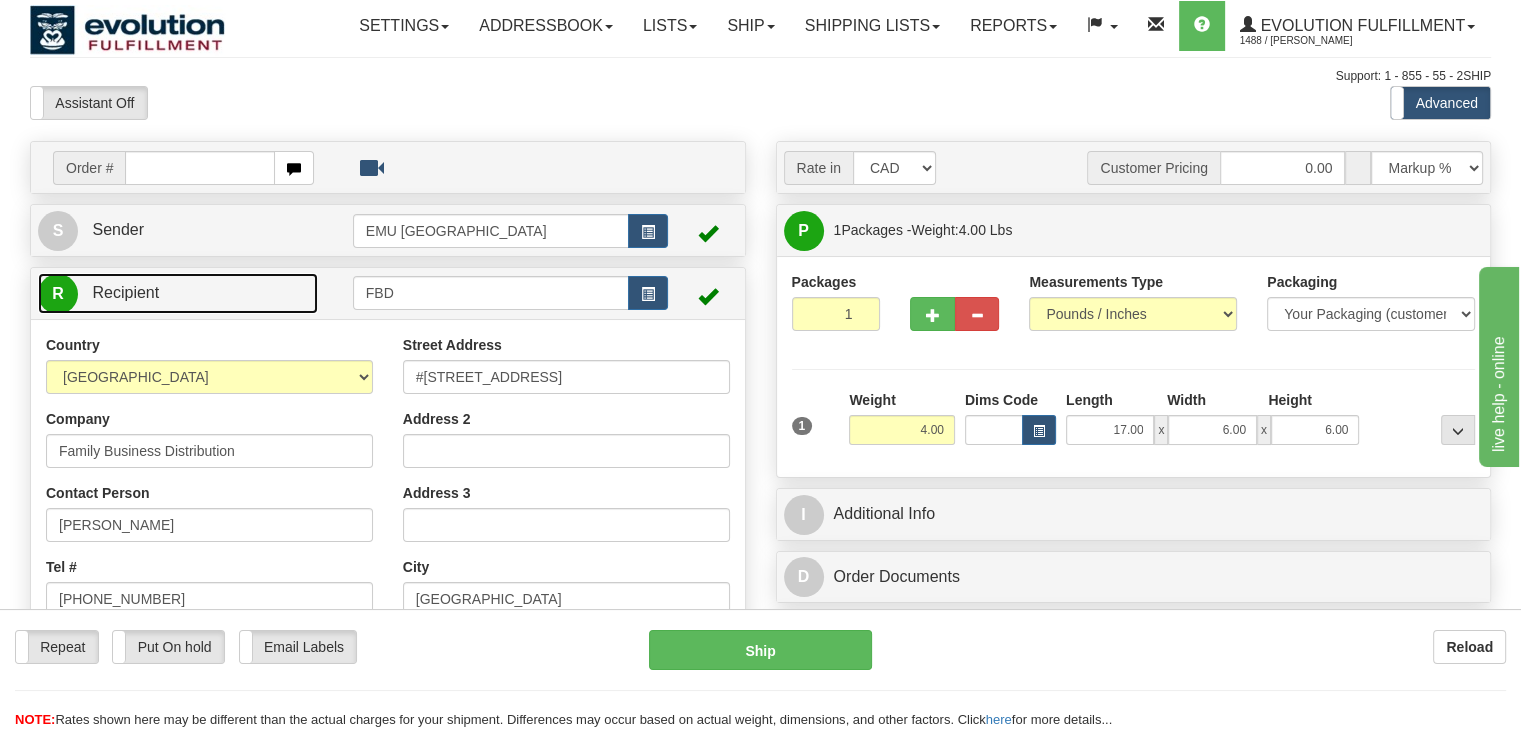 click on "R
Recipient" at bounding box center (178, 293) 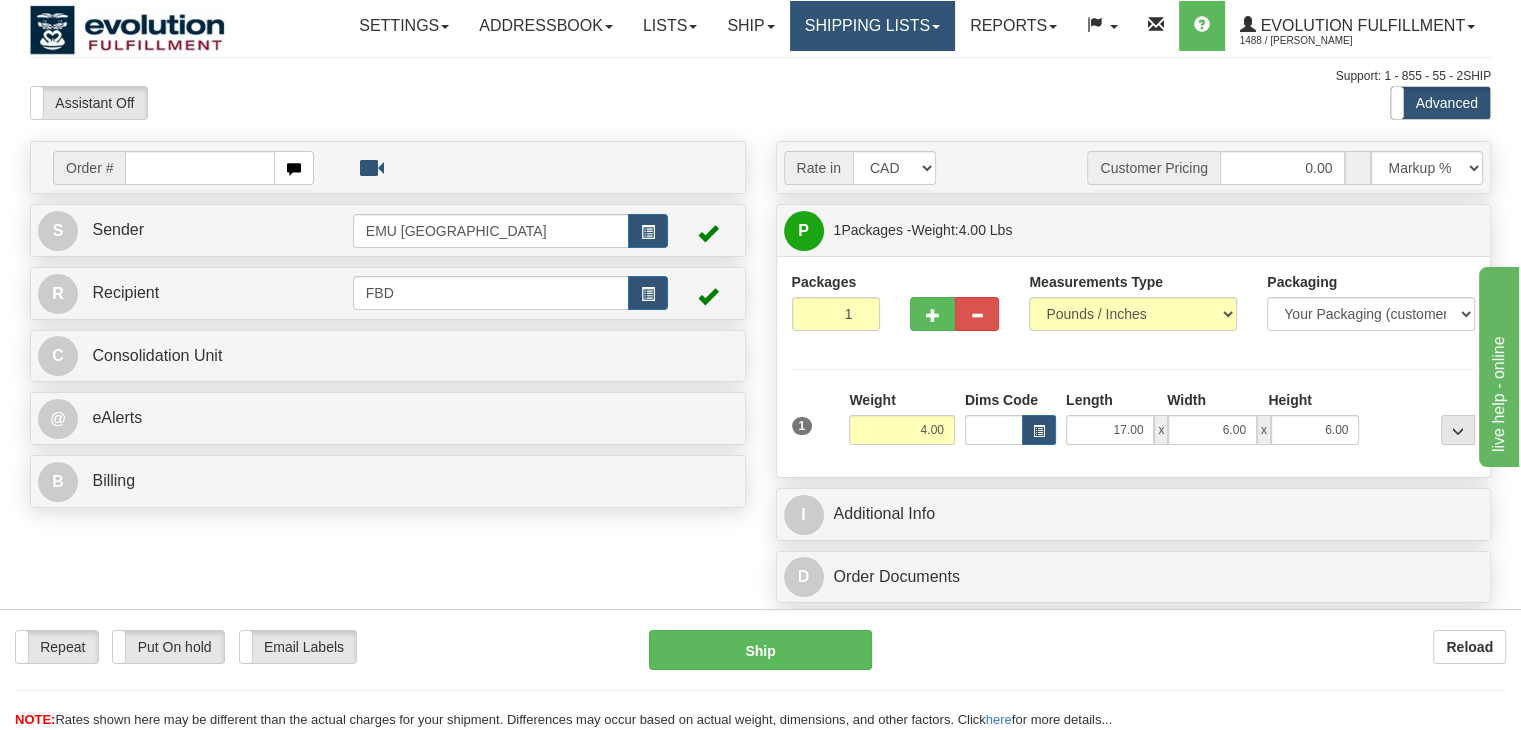 click on "Shipping lists" at bounding box center [872, 26] 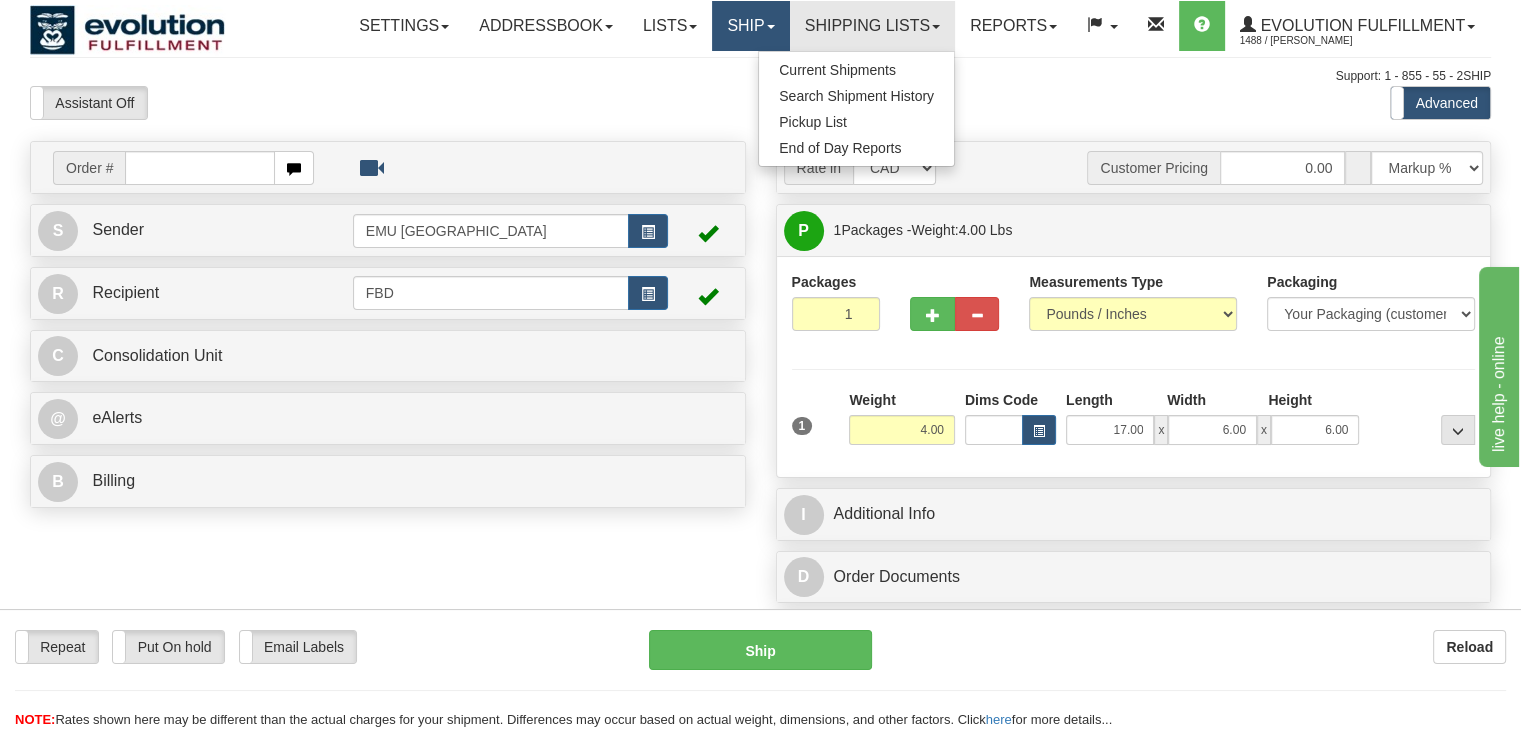 click on "Ship" at bounding box center (750, 26) 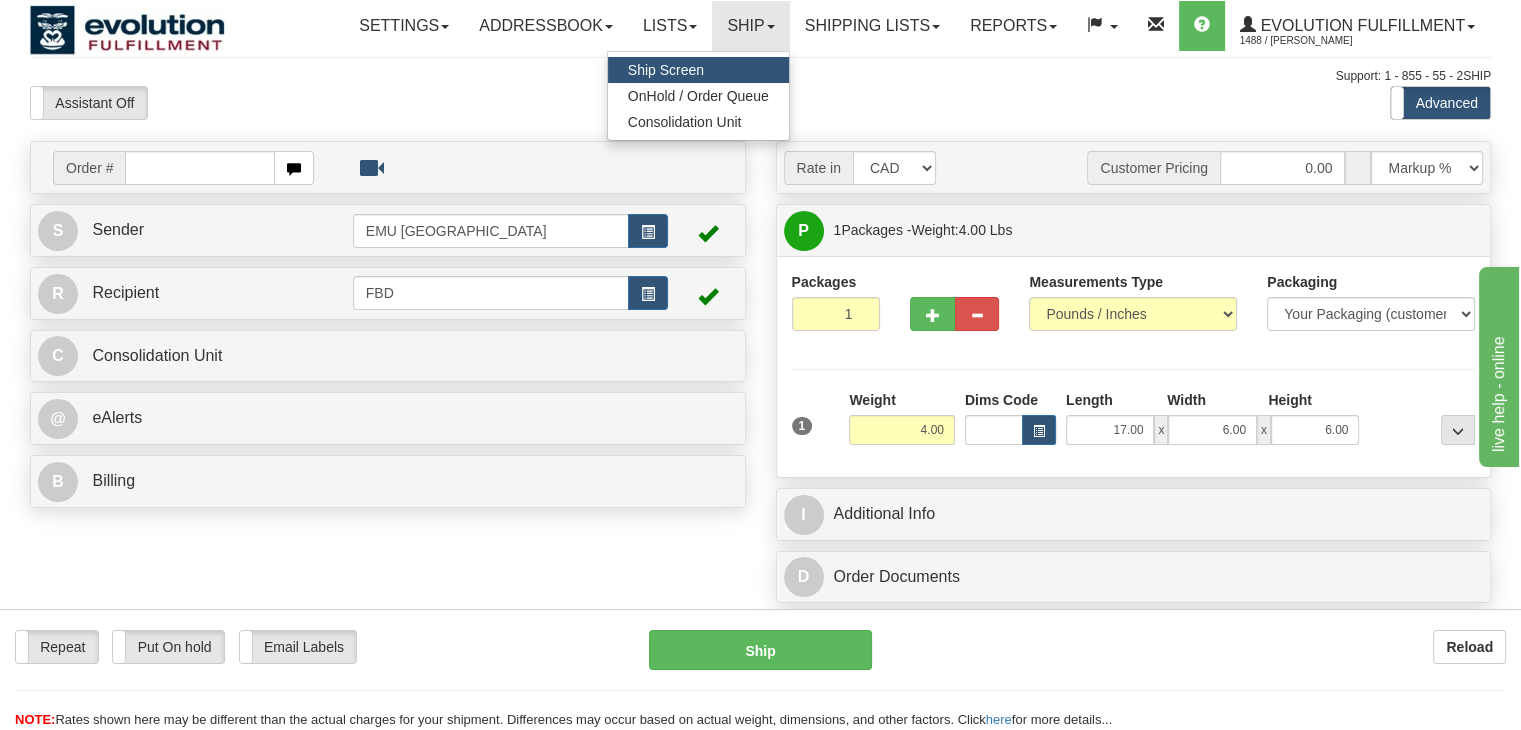 click on "Assistant On Assistant Off
Do a return Do a return" at bounding box center (325, 103) 